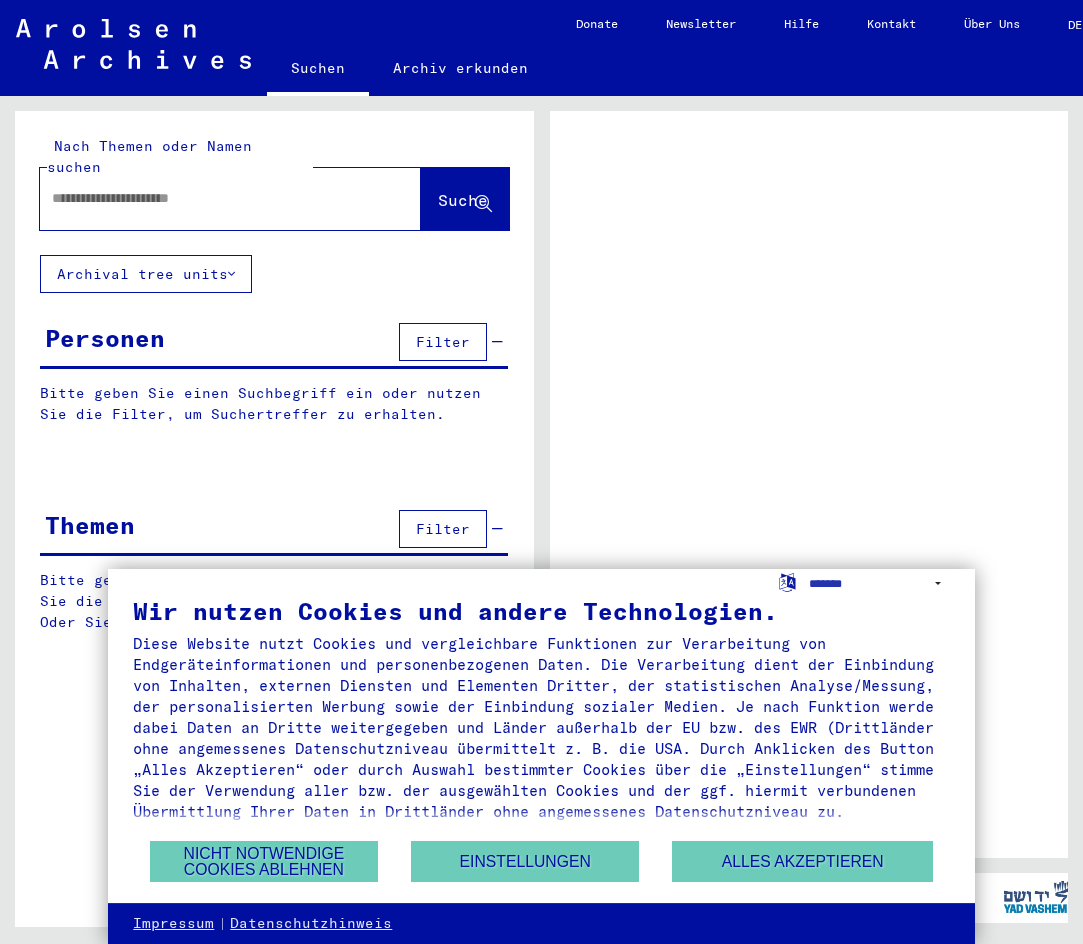 scroll, scrollTop: 0, scrollLeft: 0, axis: both 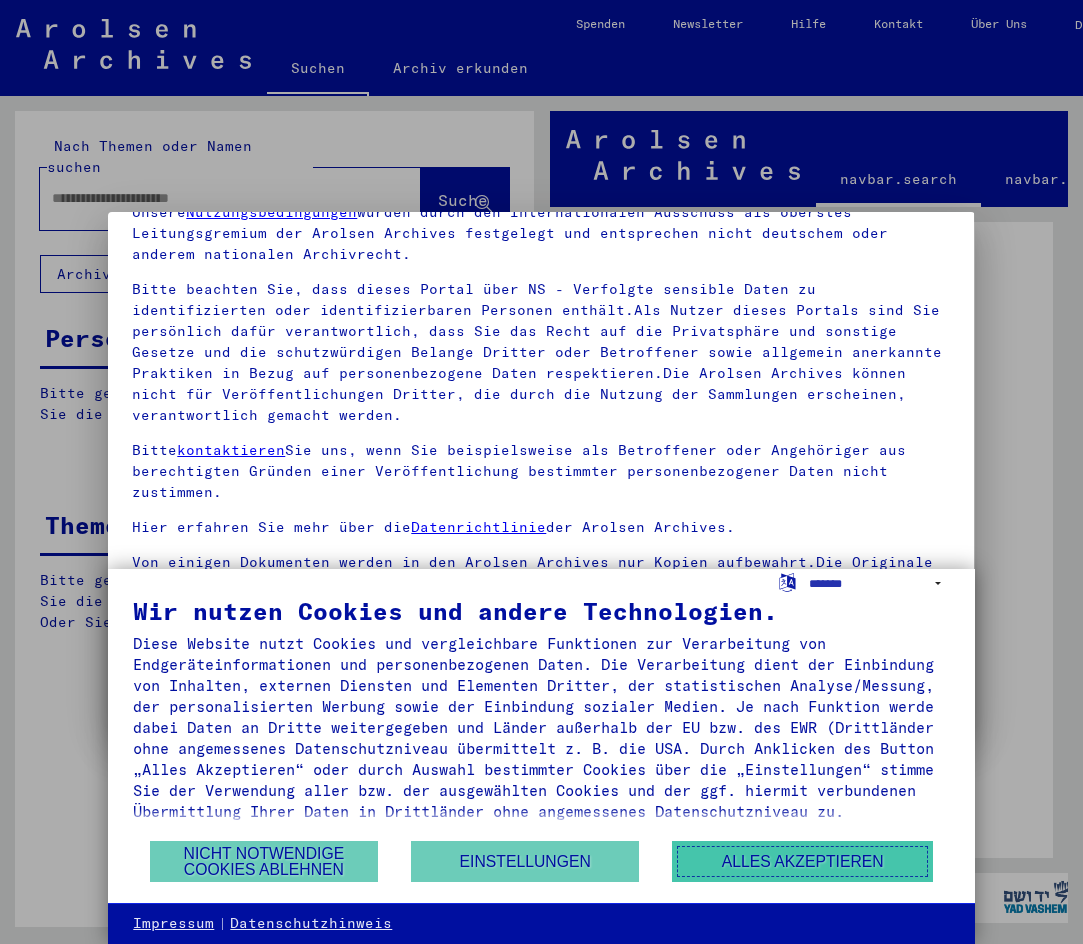 click on "Alles akzeptieren" at bounding box center [802, 861] 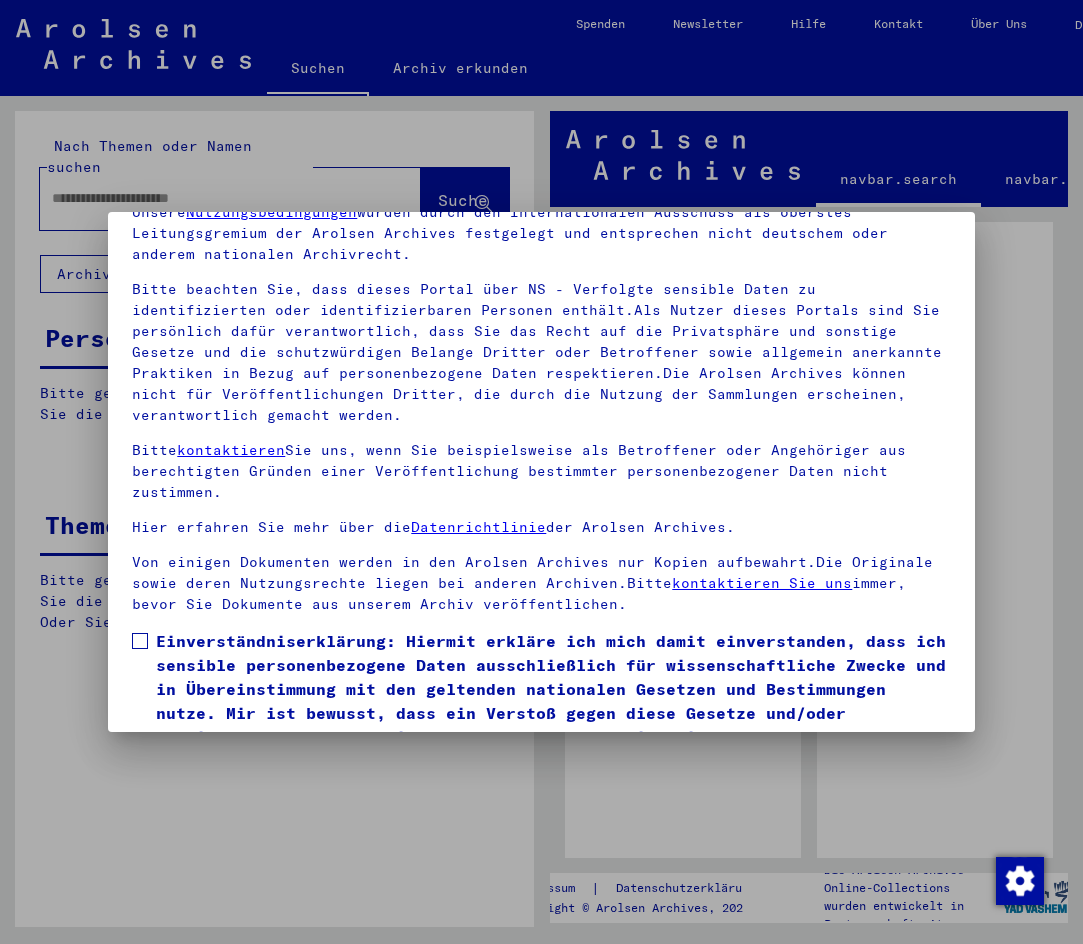 click at bounding box center [140, 641] 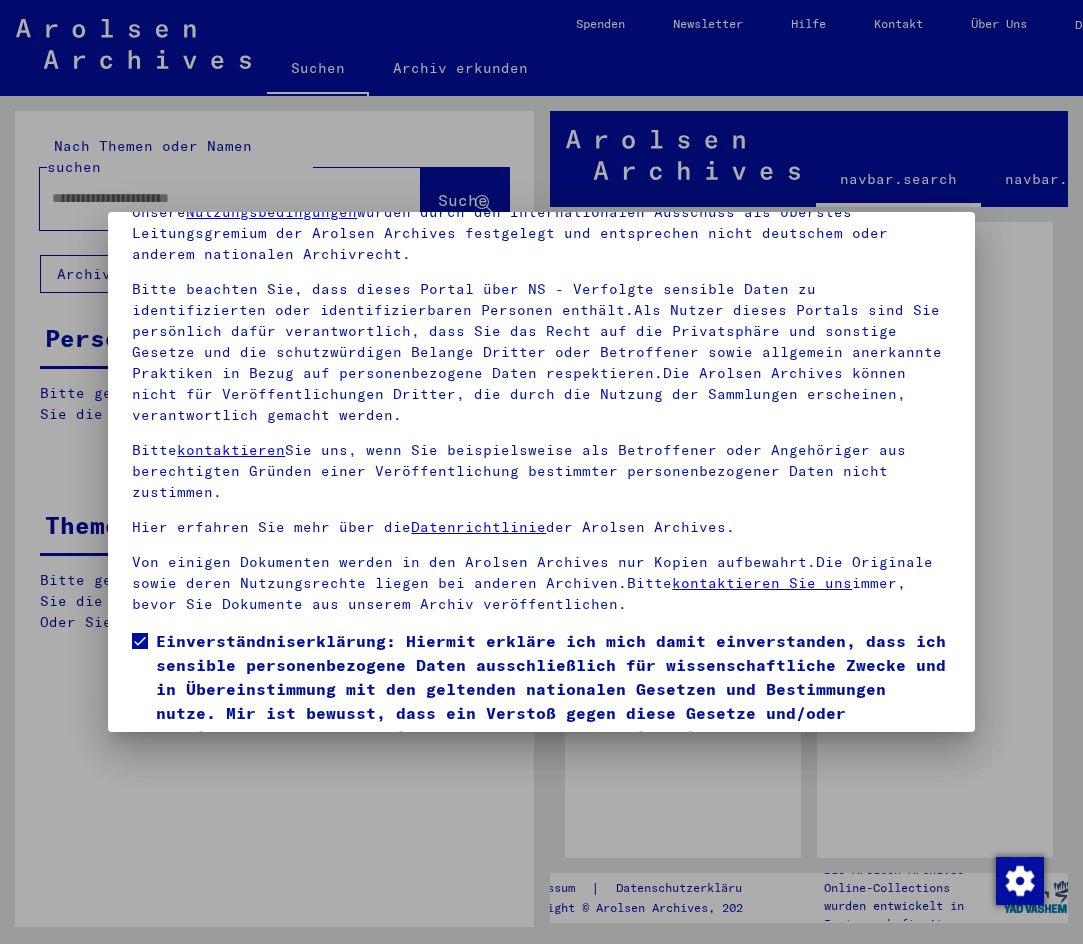 scroll, scrollTop: 189, scrollLeft: 0, axis: vertical 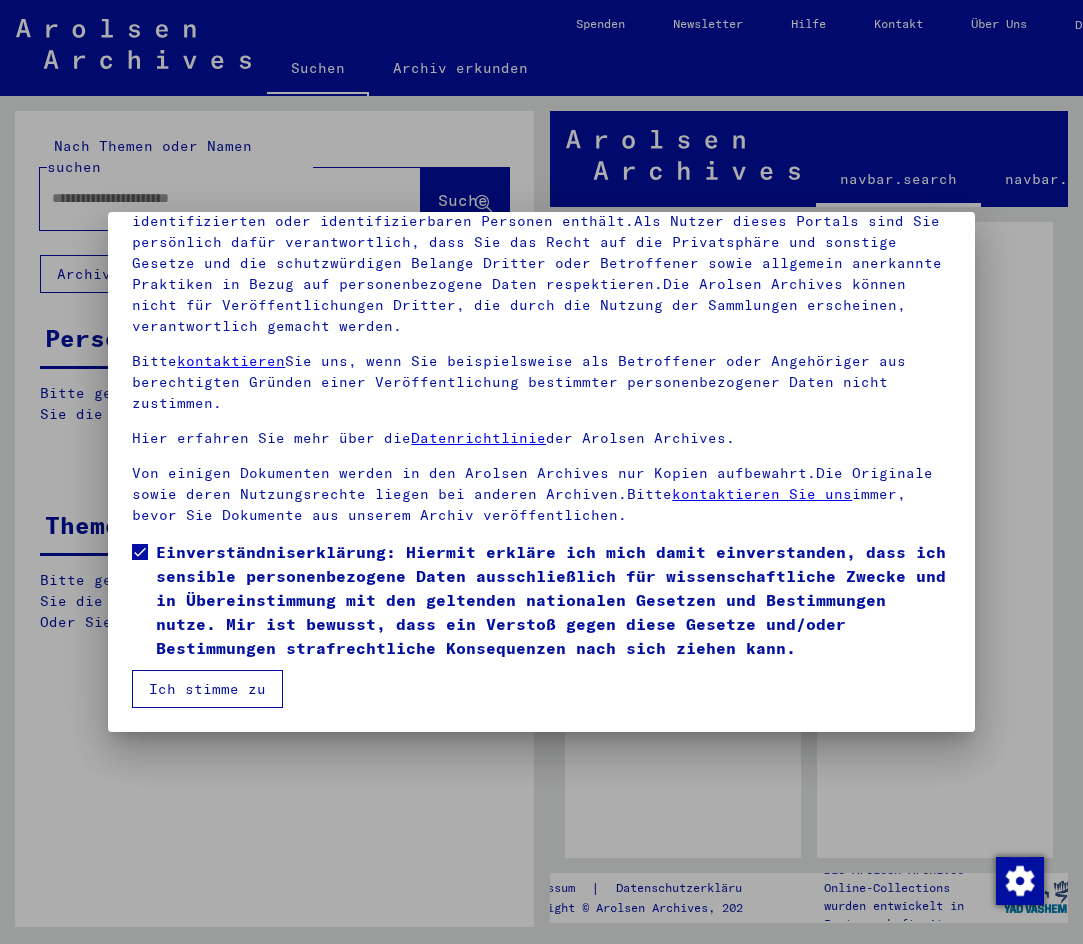 click on "Ich stimme zu" at bounding box center [207, 689] 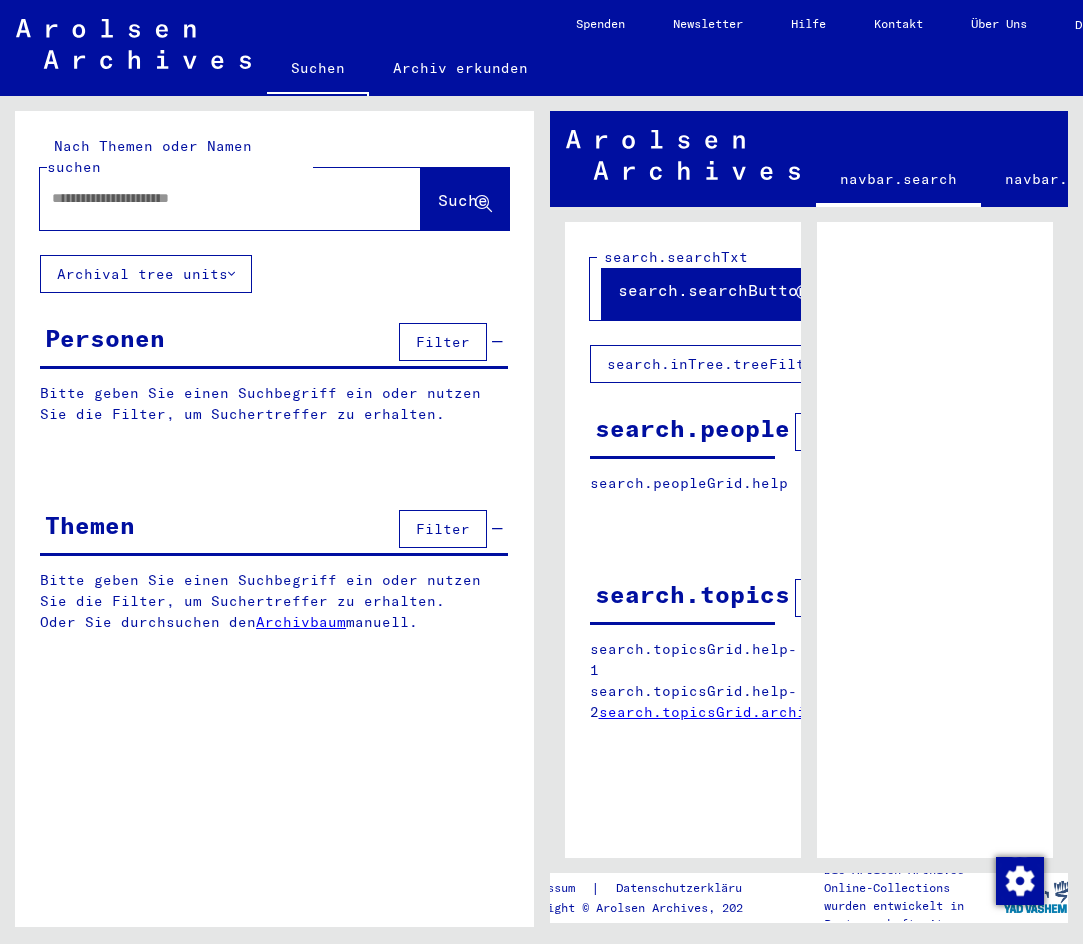 click on "Personen" at bounding box center [105, 338] 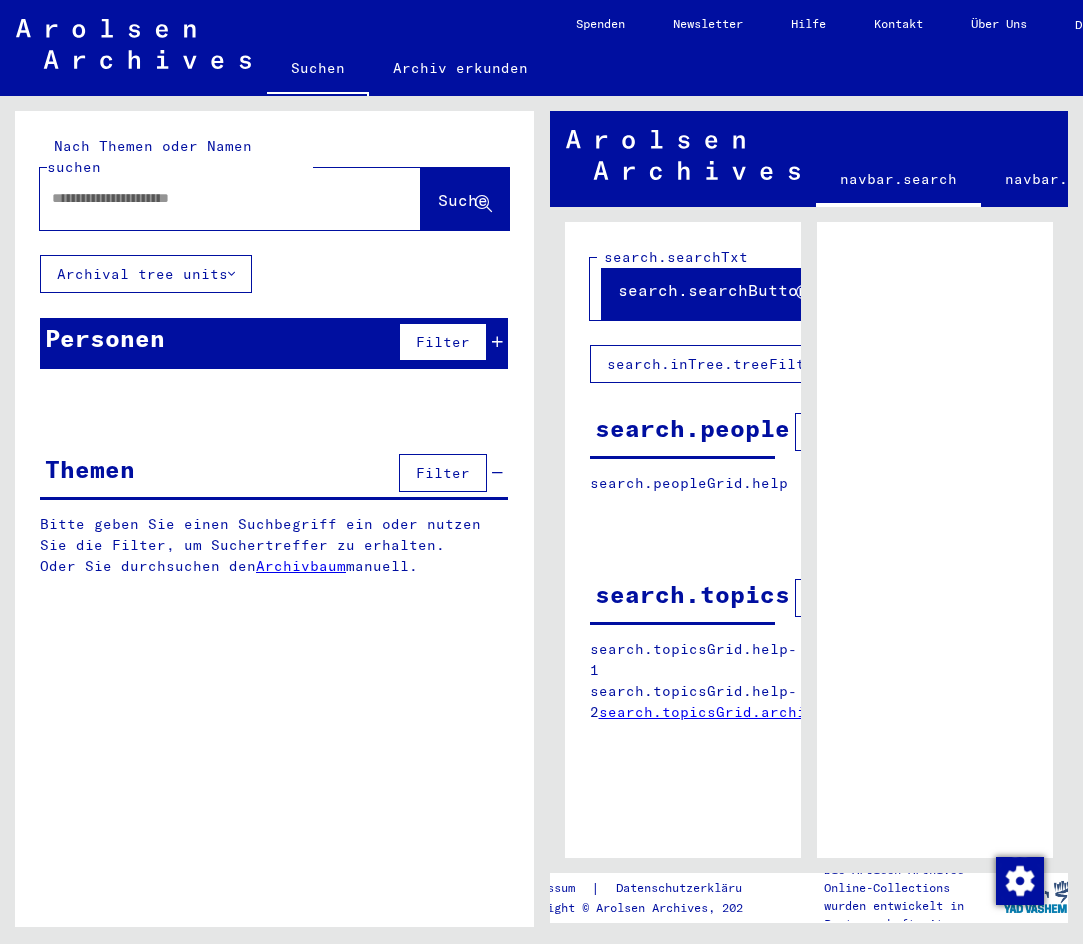 click on "Filter" at bounding box center (443, 342) 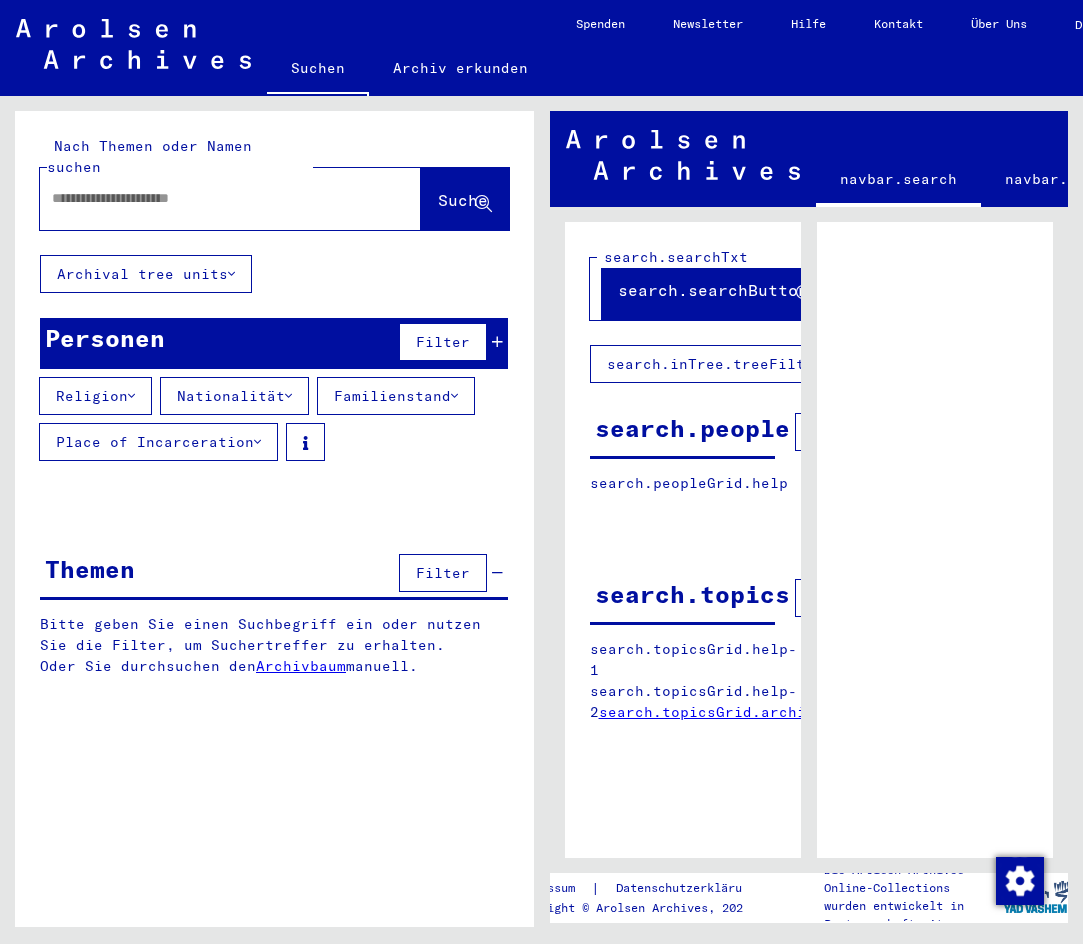 click at bounding box center [212, 198] 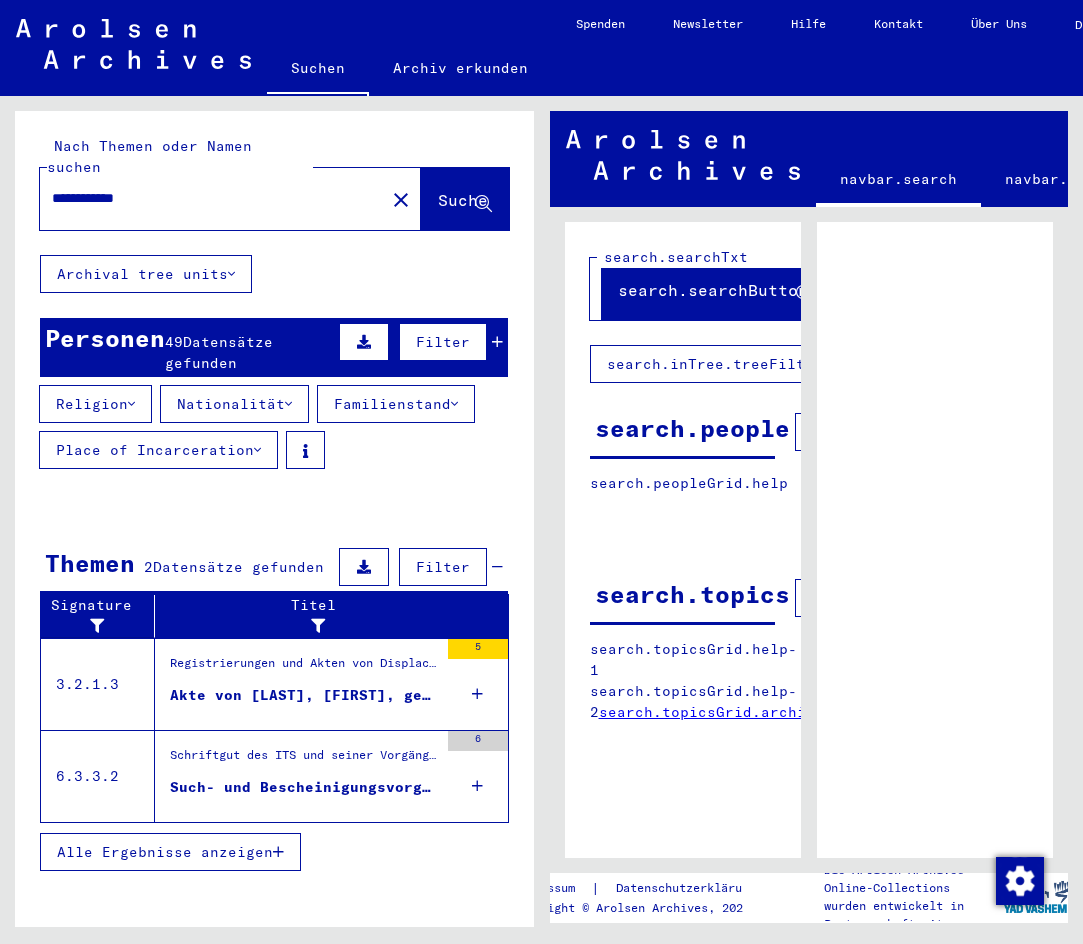 click on "Registrierungen und Akten von Displaced Persons, Kindern und Vermissten > Unterstützungsprogramme unterschiedlicher Organisationen > IRO „Care and Maintenance“ Programm > CM/1 Akten aus Österreich > CM/1 Formulare und verschiedene Begleitdokumente für DP´s in Österreich > Akten mit Namen ab [LAST]" at bounding box center [304, 668] 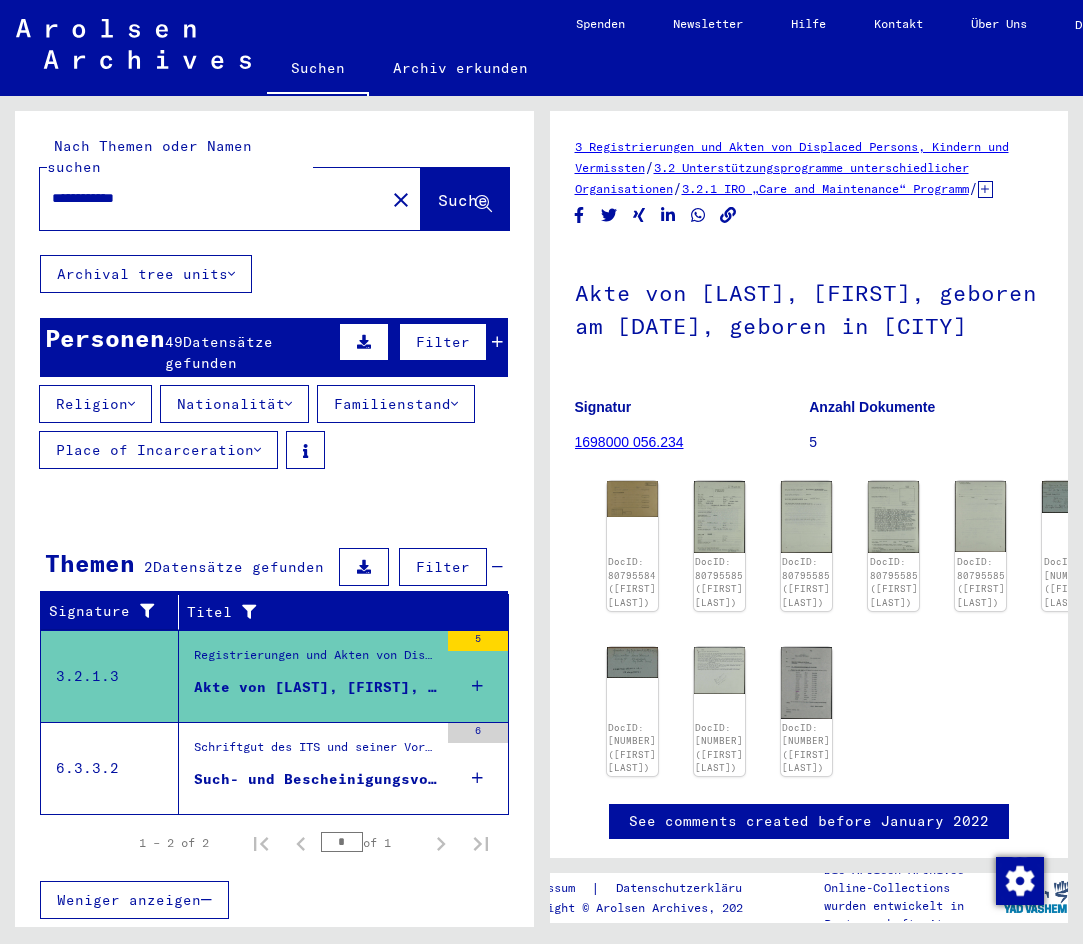 scroll, scrollTop: 0, scrollLeft: 0, axis: both 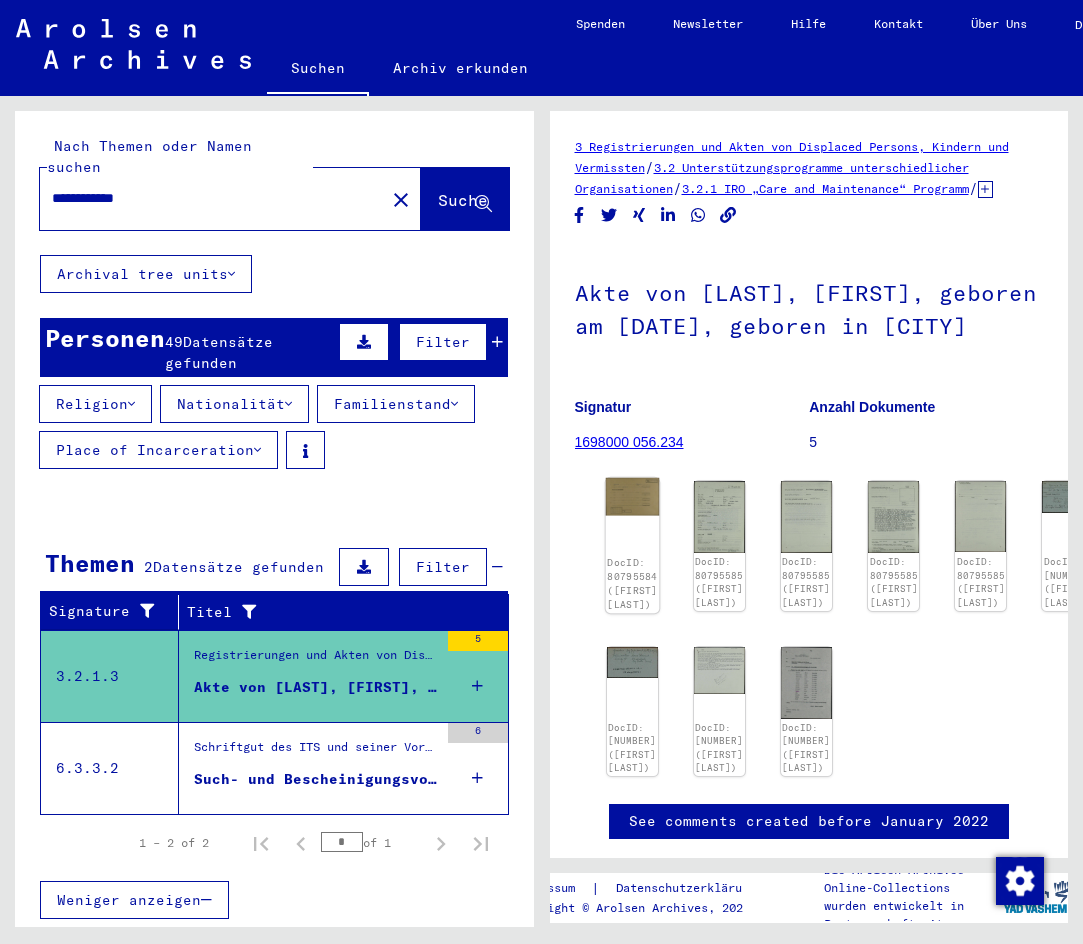 click on "DocID: 80795584 ([FIRST] [LAST])" 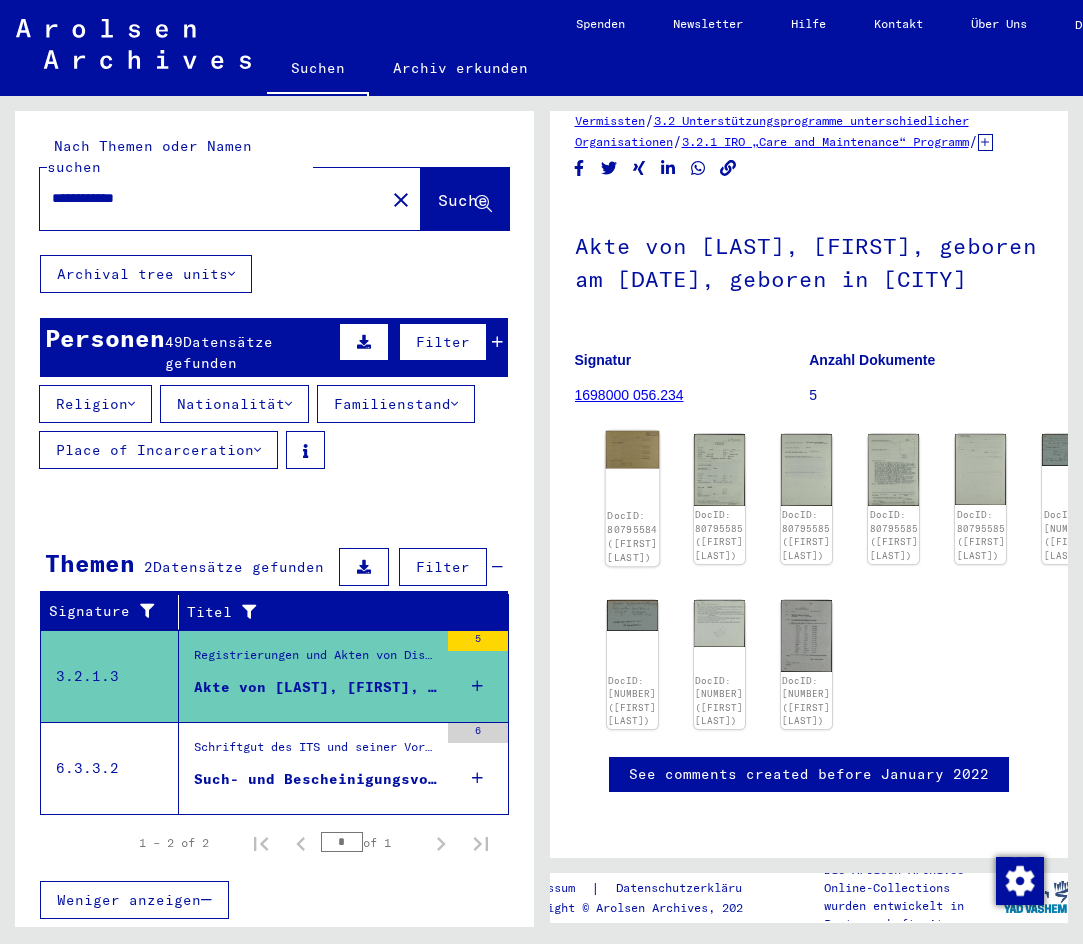scroll, scrollTop: 0, scrollLeft: 0, axis: both 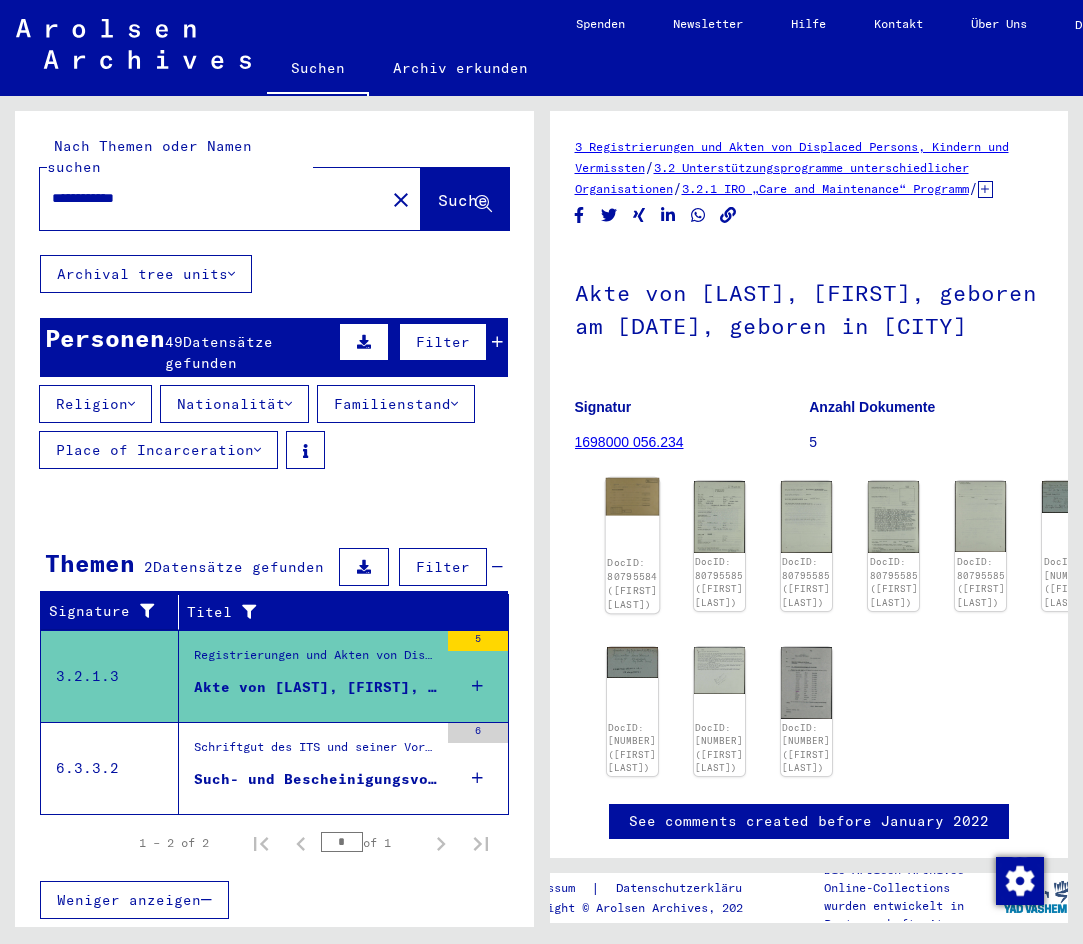 click 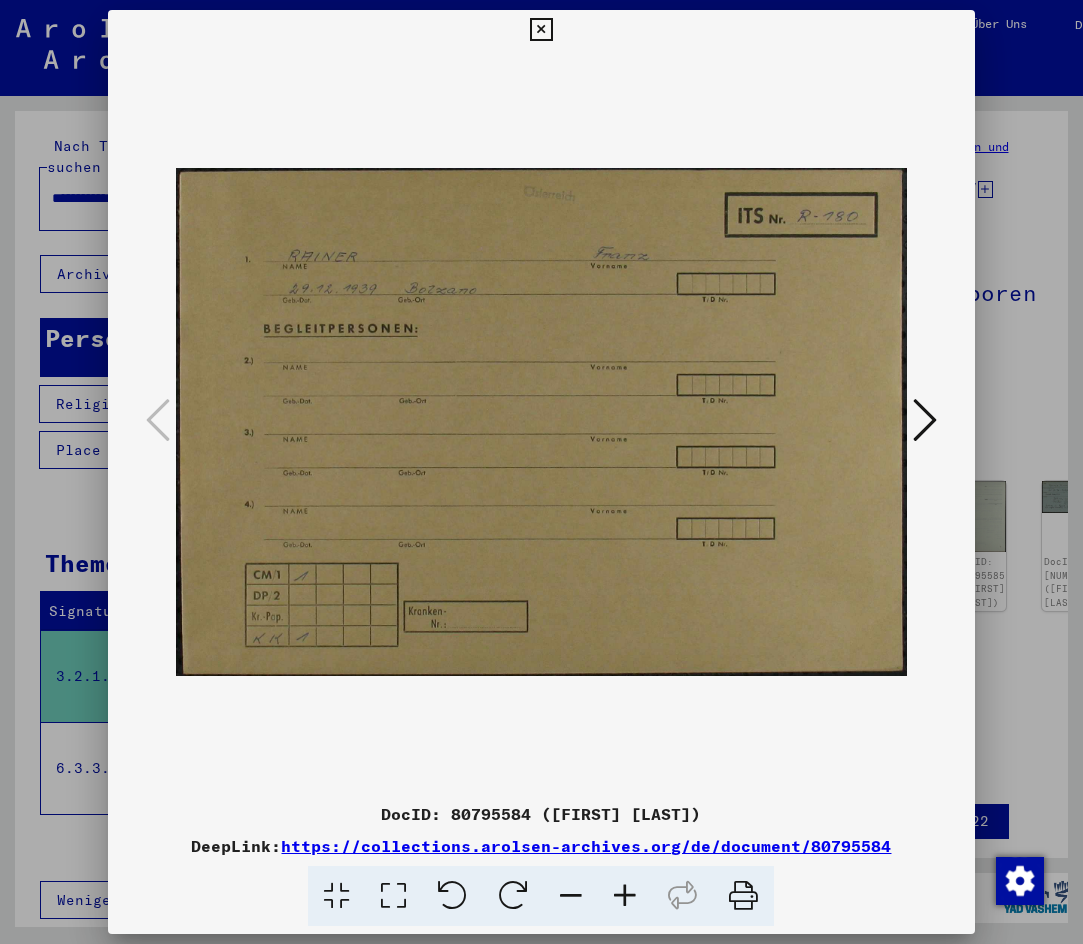 click at bounding box center [925, 420] 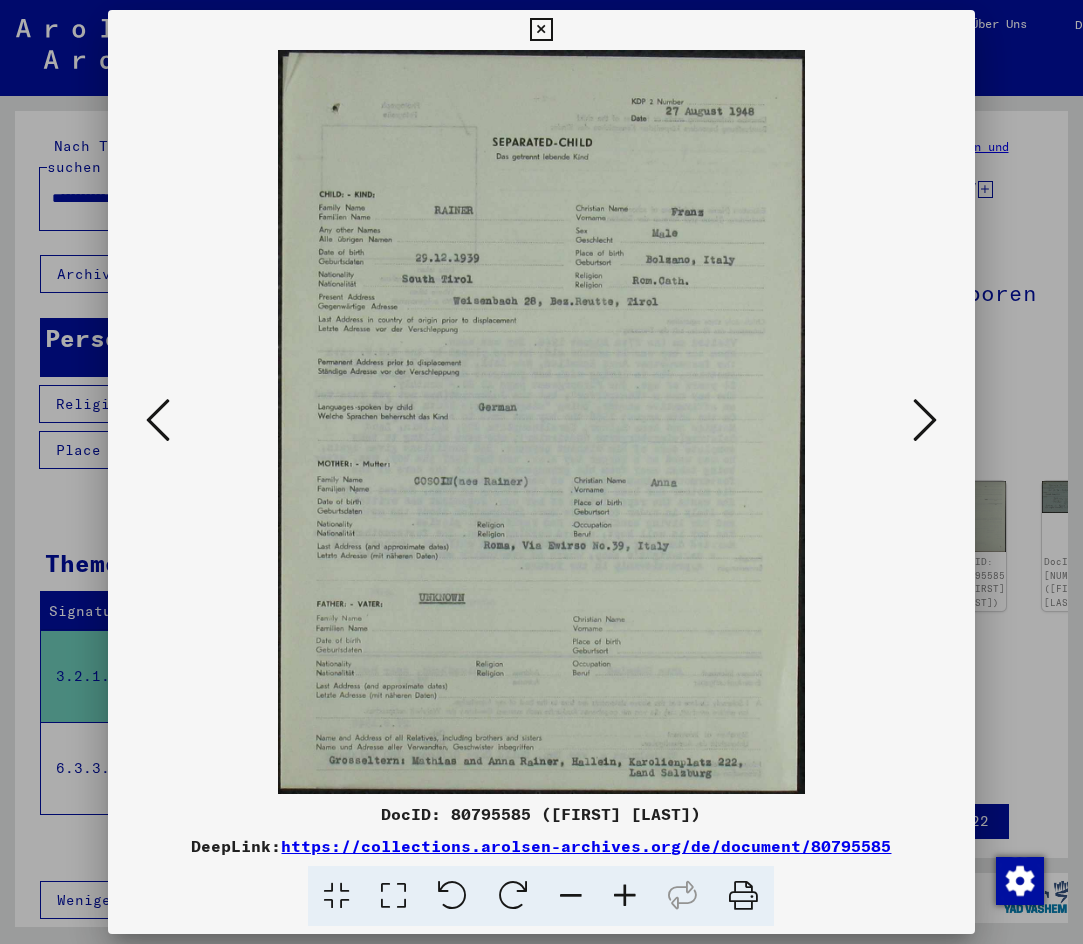 click at bounding box center [925, 420] 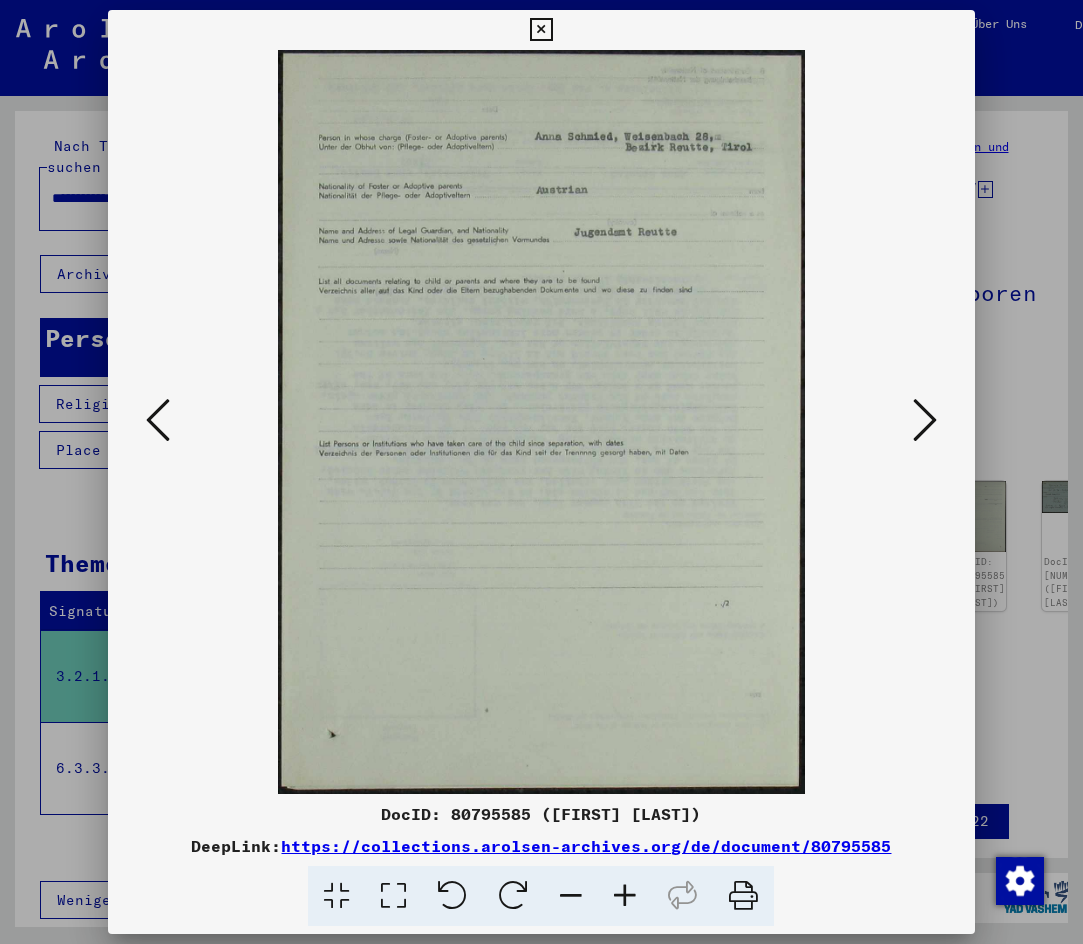 click at bounding box center [925, 420] 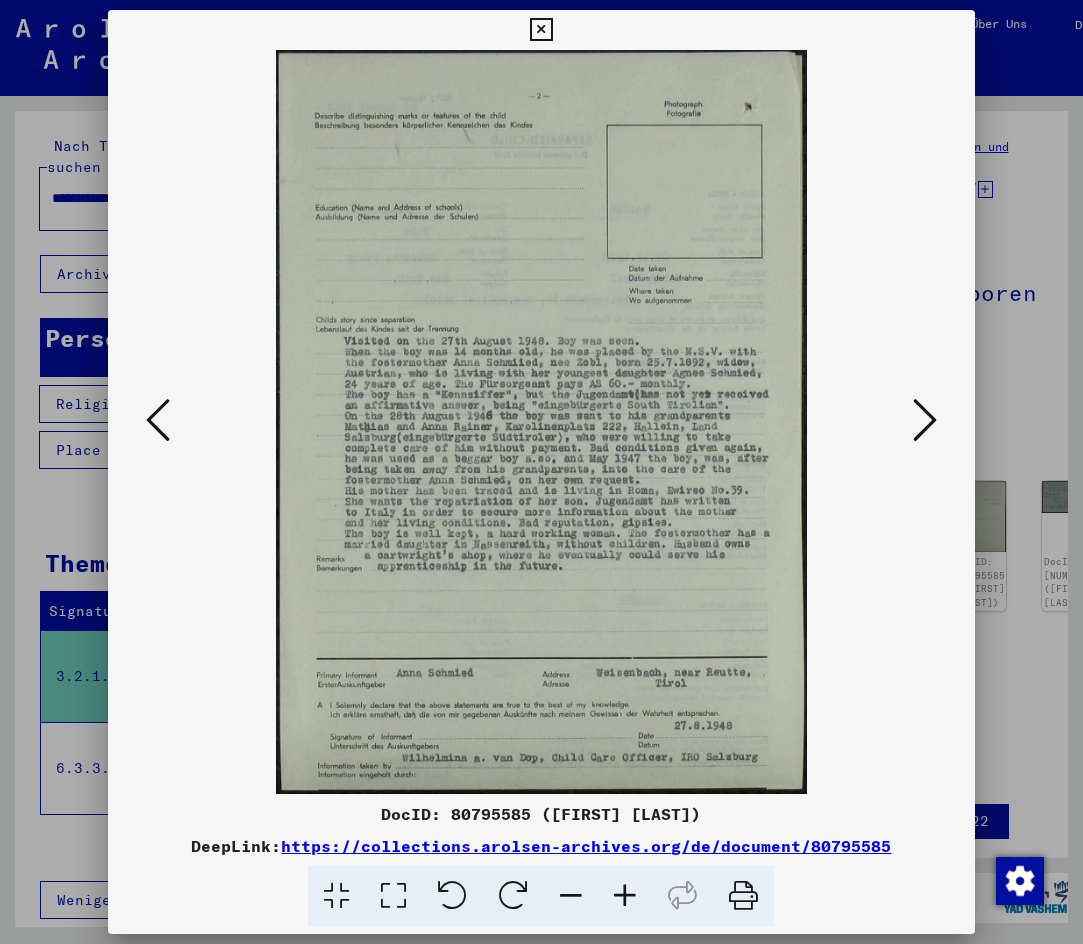 click at bounding box center (925, 420) 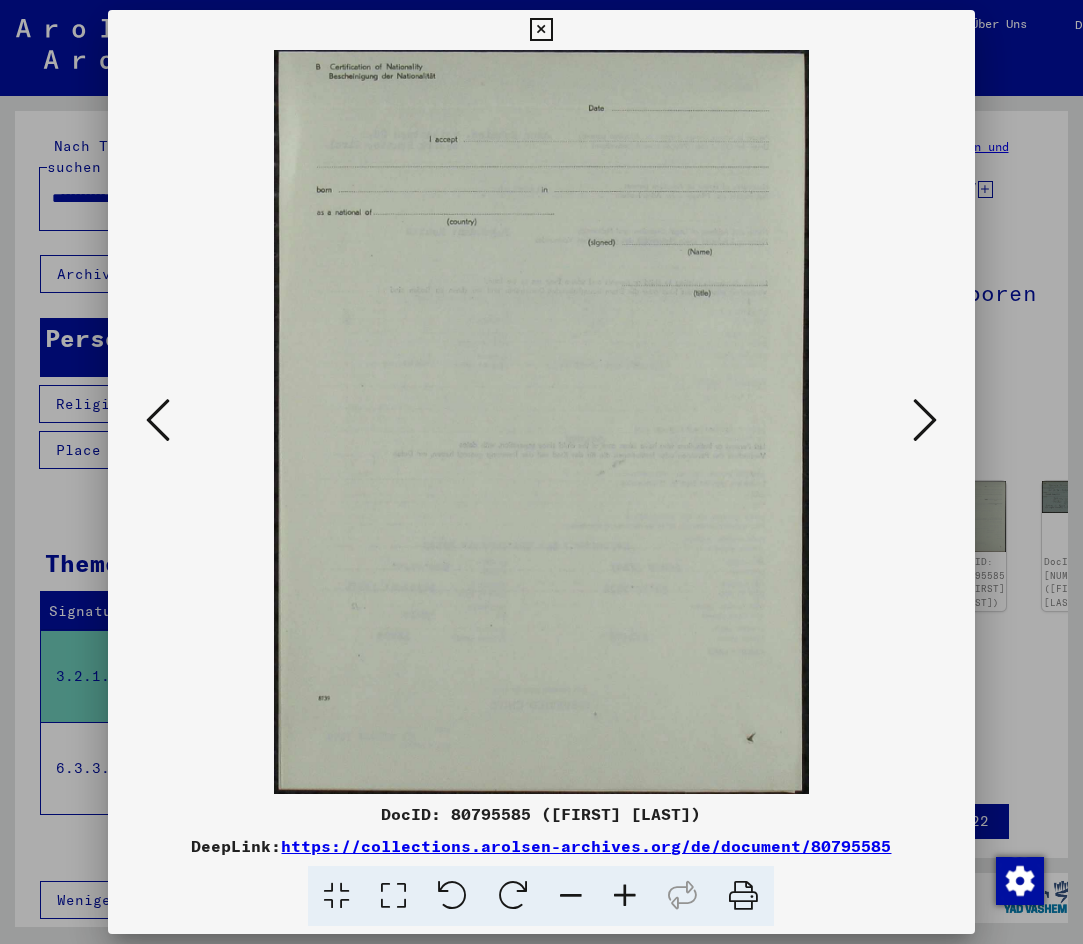 click at bounding box center (925, 420) 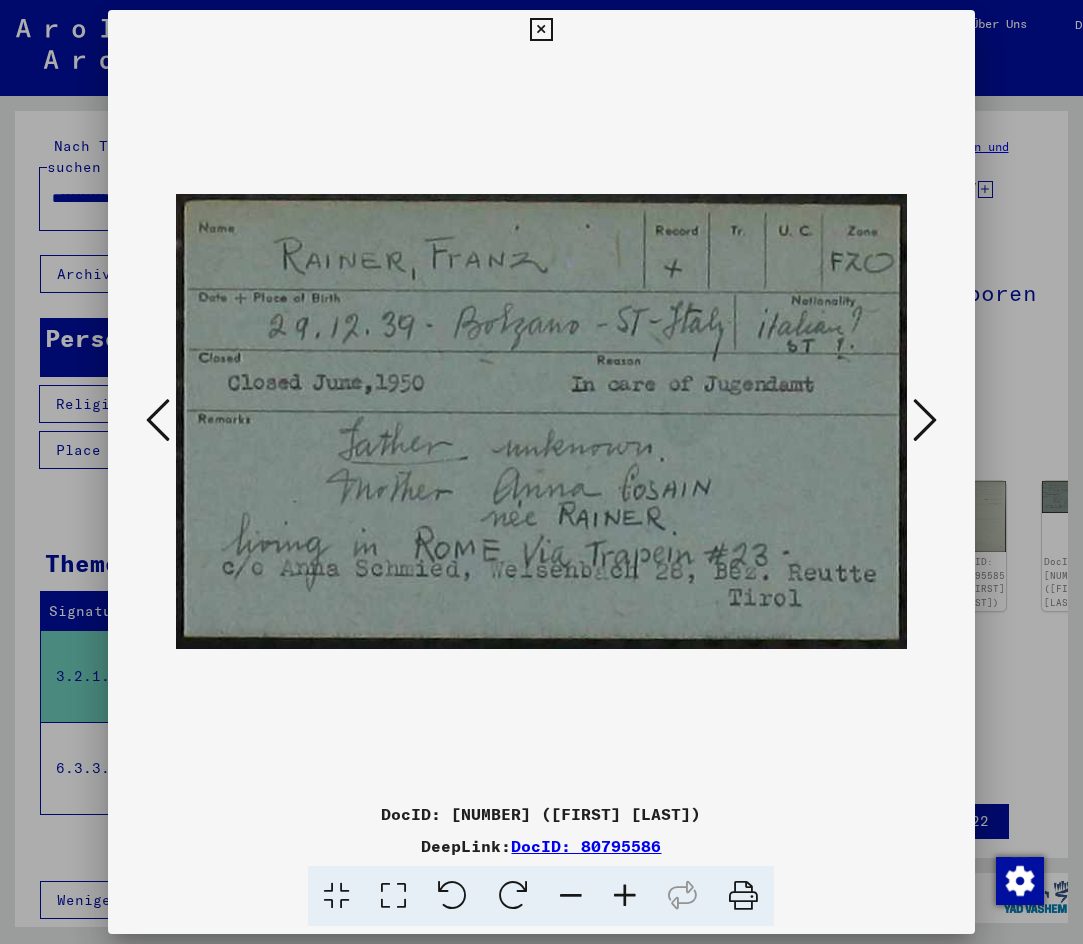 click at bounding box center [925, 421] 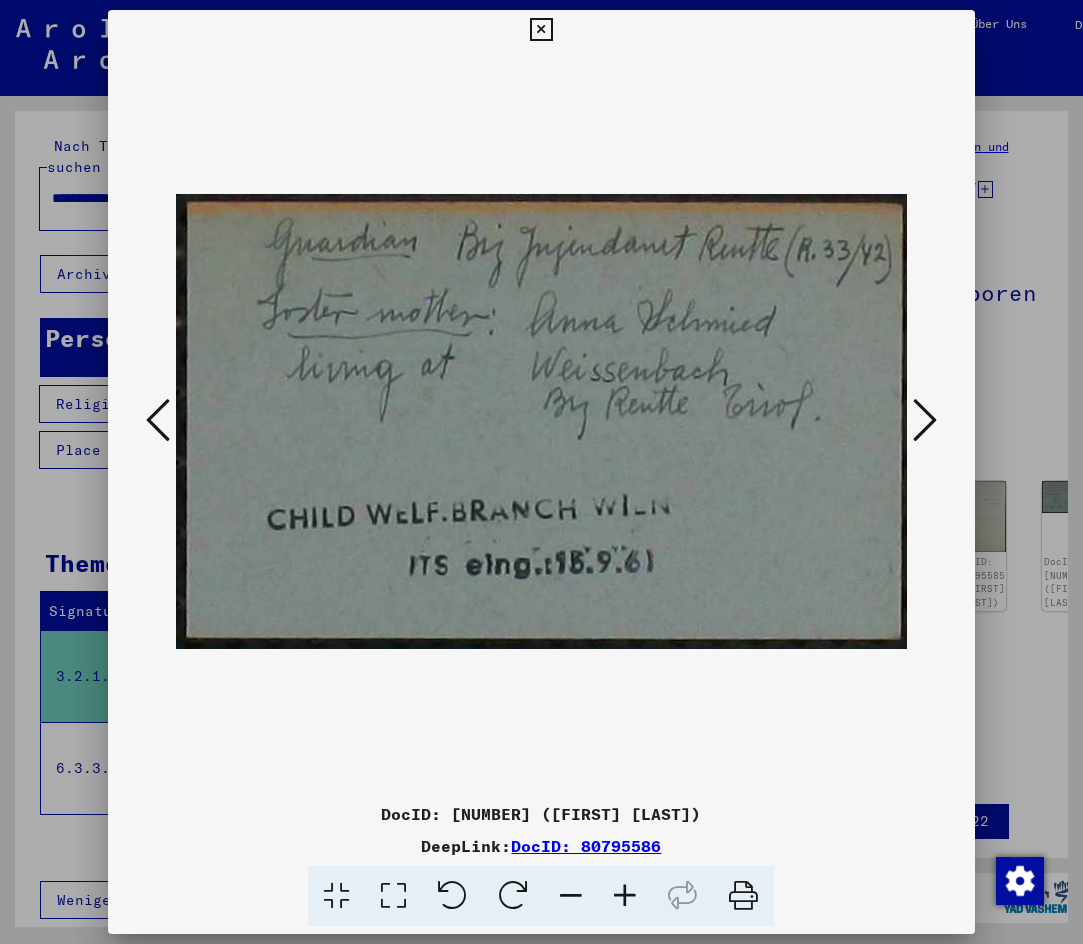click at bounding box center (925, 421) 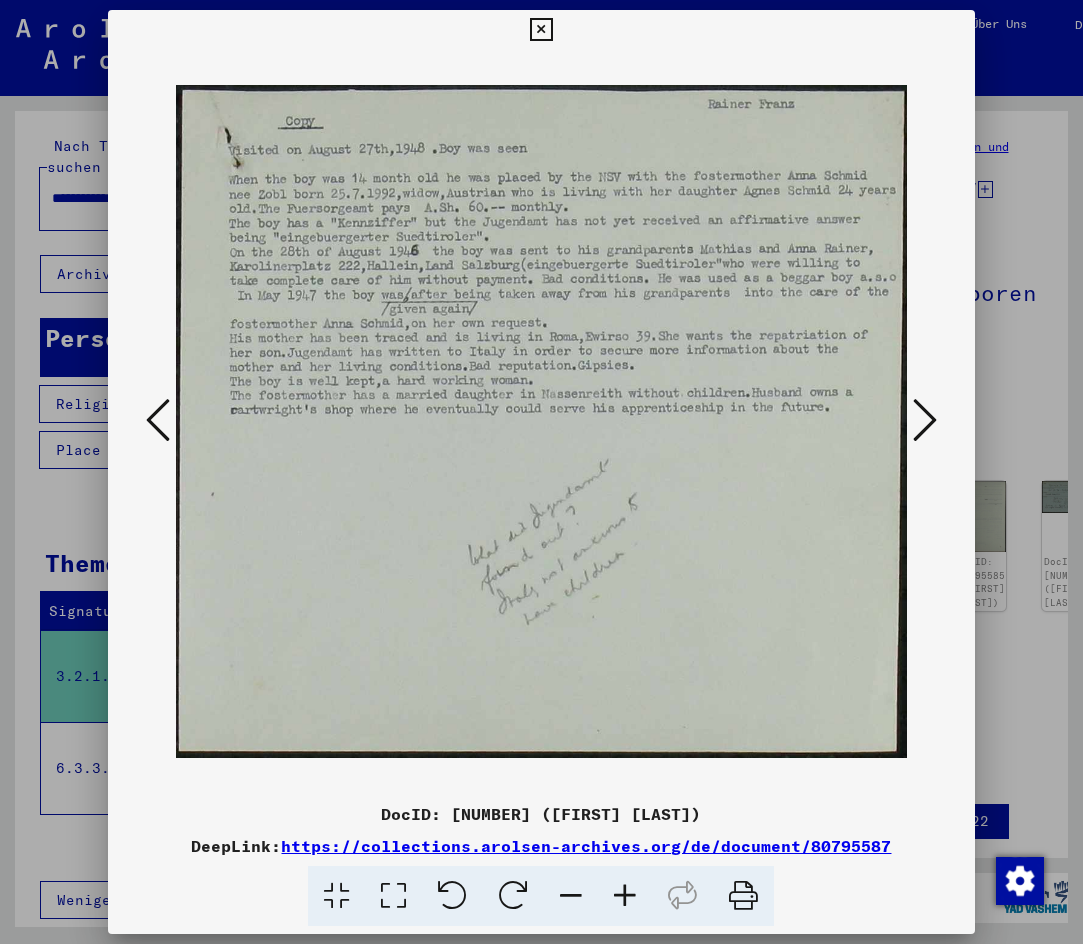click at bounding box center (925, 421) 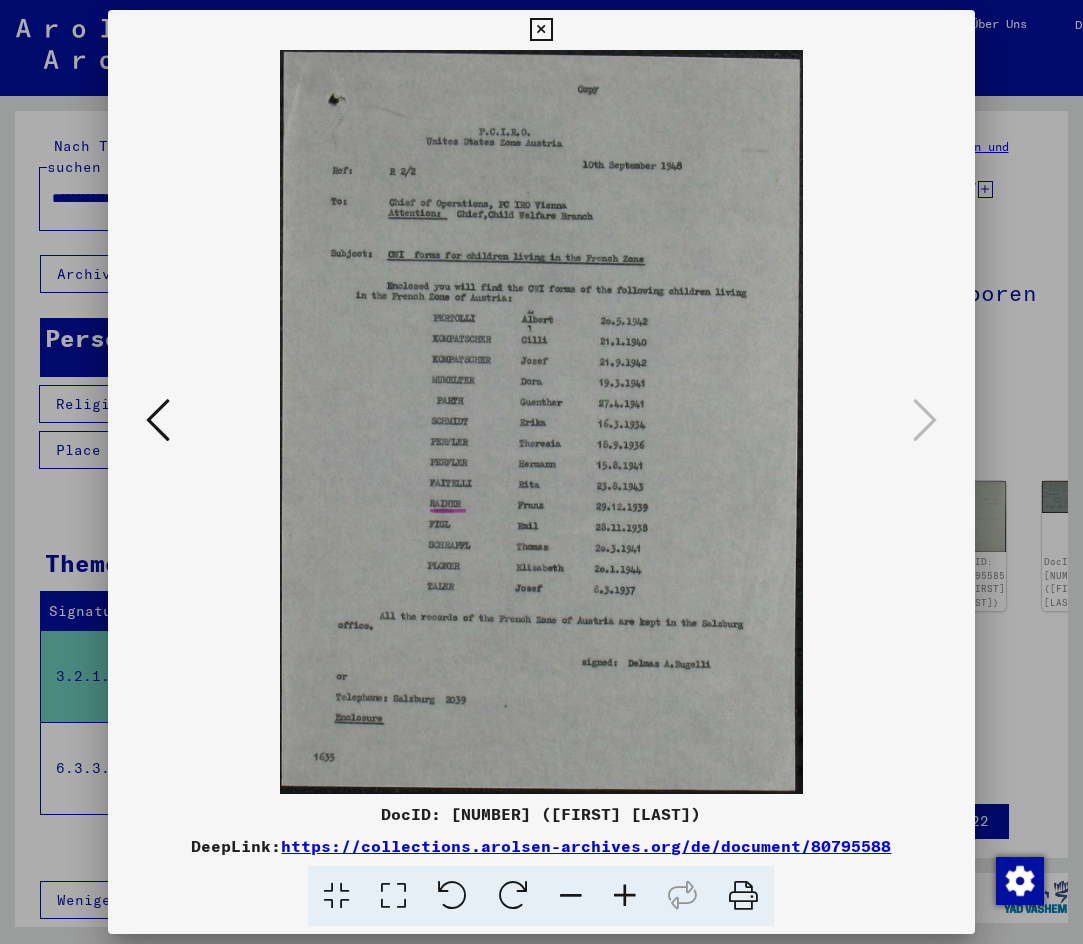 click on "DocID: 80795588 ([FIRST] [FIRST])  DeepLink:  https://collections.arolsen-archives.org/de/document/80795588" at bounding box center [541, 468] 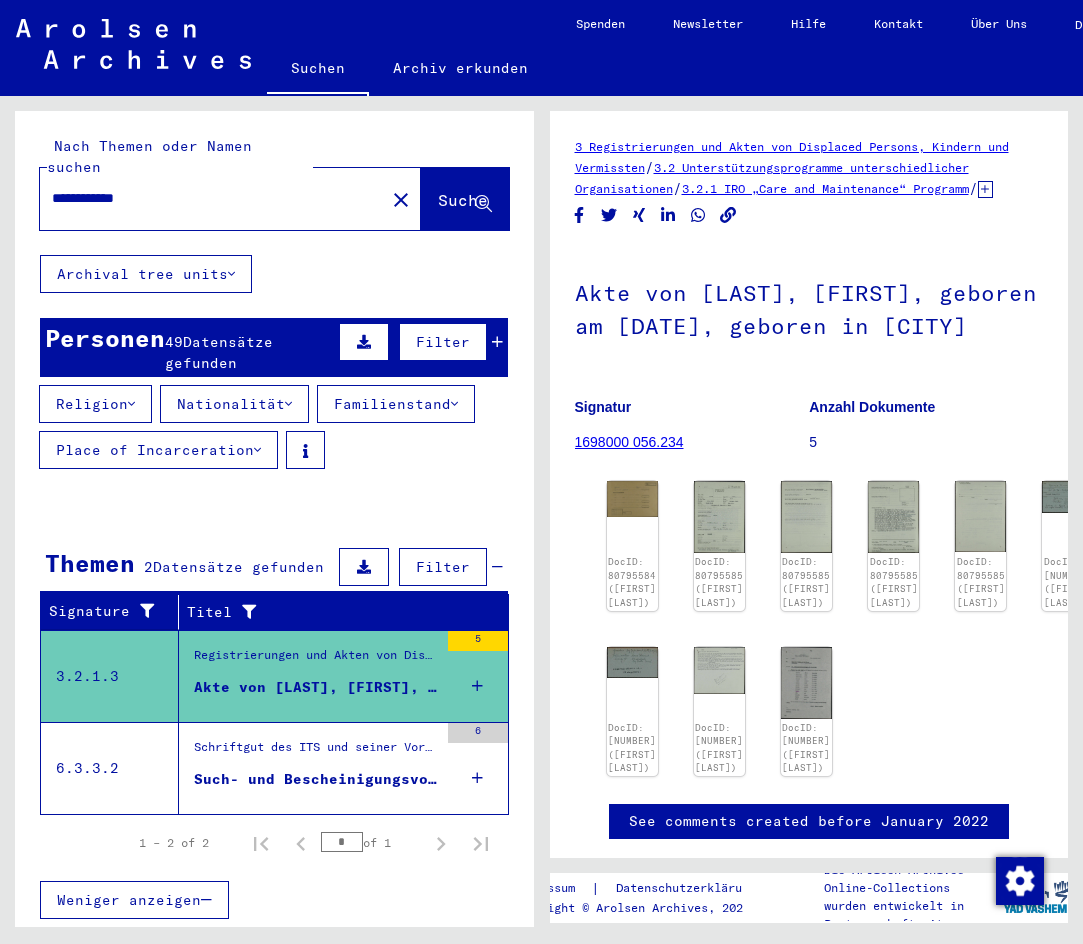 click on "**********" 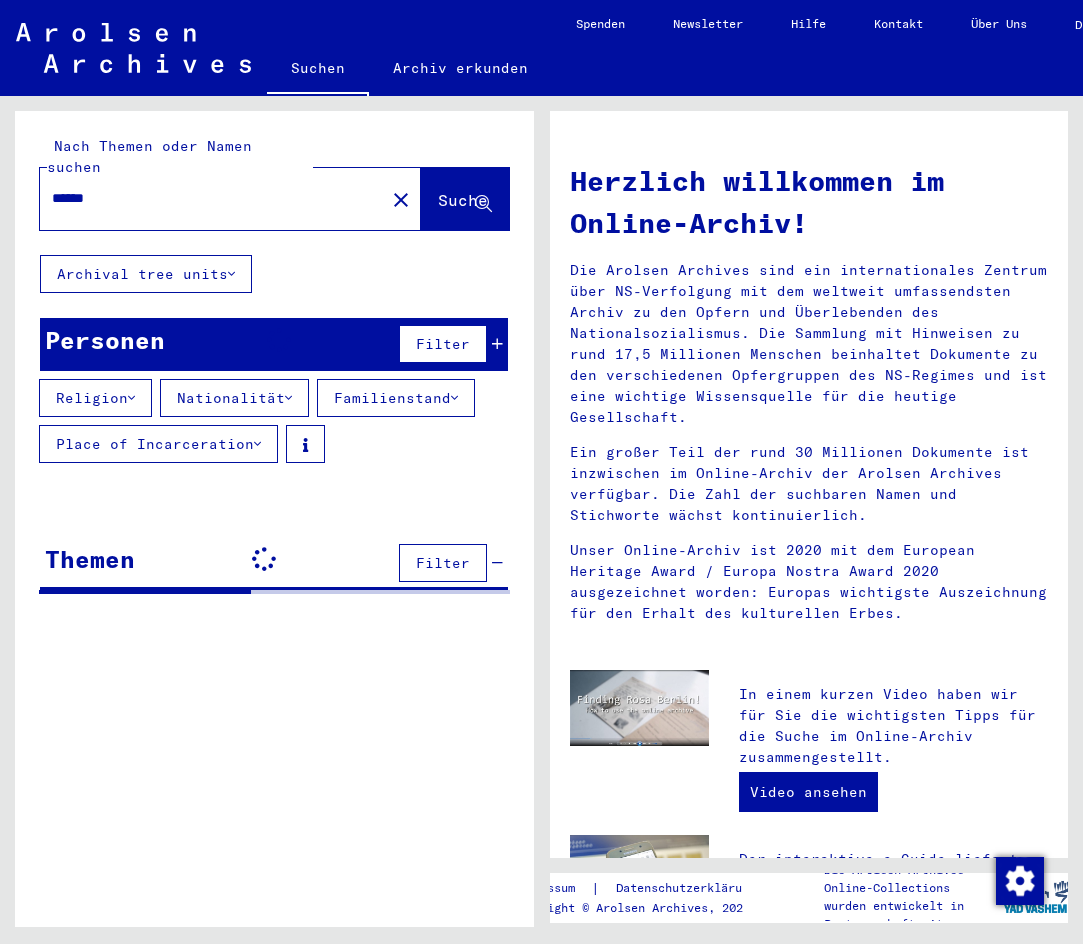 click on "******" at bounding box center [206, 198] 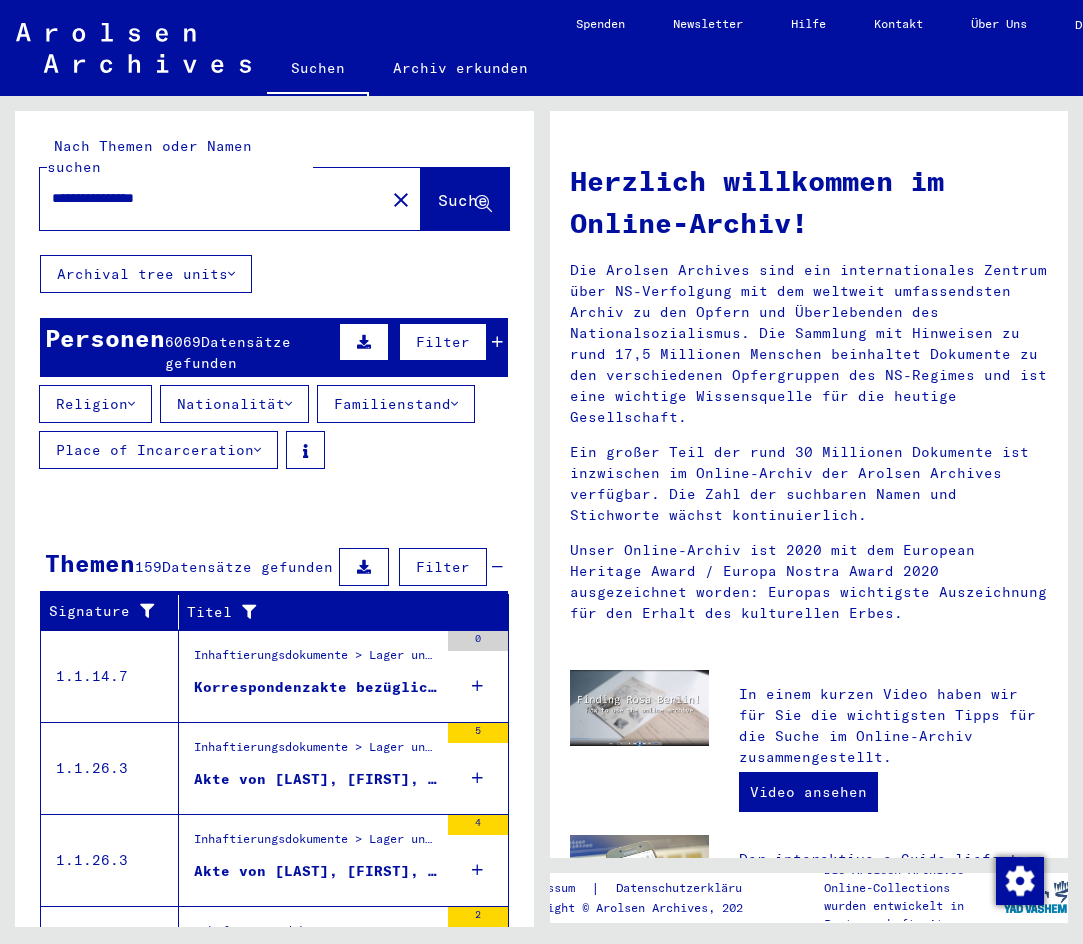 type on "**********" 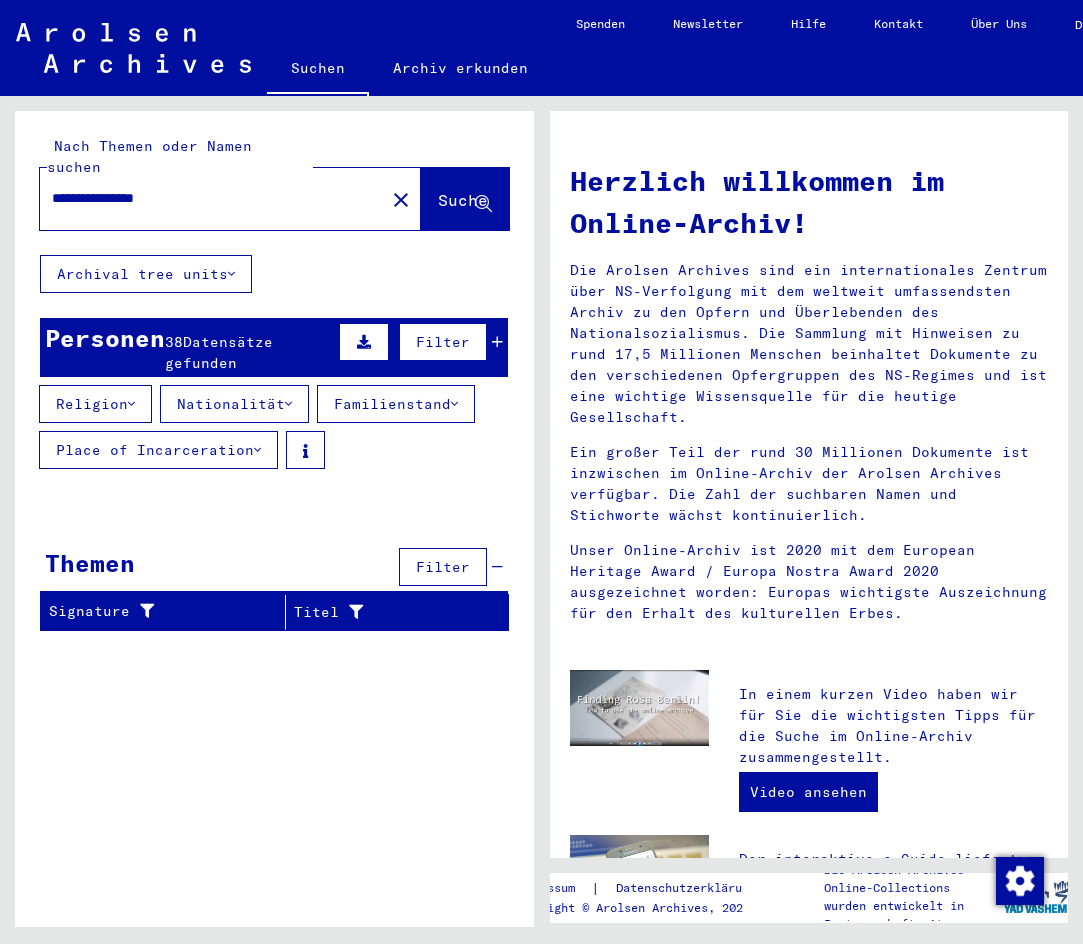 drag, startPoint x: 227, startPoint y: 173, endPoint x: 112, endPoint y: 170, distance: 115.03912 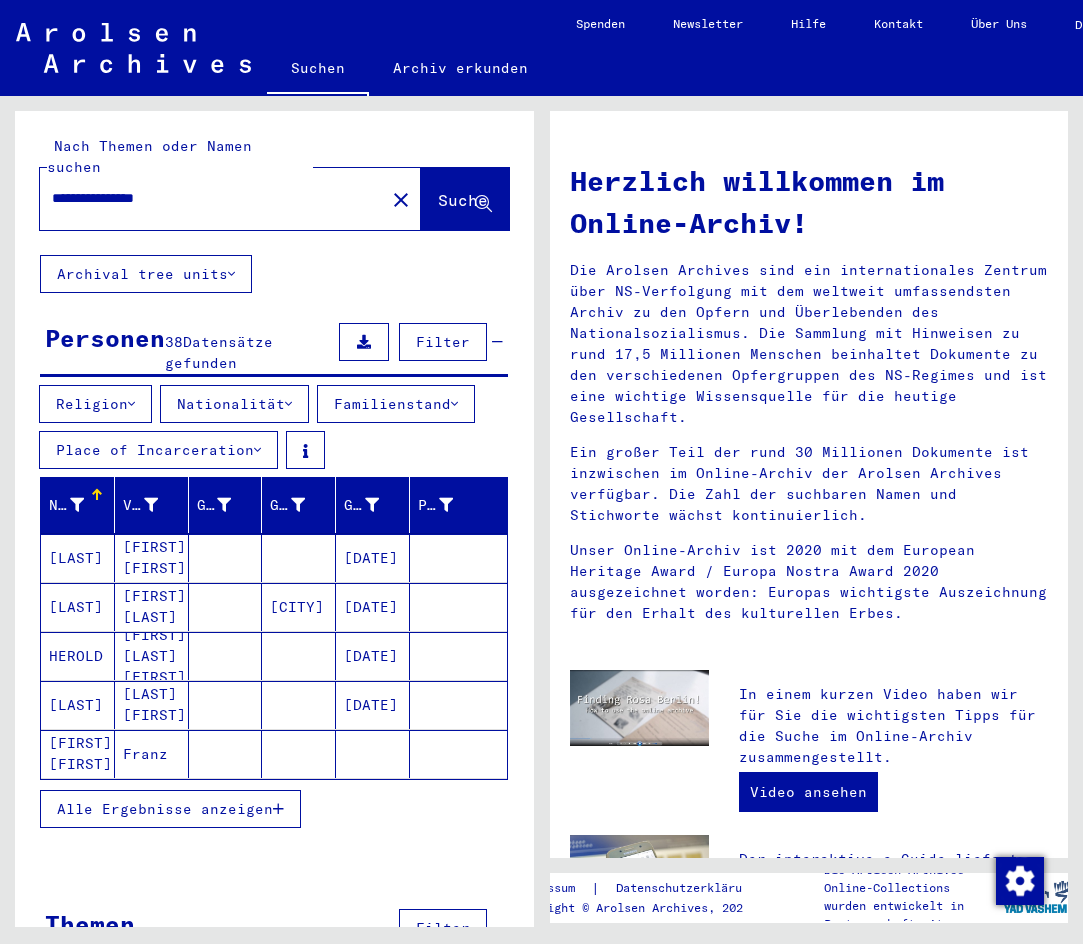 scroll, scrollTop: 83, scrollLeft: 0, axis: vertical 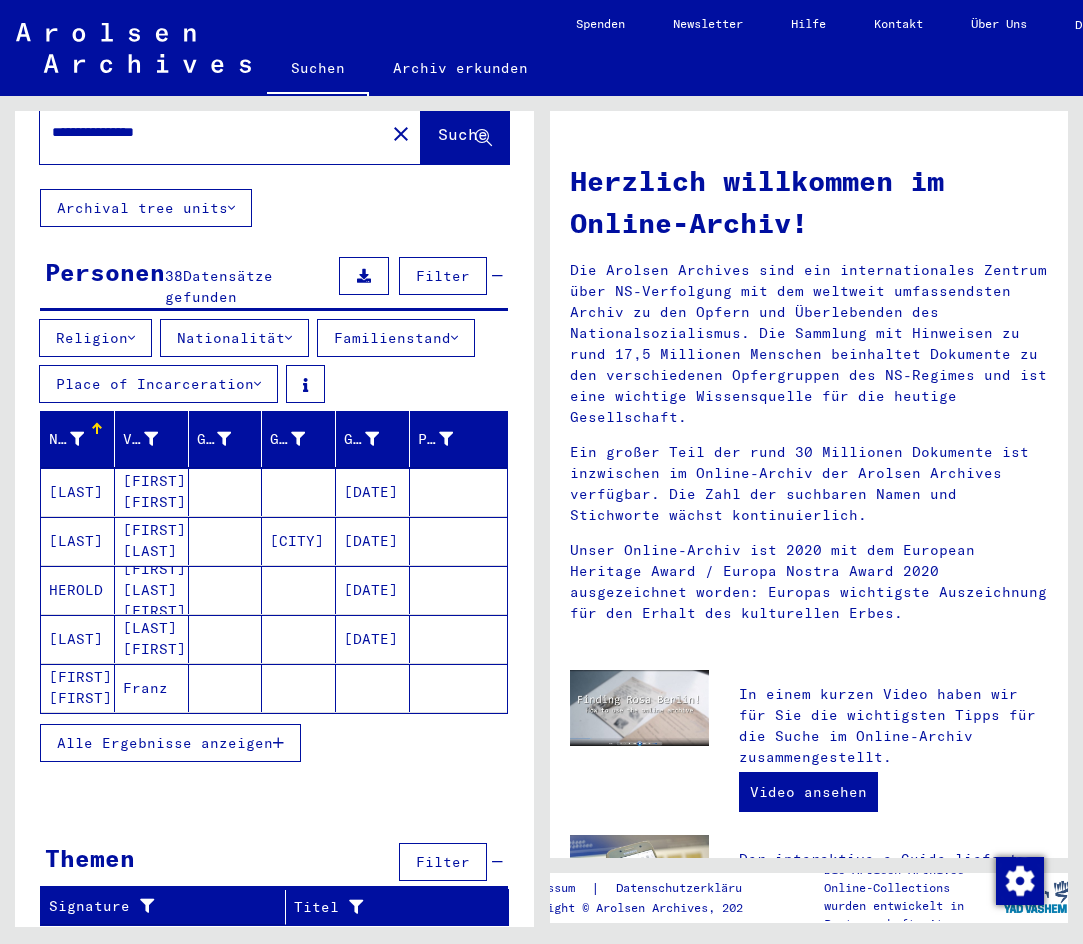 click at bounding box center (278, 743) 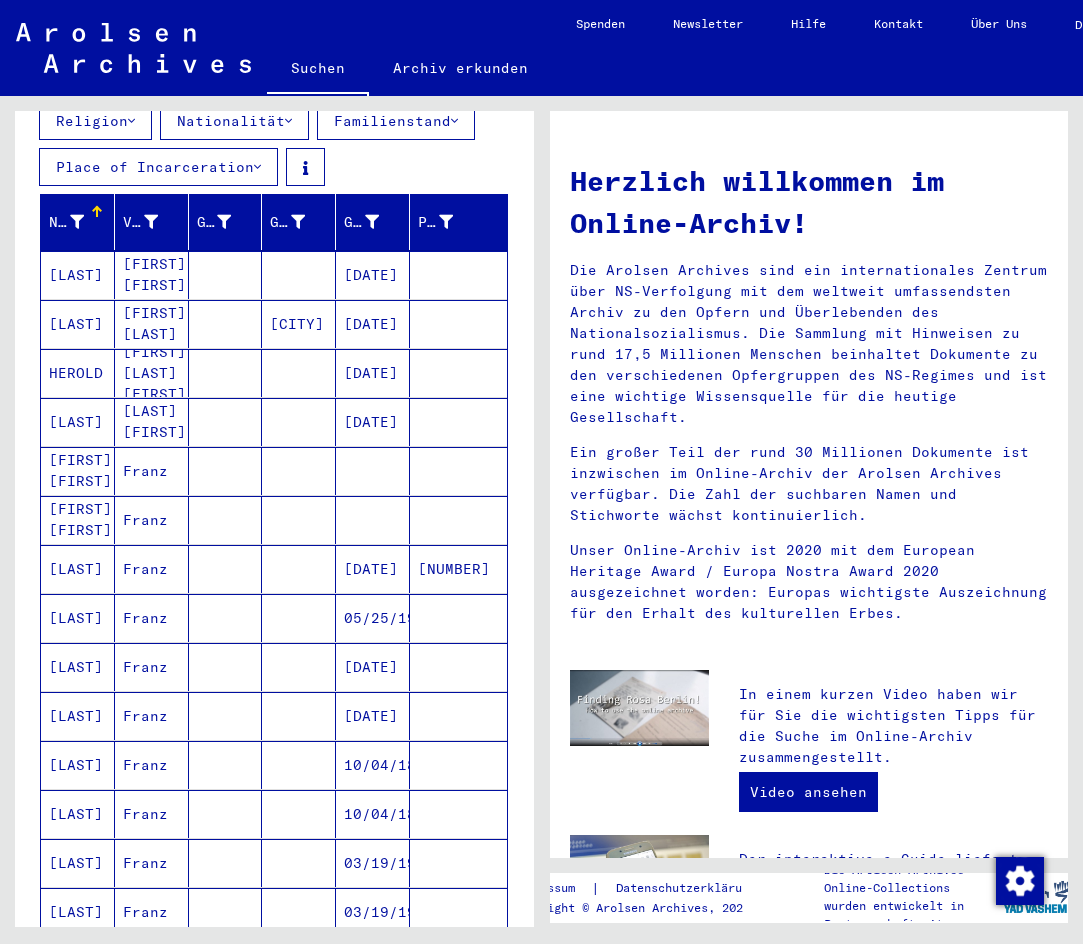 scroll, scrollTop: 383, scrollLeft: 0, axis: vertical 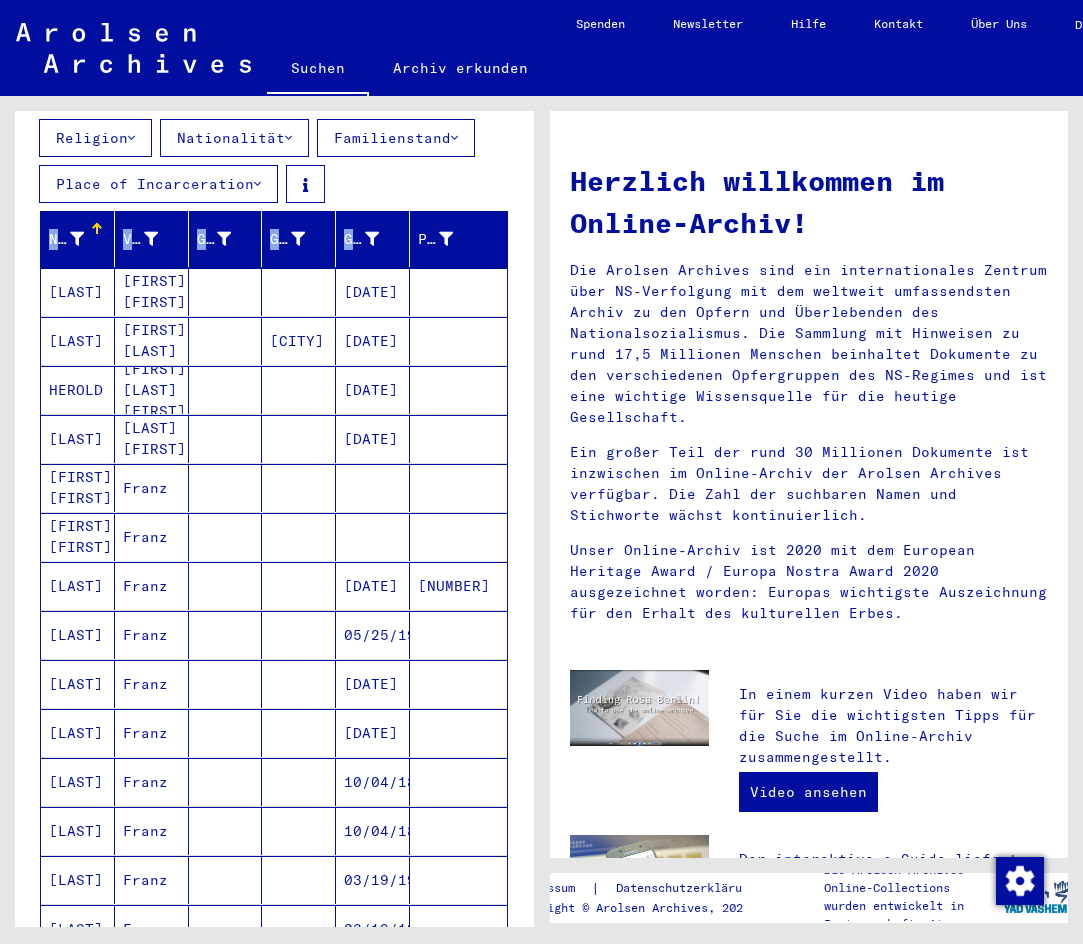 drag, startPoint x: 396, startPoint y: 120, endPoint x: 417, endPoint y: 121, distance: 21.023796 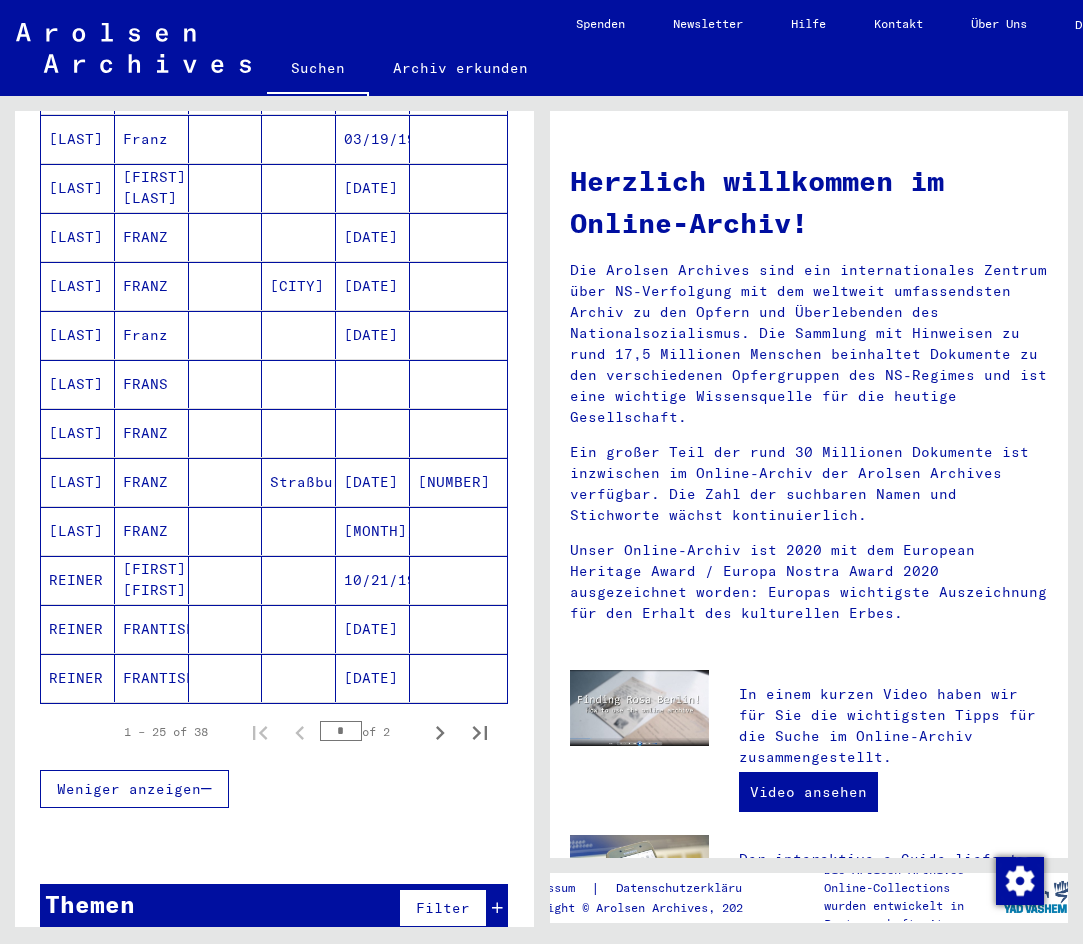 scroll, scrollTop: 1103, scrollLeft: 0, axis: vertical 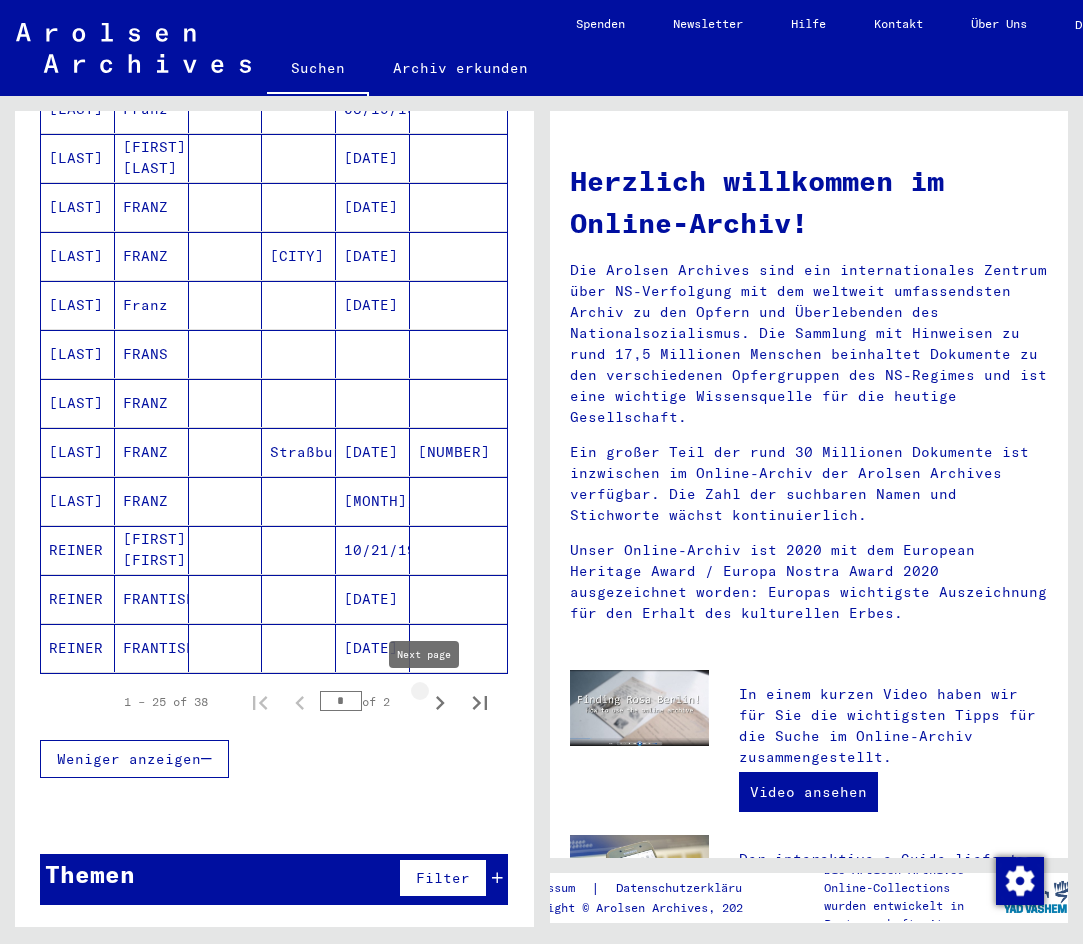 click 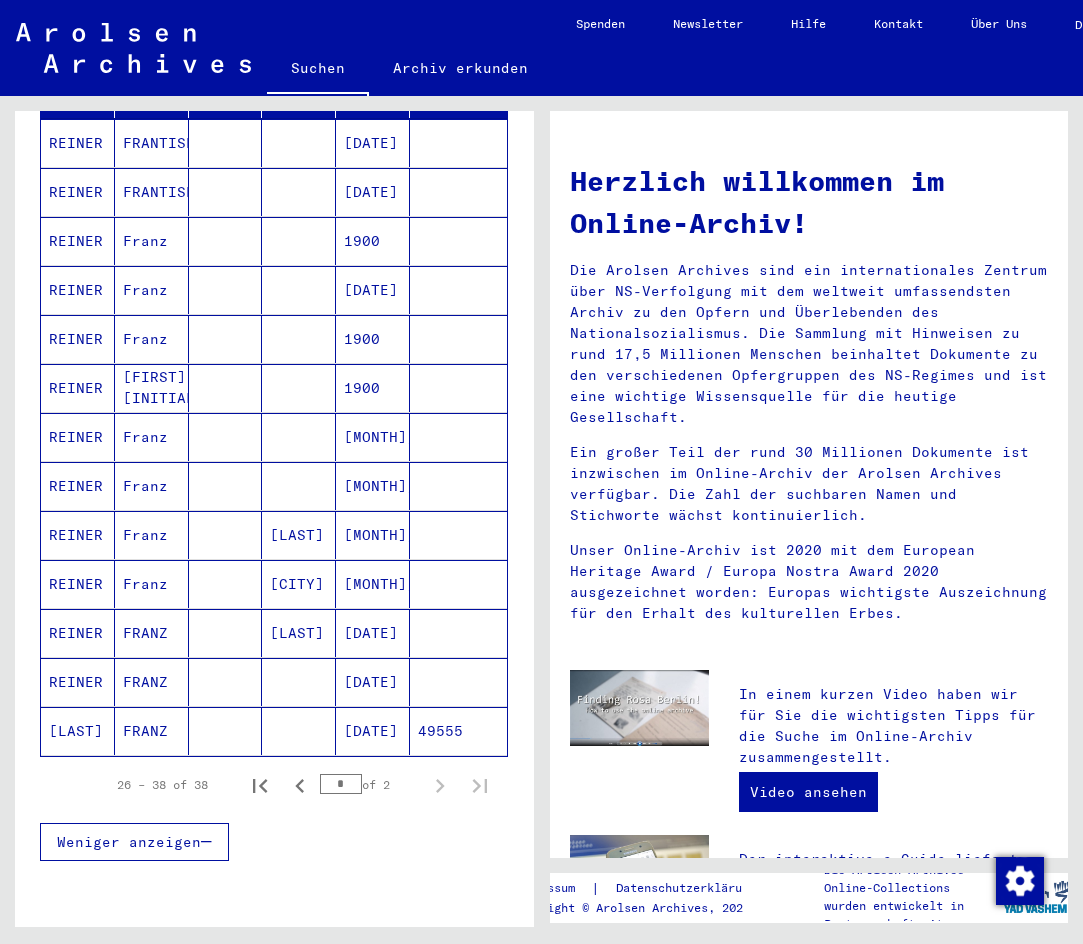 scroll, scrollTop: 515, scrollLeft: 0, axis: vertical 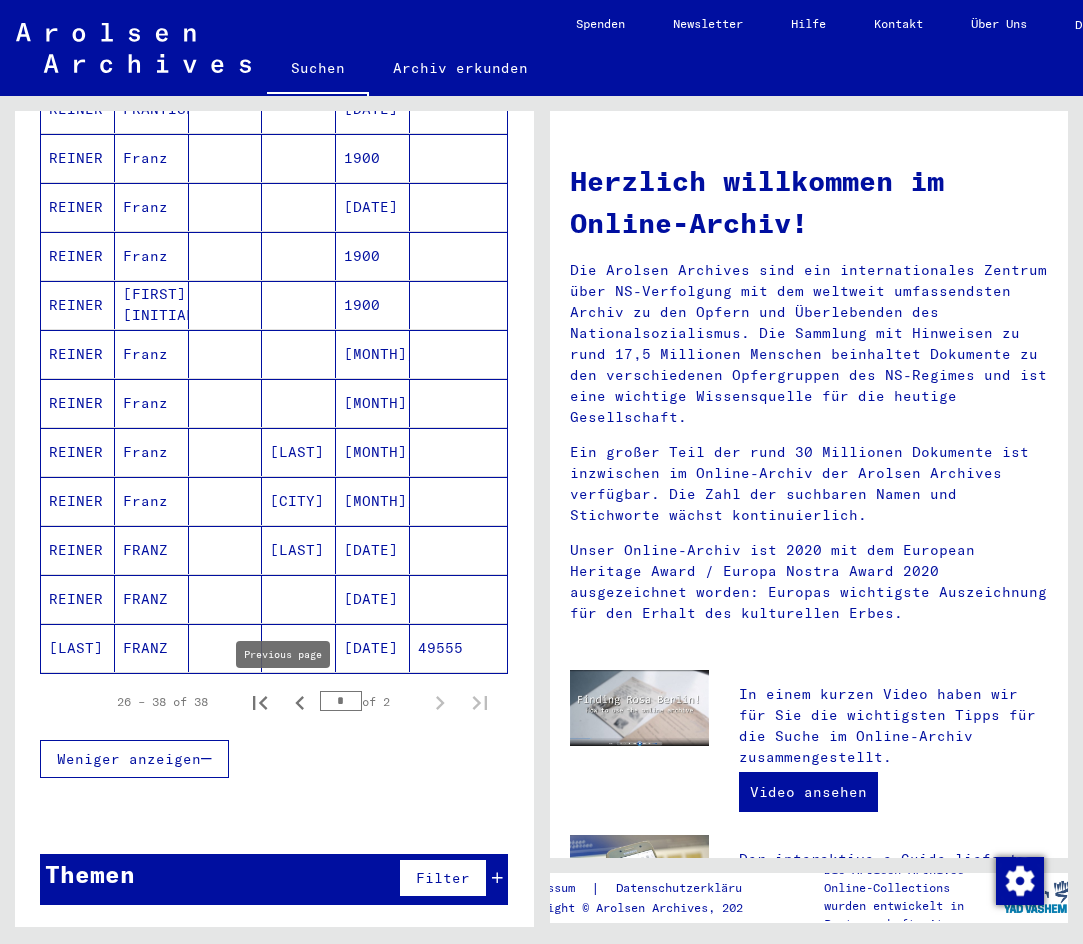 click 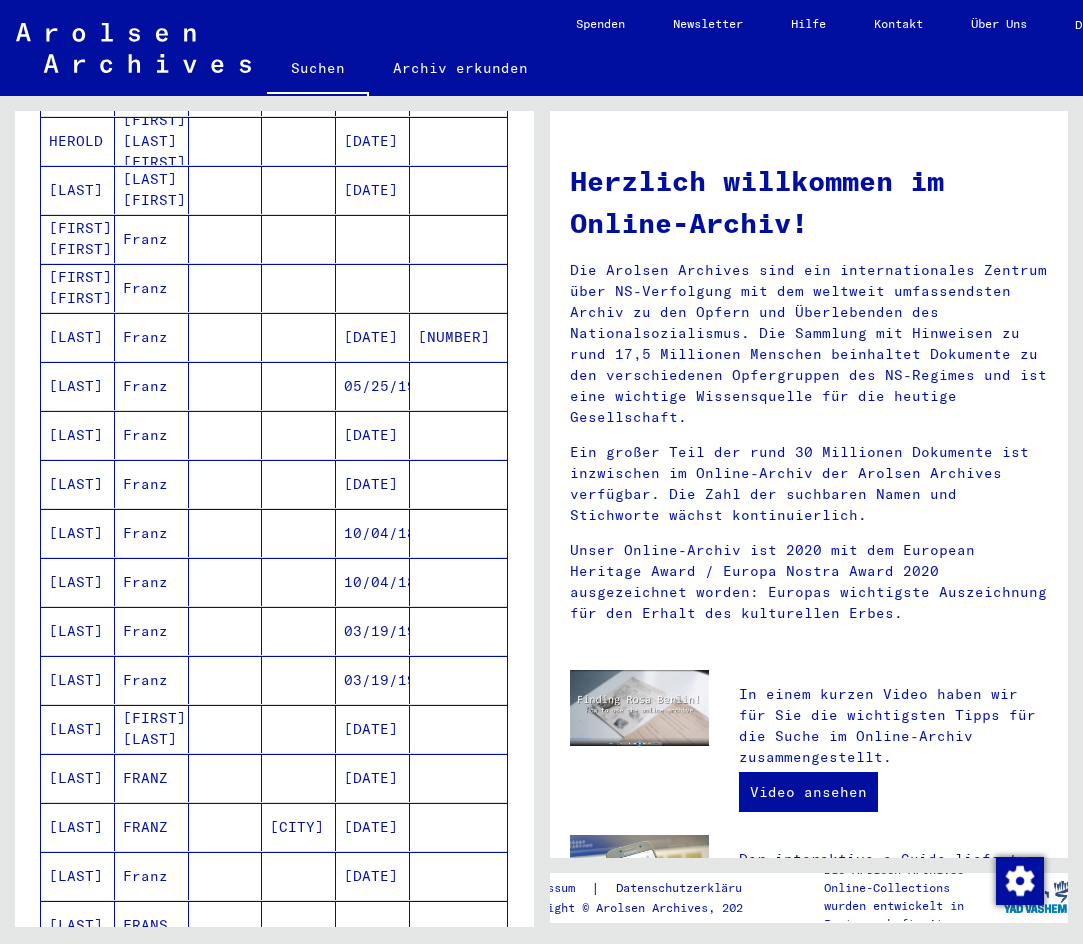 scroll, scrollTop: 715, scrollLeft: 0, axis: vertical 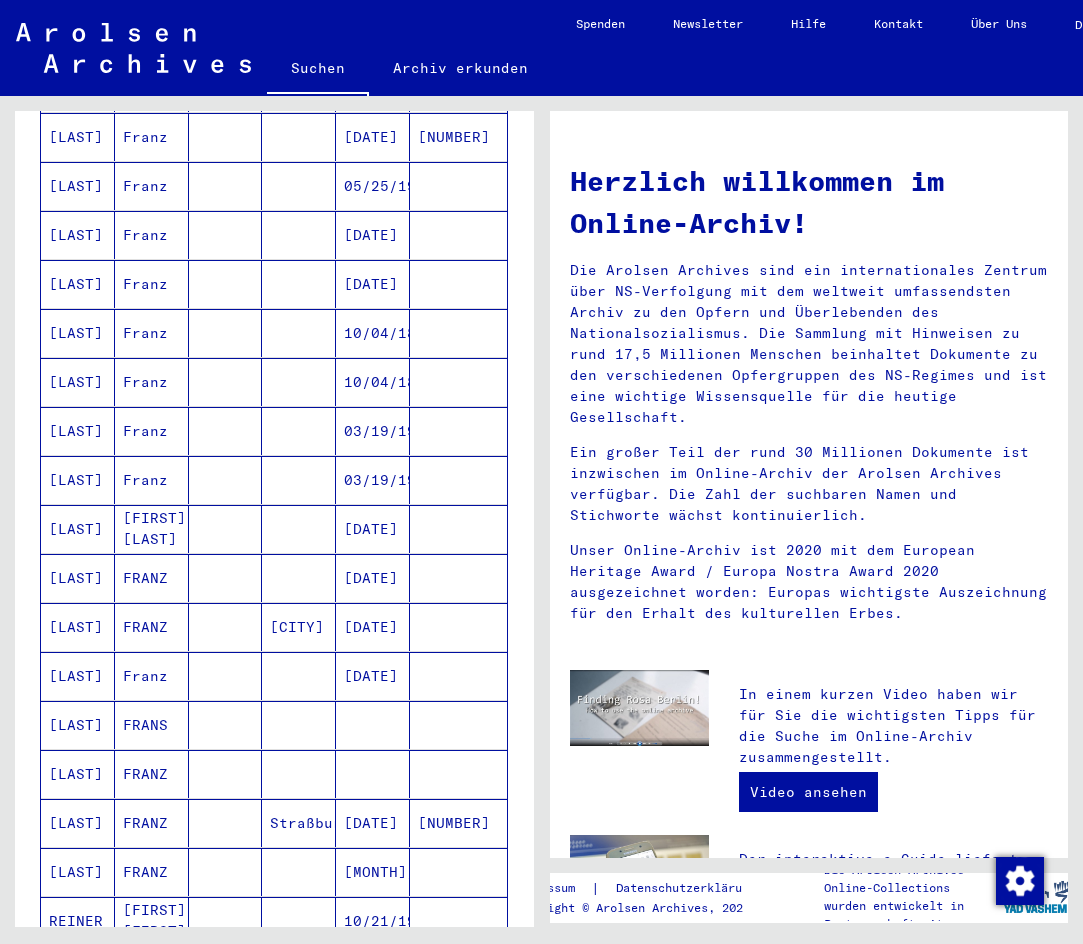 click on "[LAST]" at bounding box center (78, 578) 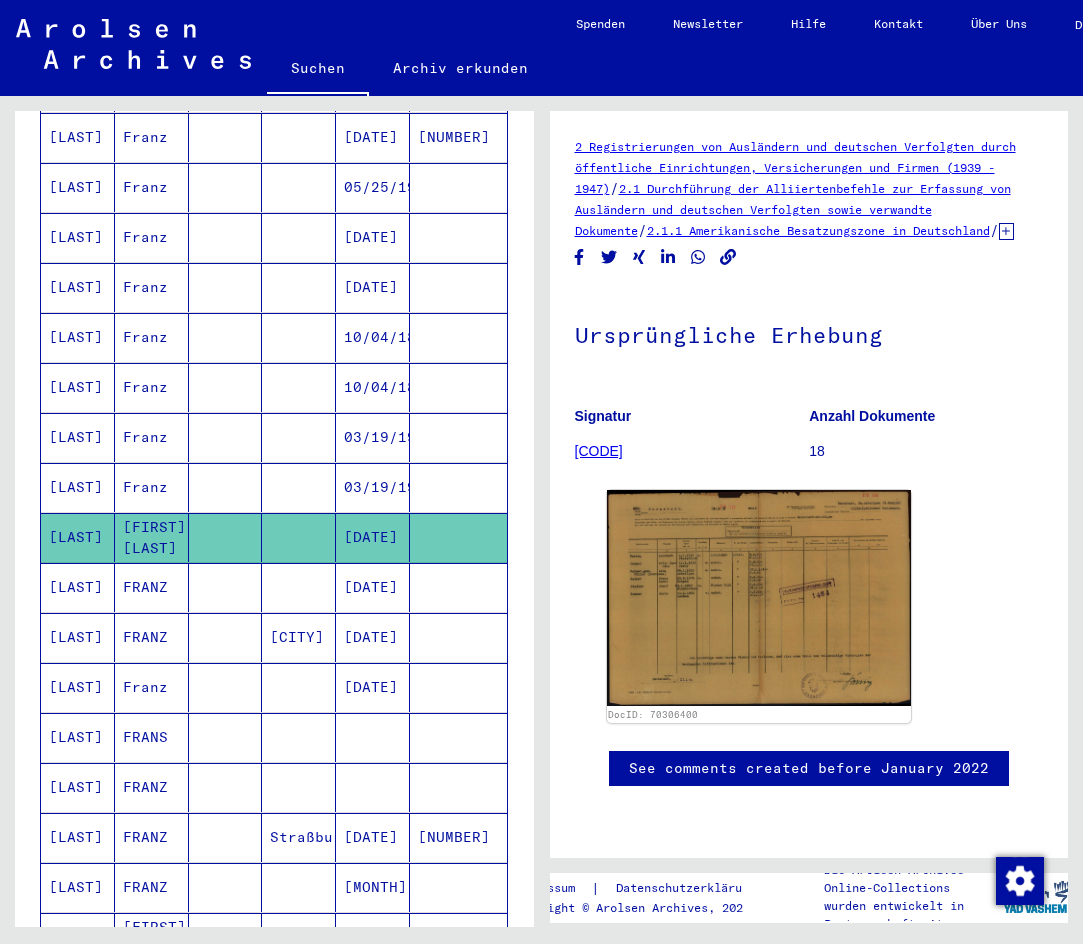 scroll, scrollTop: 0, scrollLeft: 0, axis: both 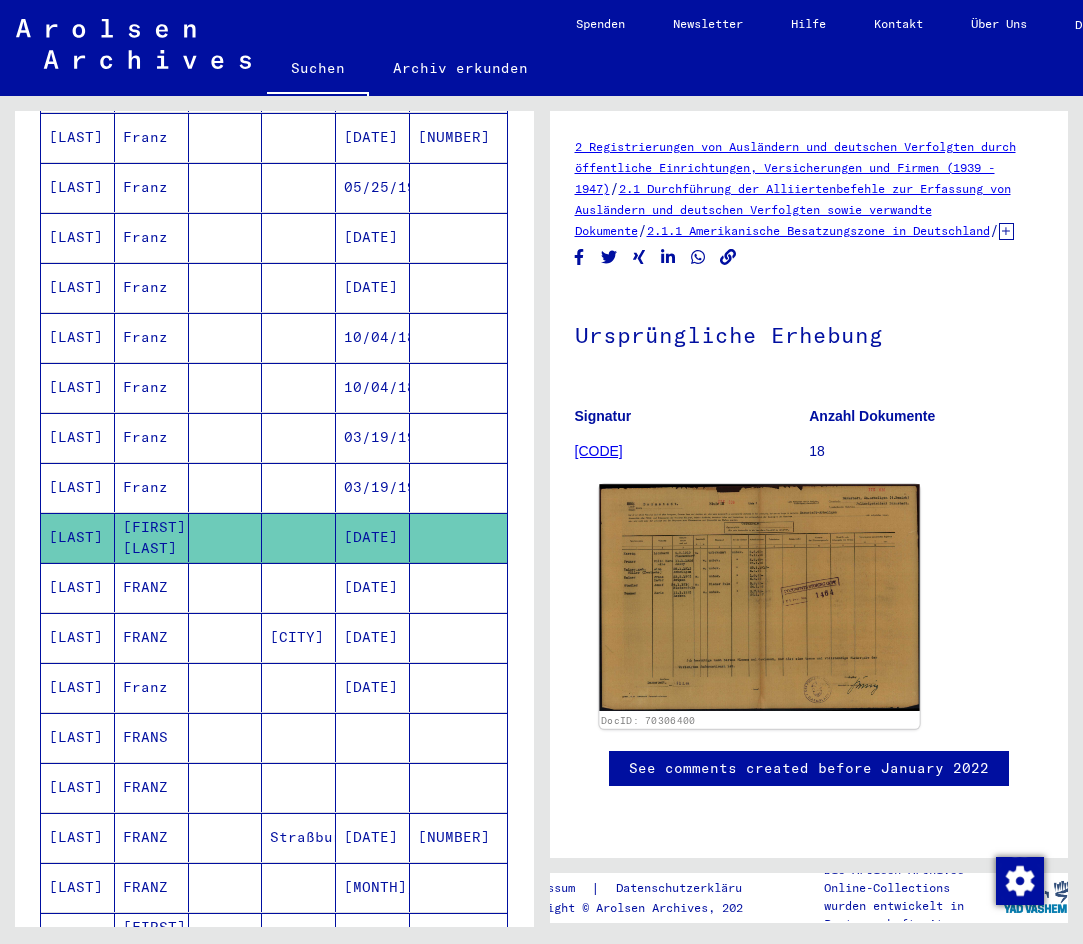click 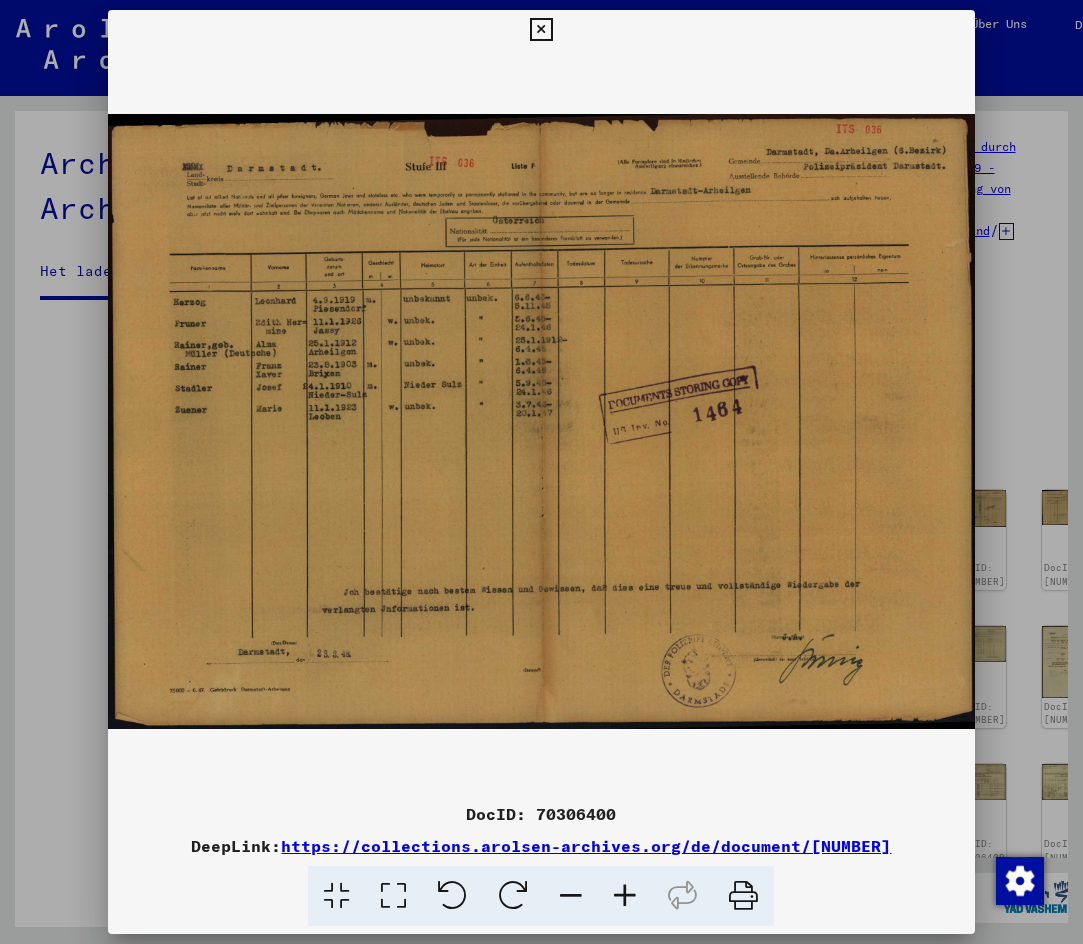 scroll, scrollTop: 5216, scrollLeft: 0, axis: vertical 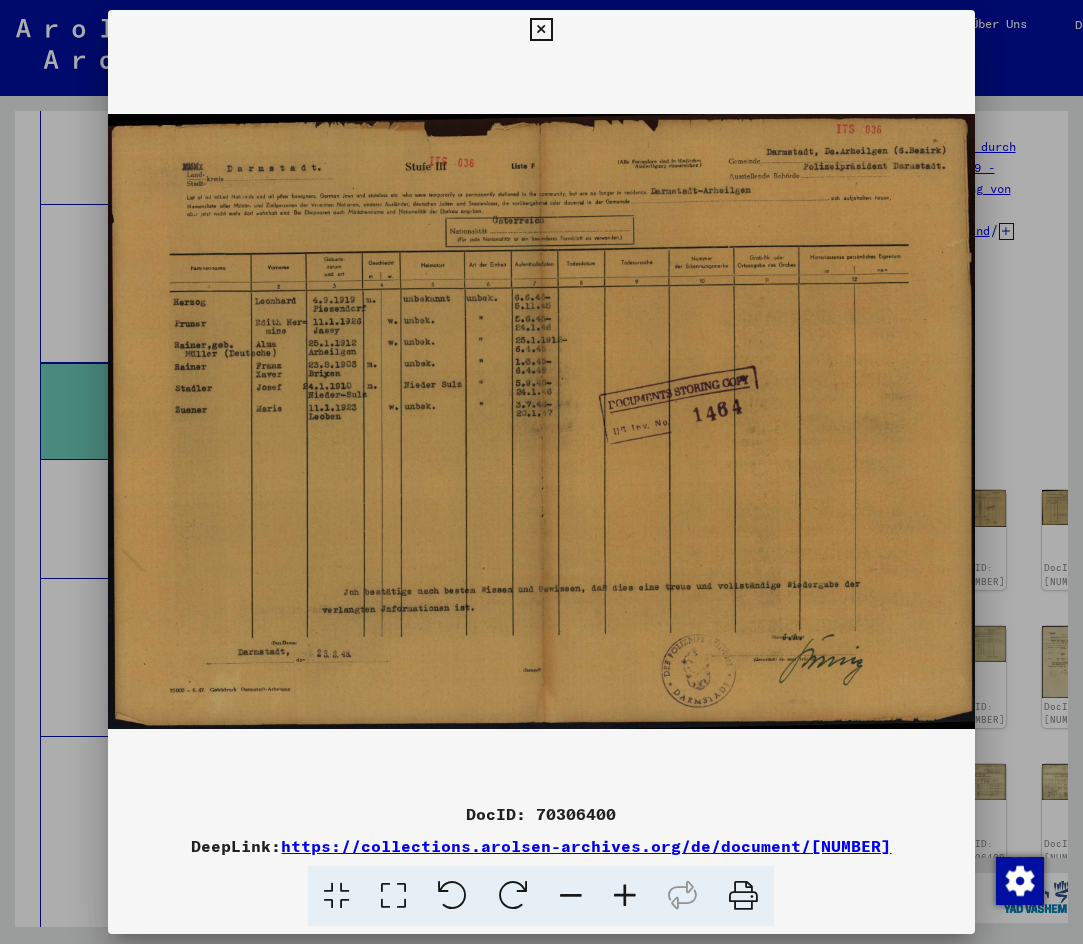 click at bounding box center [541, 30] 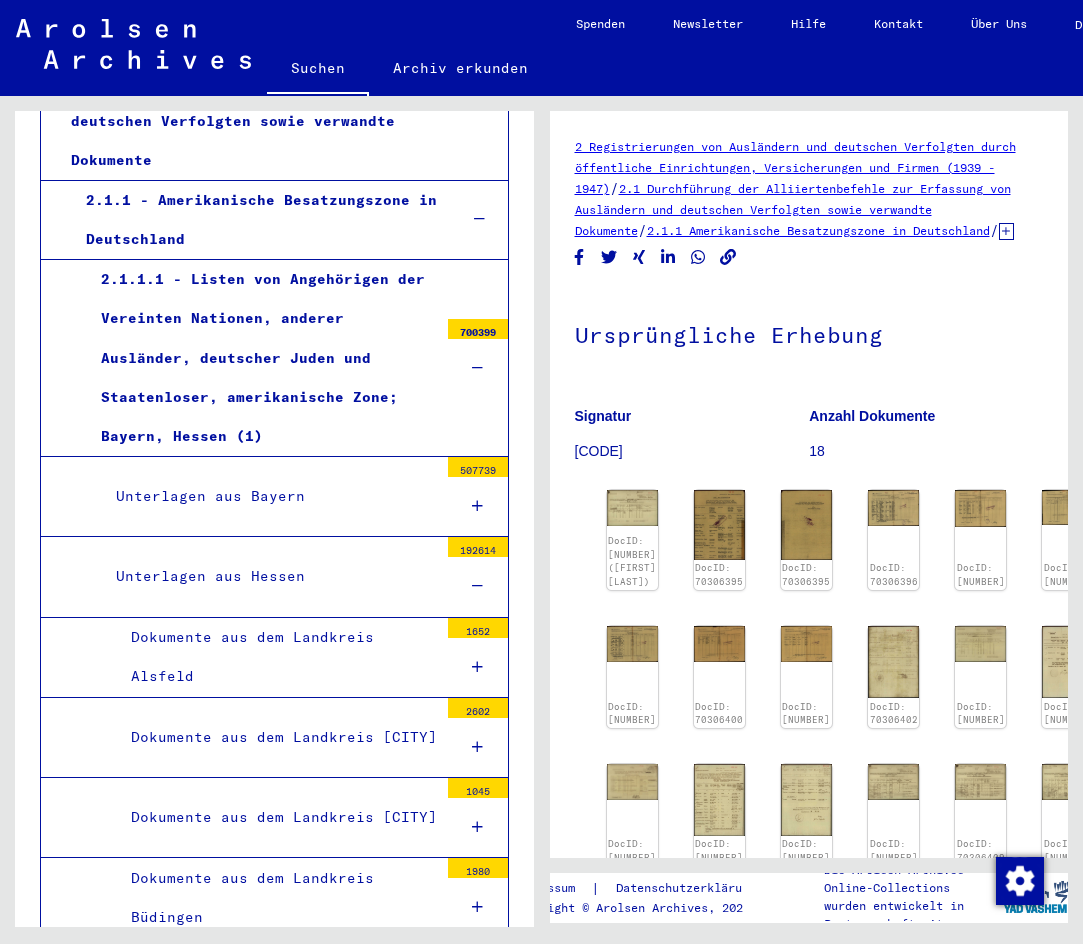 scroll, scrollTop: 0, scrollLeft: 0, axis: both 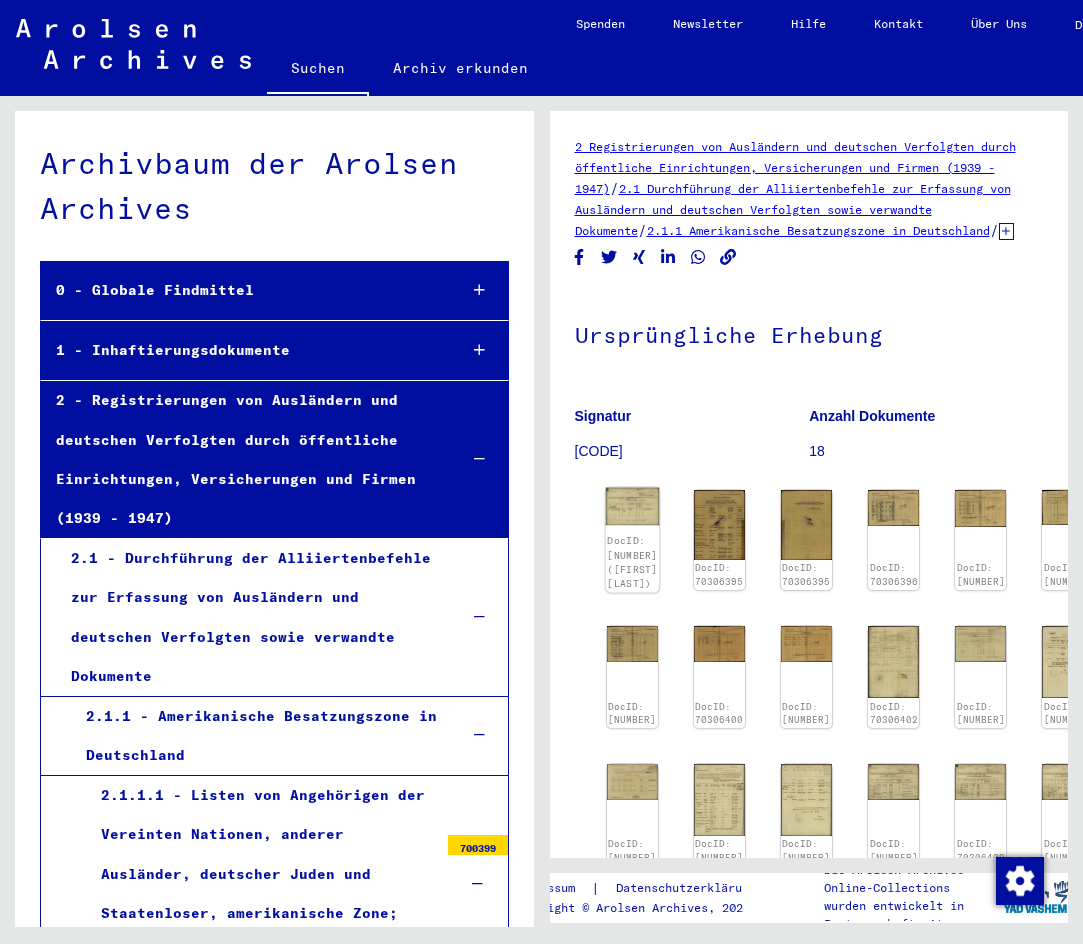 click 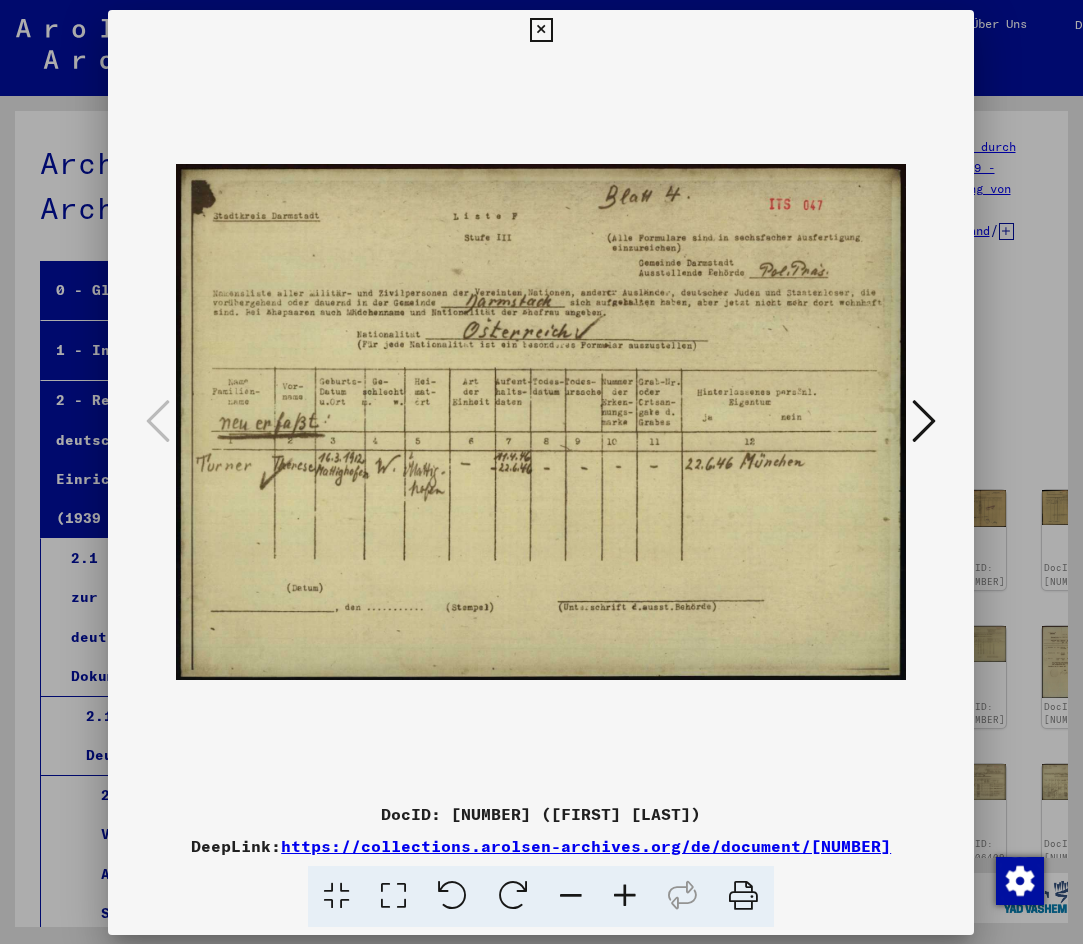 click at bounding box center (541, 422) 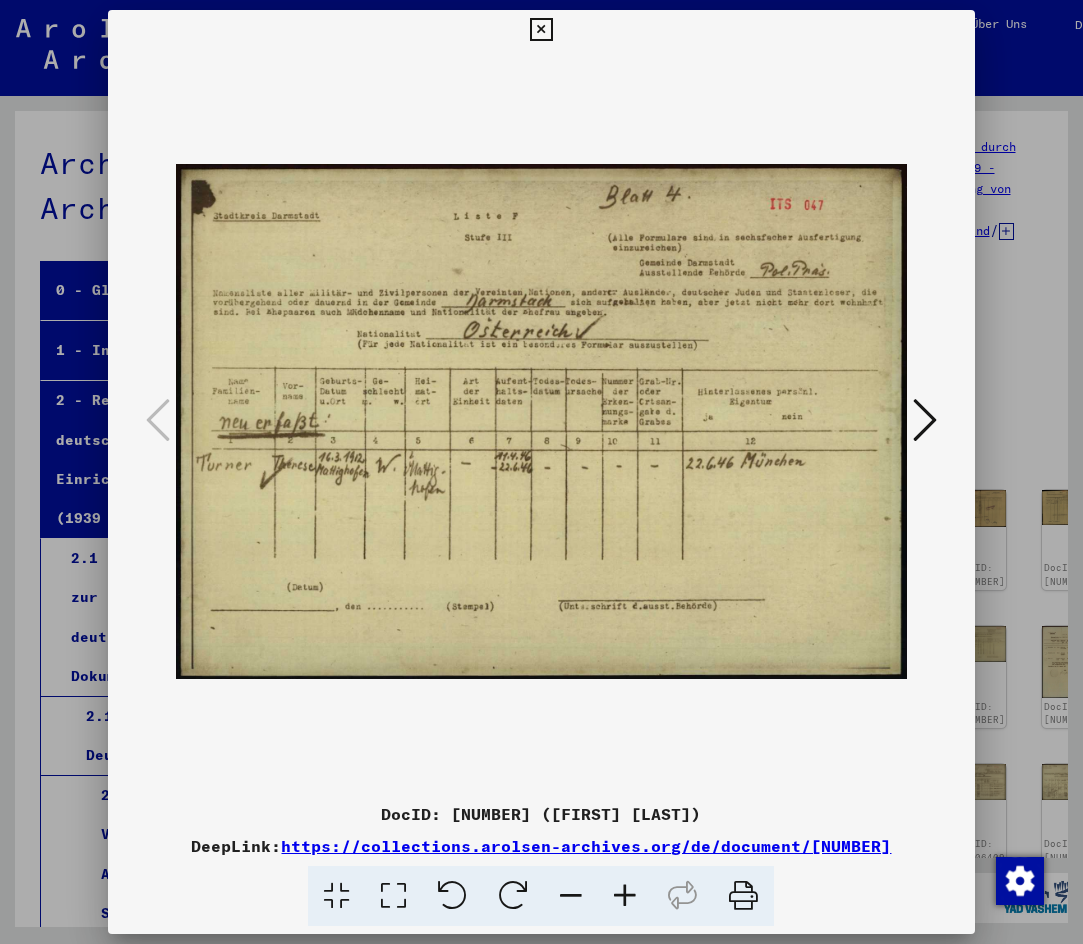 click at bounding box center [541, 30] 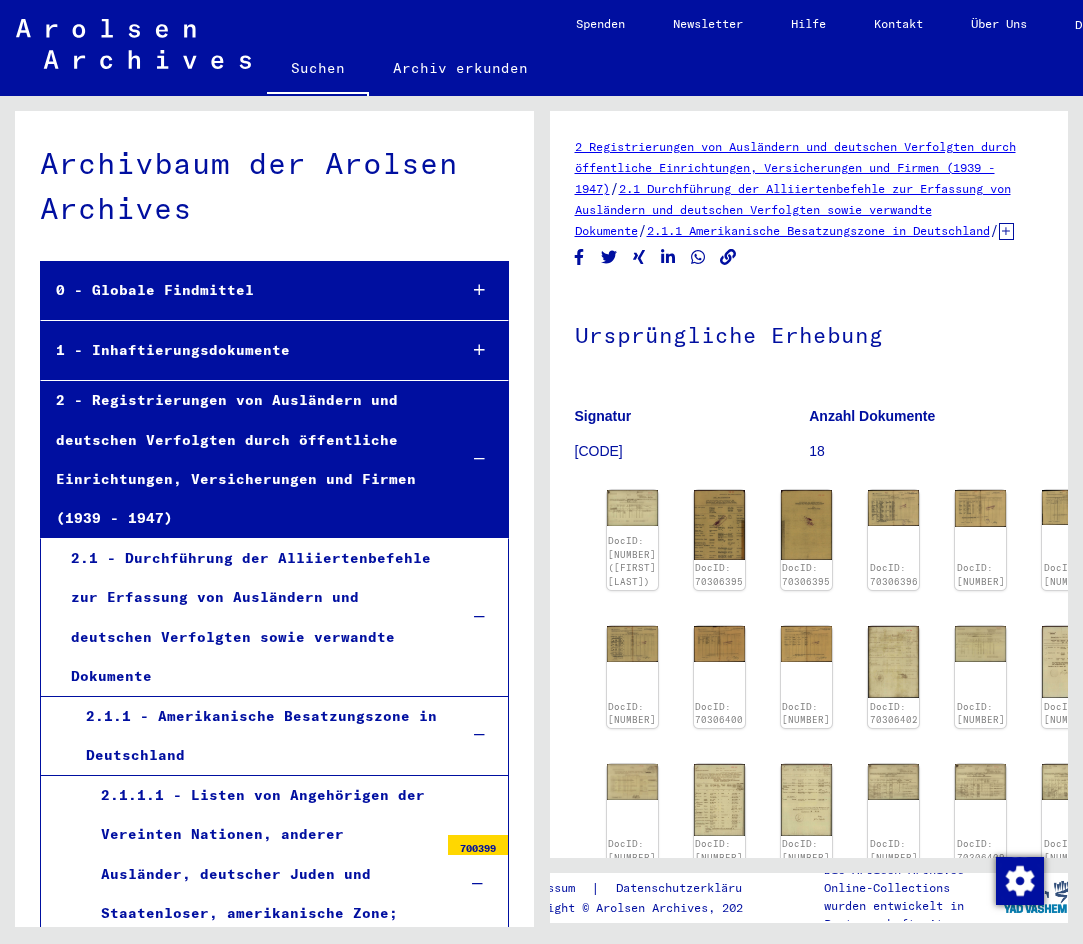 click on "Suchen" 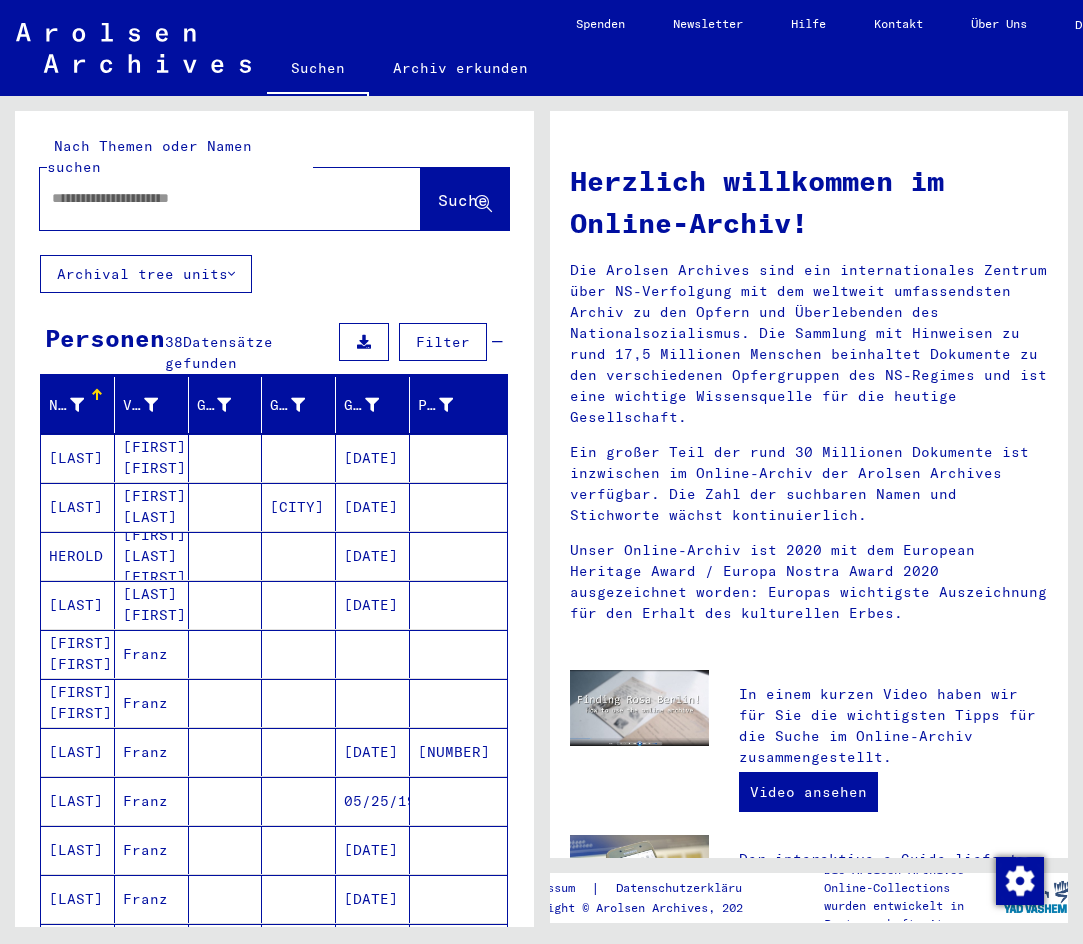 click at bounding box center (206, 198) 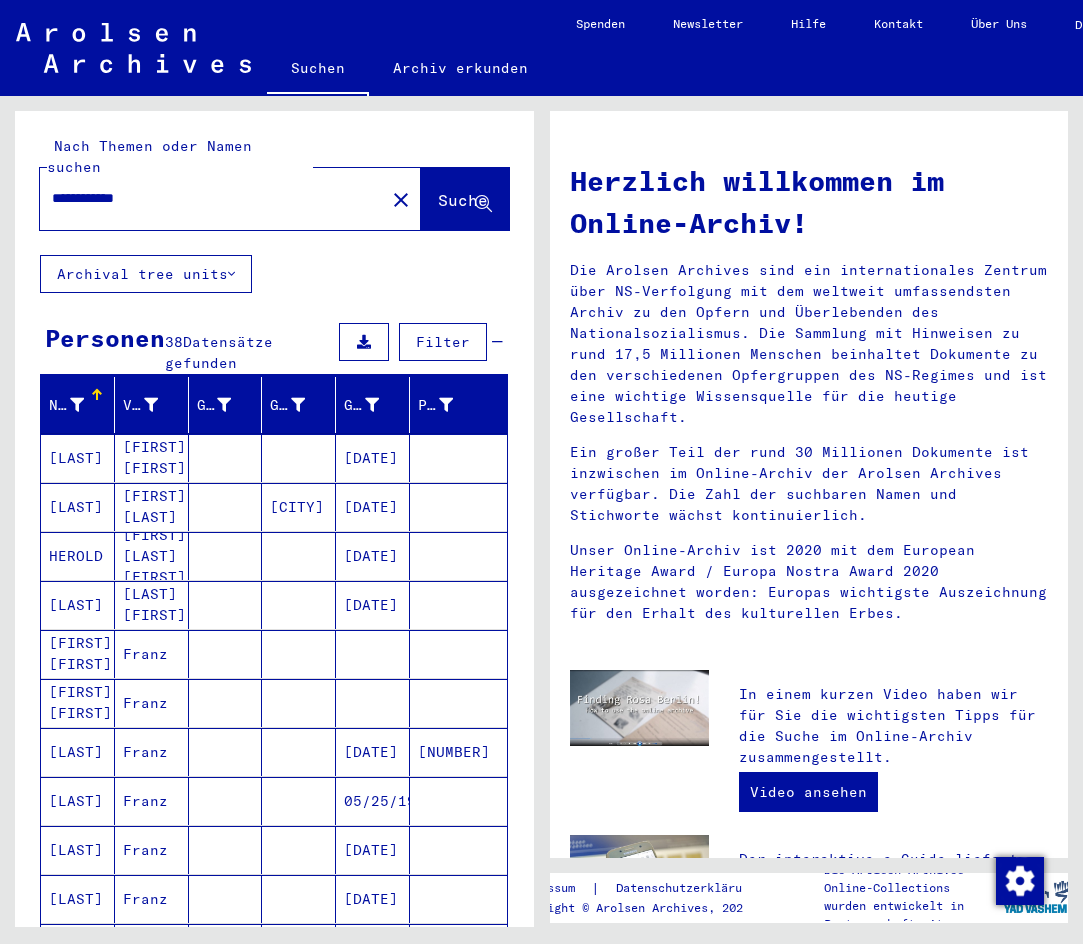 type on "**********" 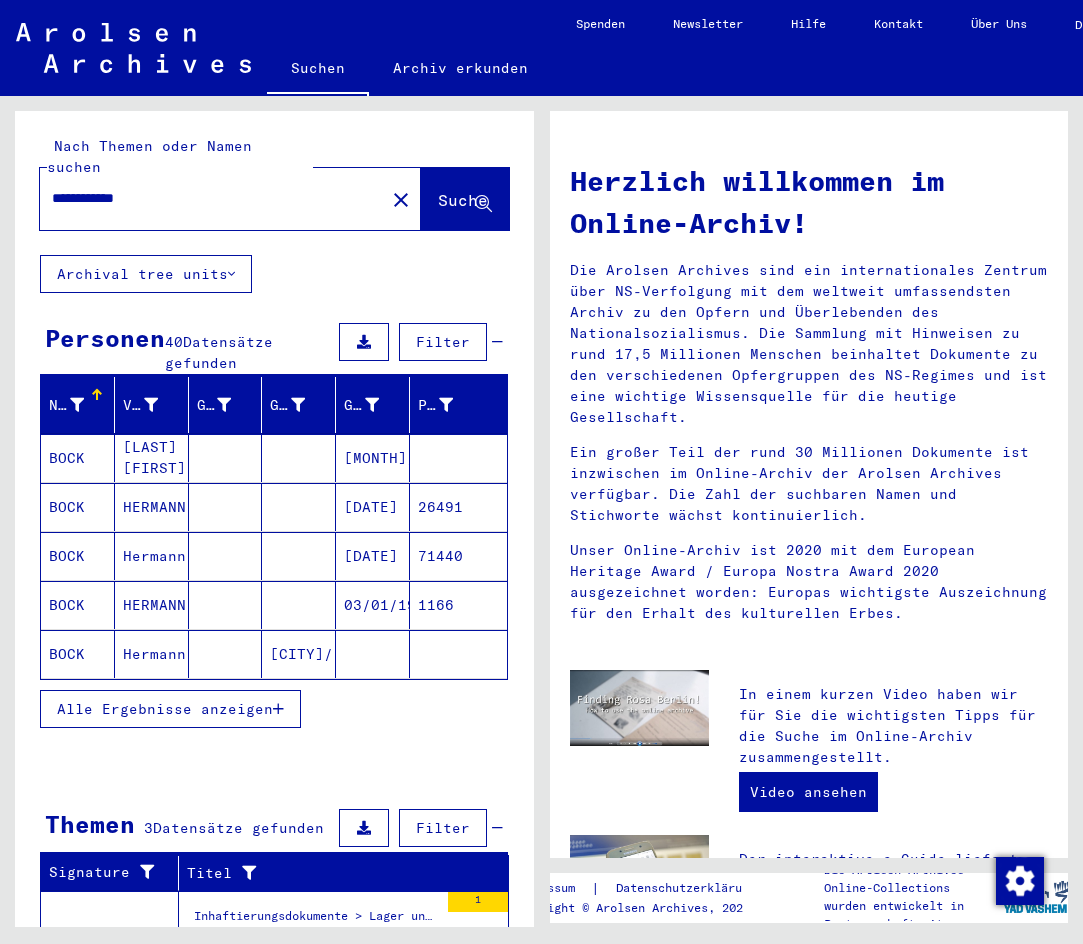 scroll, scrollTop: 279, scrollLeft: 0, axis: vertical 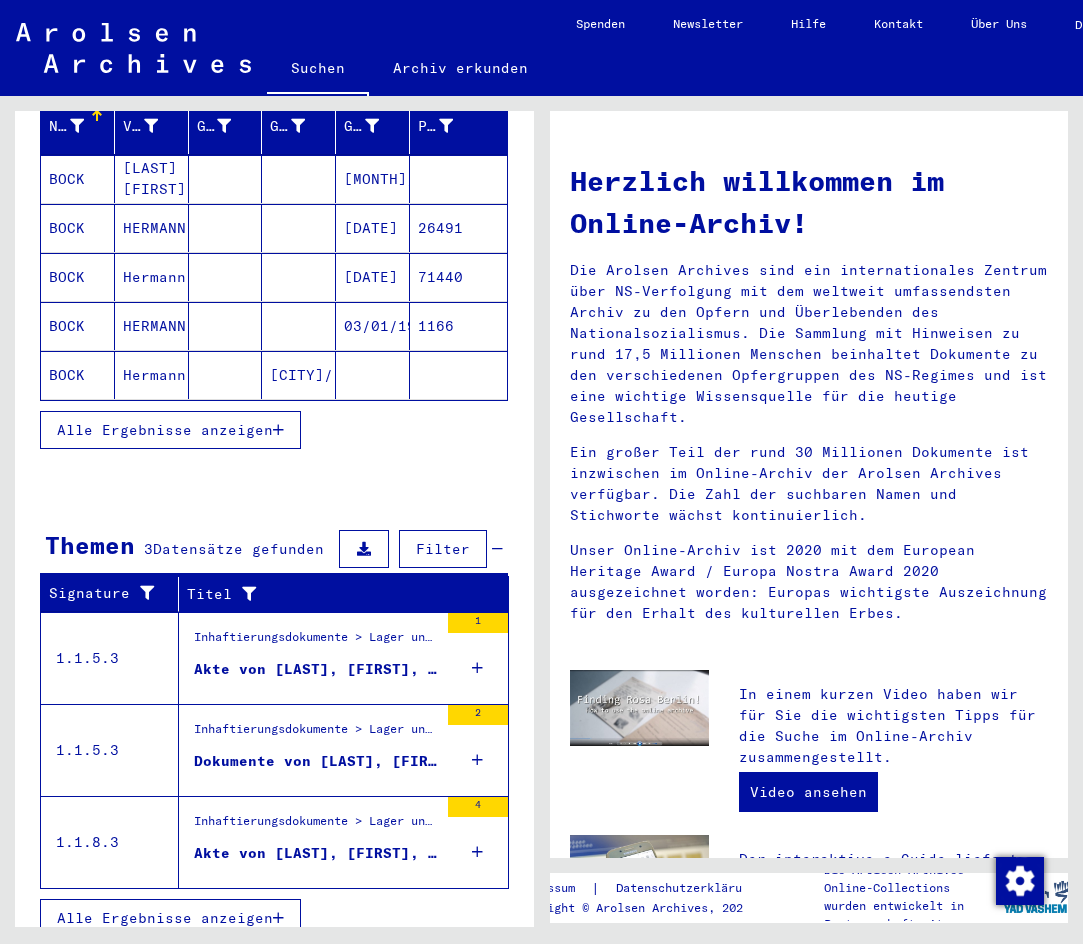 click on "Akte von [LAST], [FIRST], geboren am [DATE]" at bounding box center (316, 669) 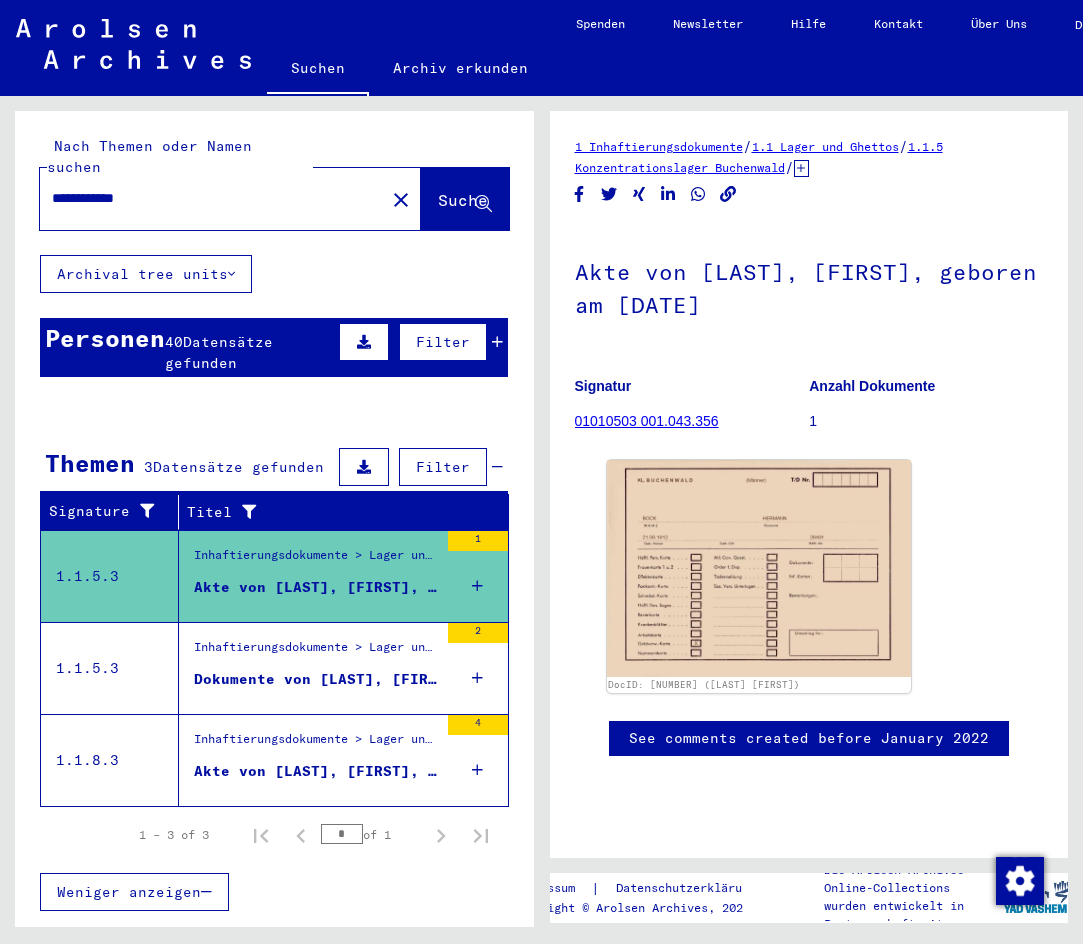 scroll, scrollTop: 0, scrollLeft: 0, axis: both 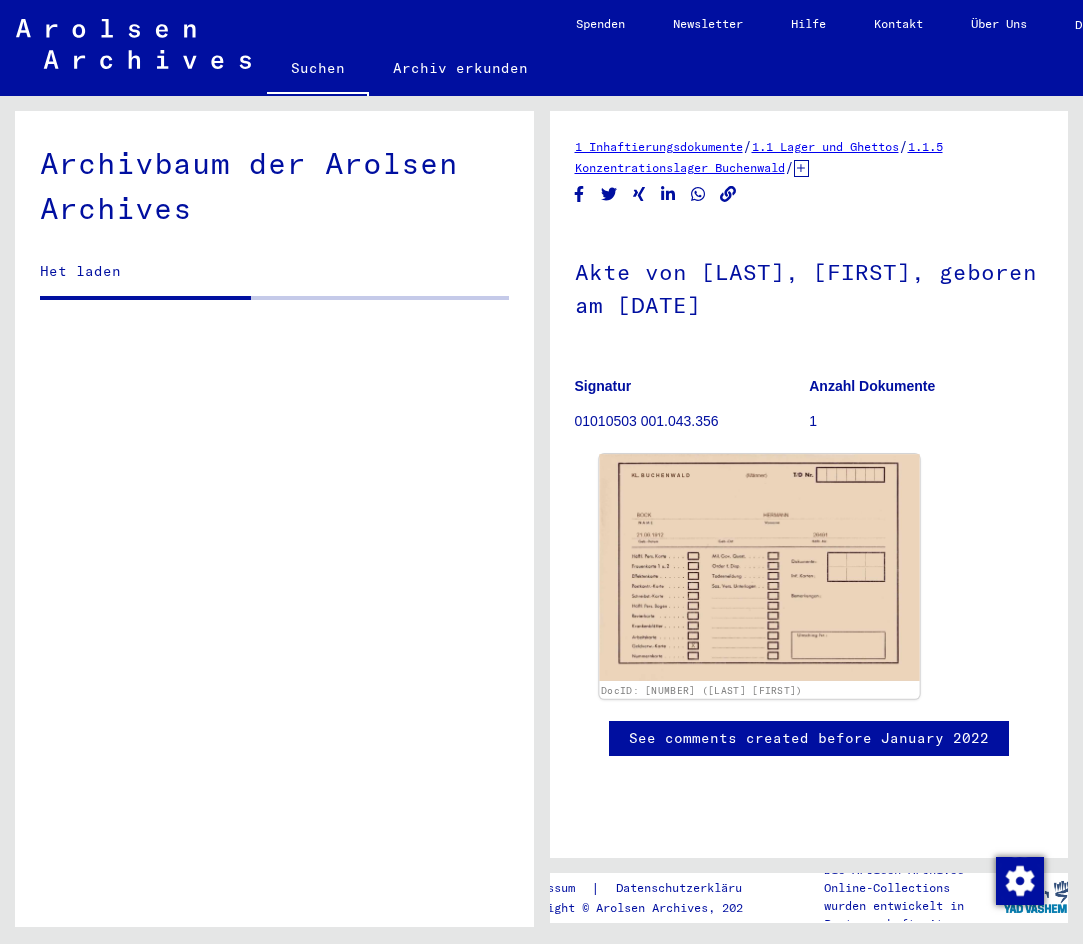 click 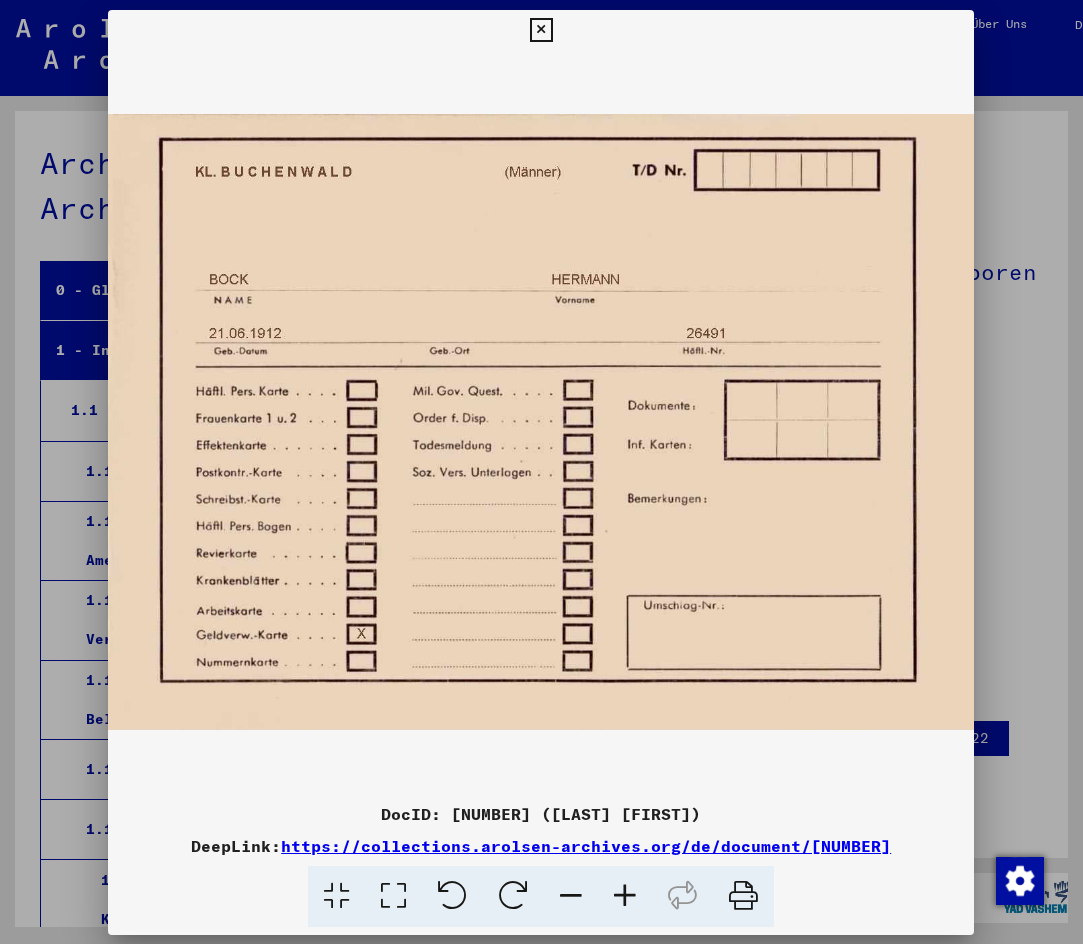 scroll, scrollTop: 38489, scrollLeft: 0, axis: vertical 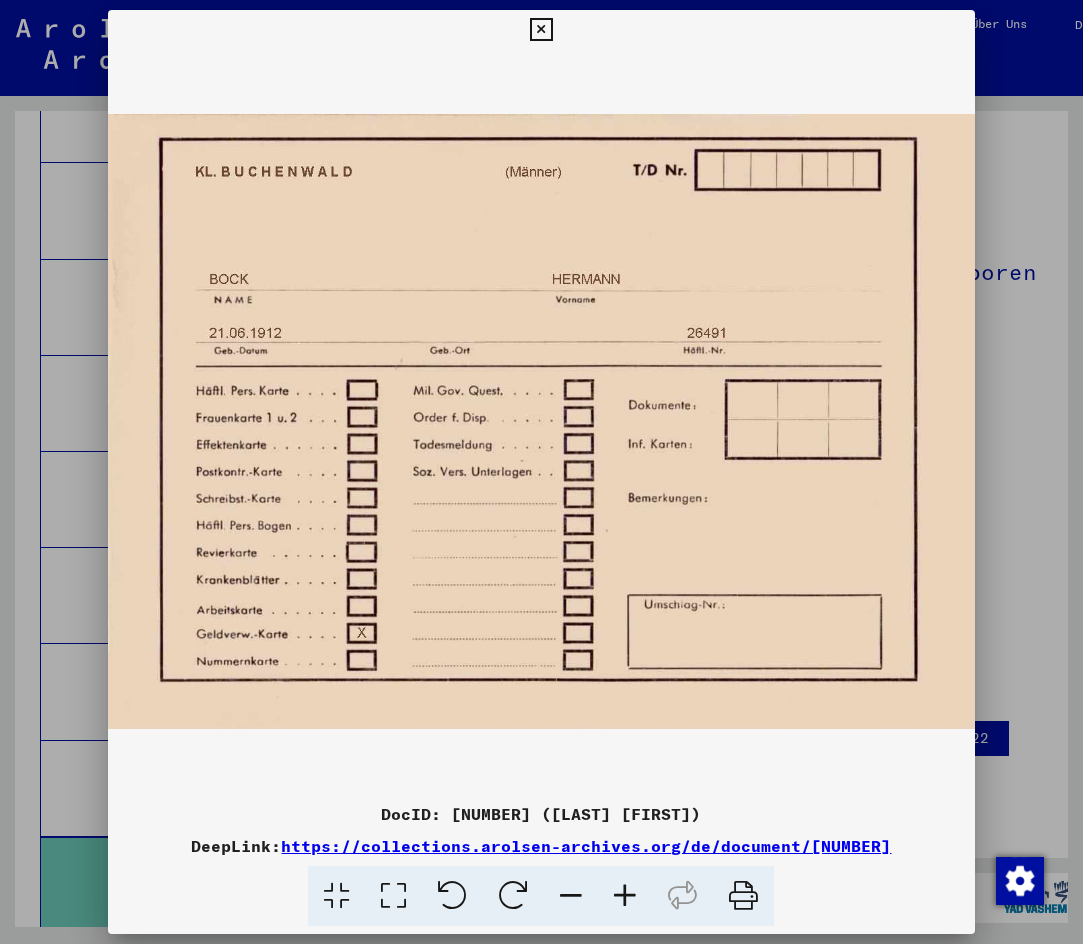 click at bounding box center (541, 30) 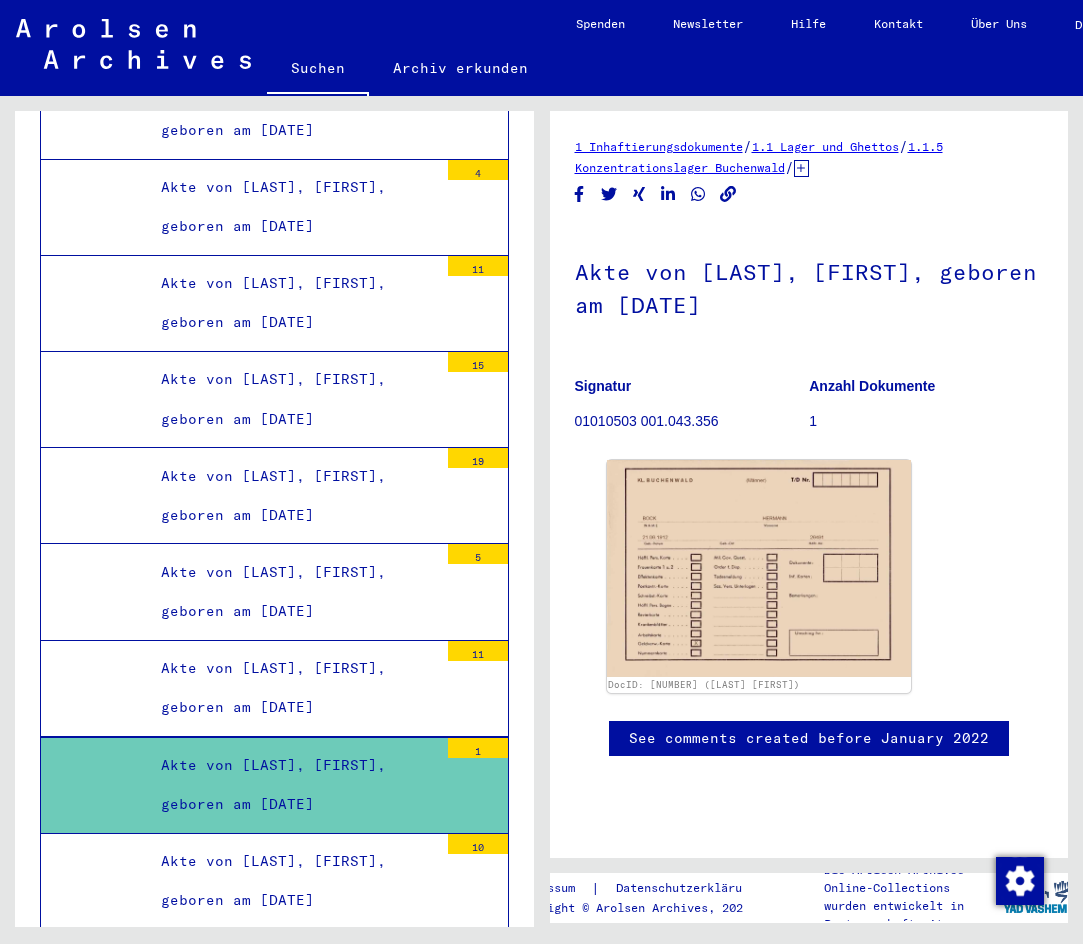 scroll, scrollTop: 38189, scrollLeft: 0, axis: vertical 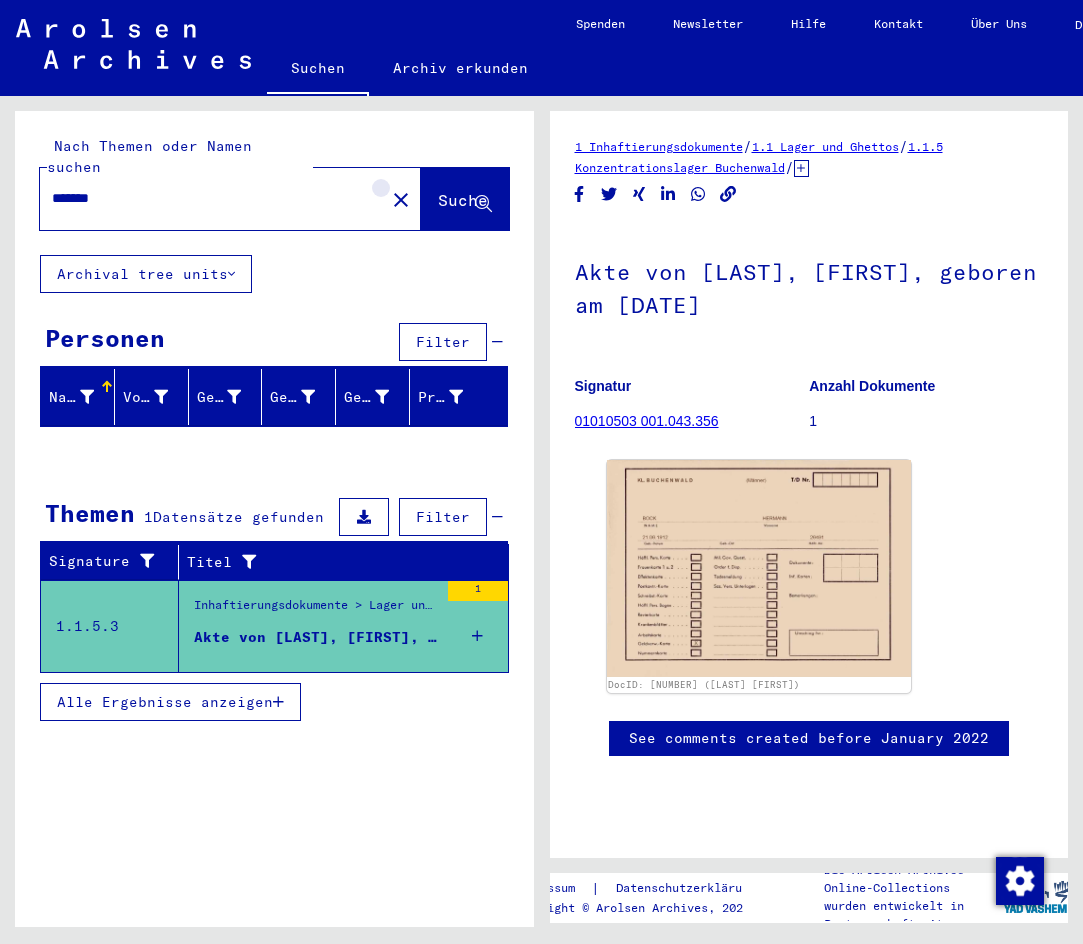 click on "close" 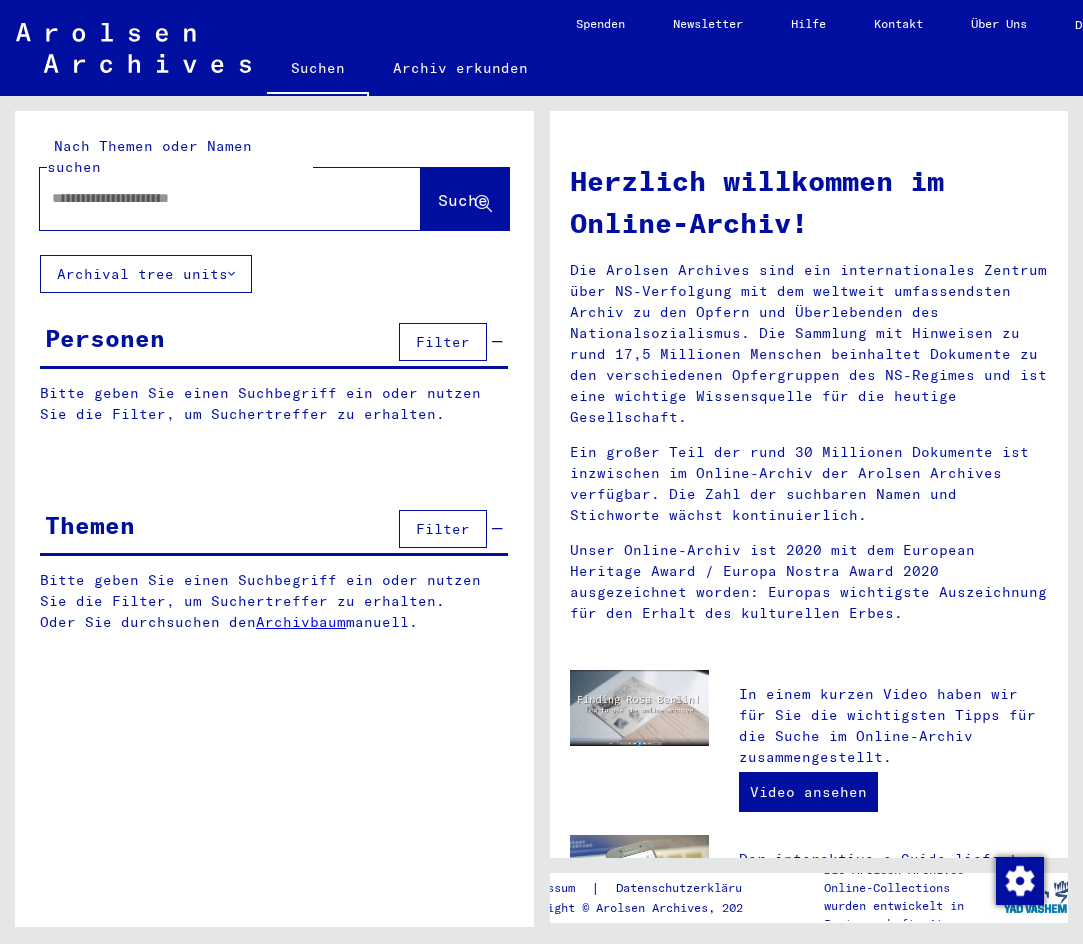 click at bounding box center (206, 198) 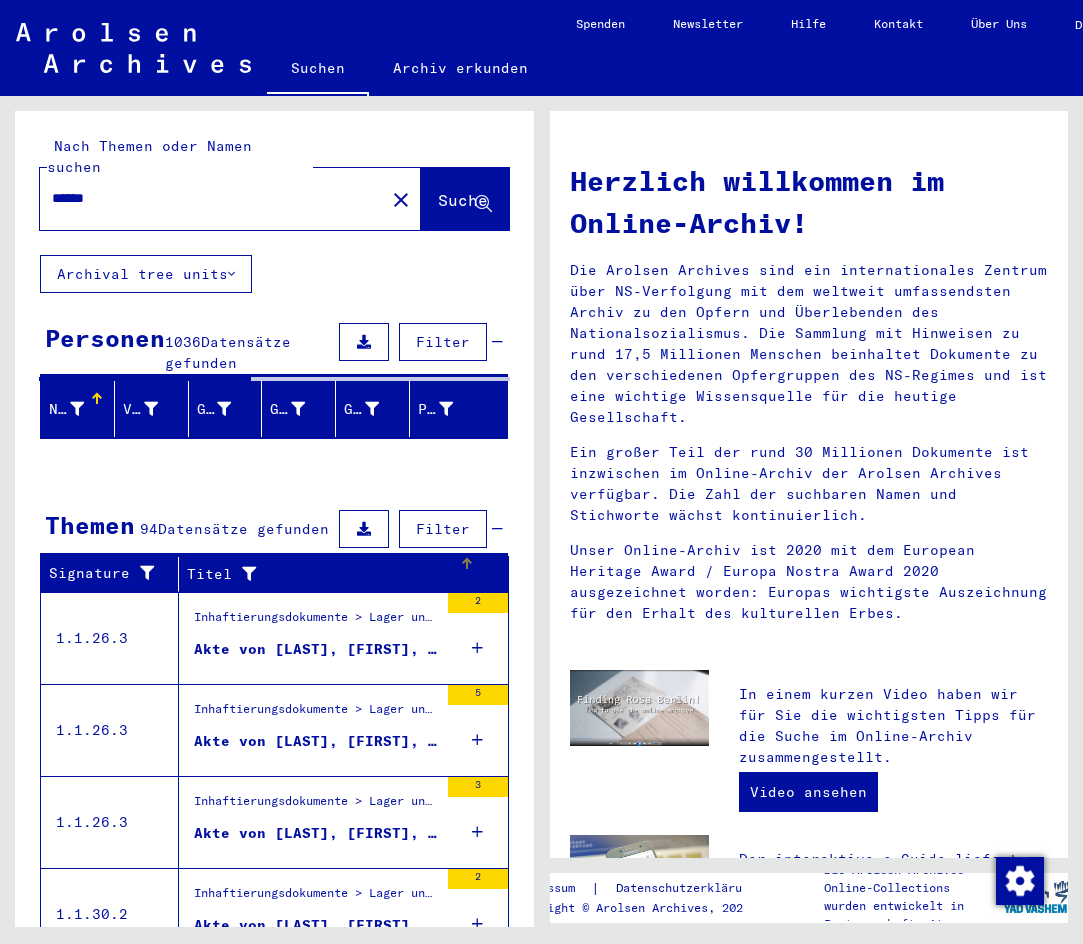 scroll, scrollTop: 172, scrollLeft: 0, axis: vertical 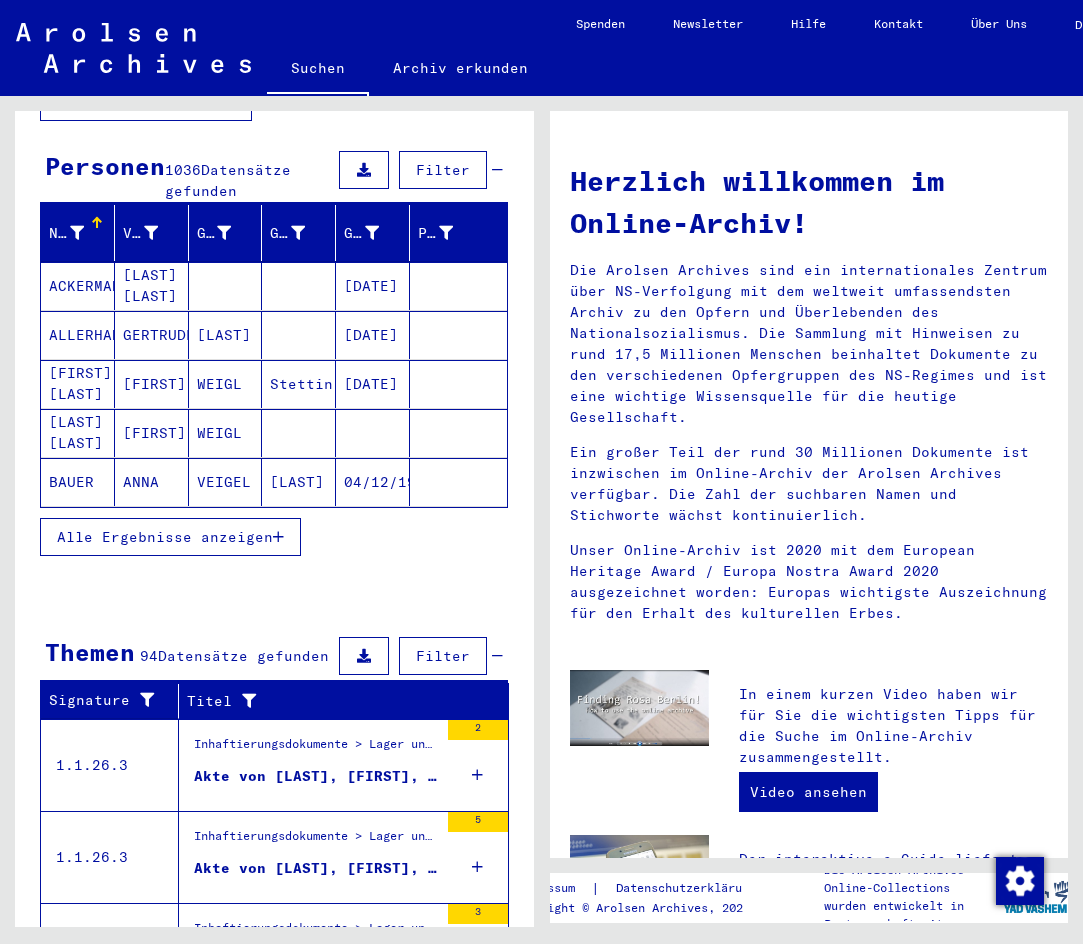 click on "[NUMBER] Datensätze gefunden" at bounding box center [234, 656] 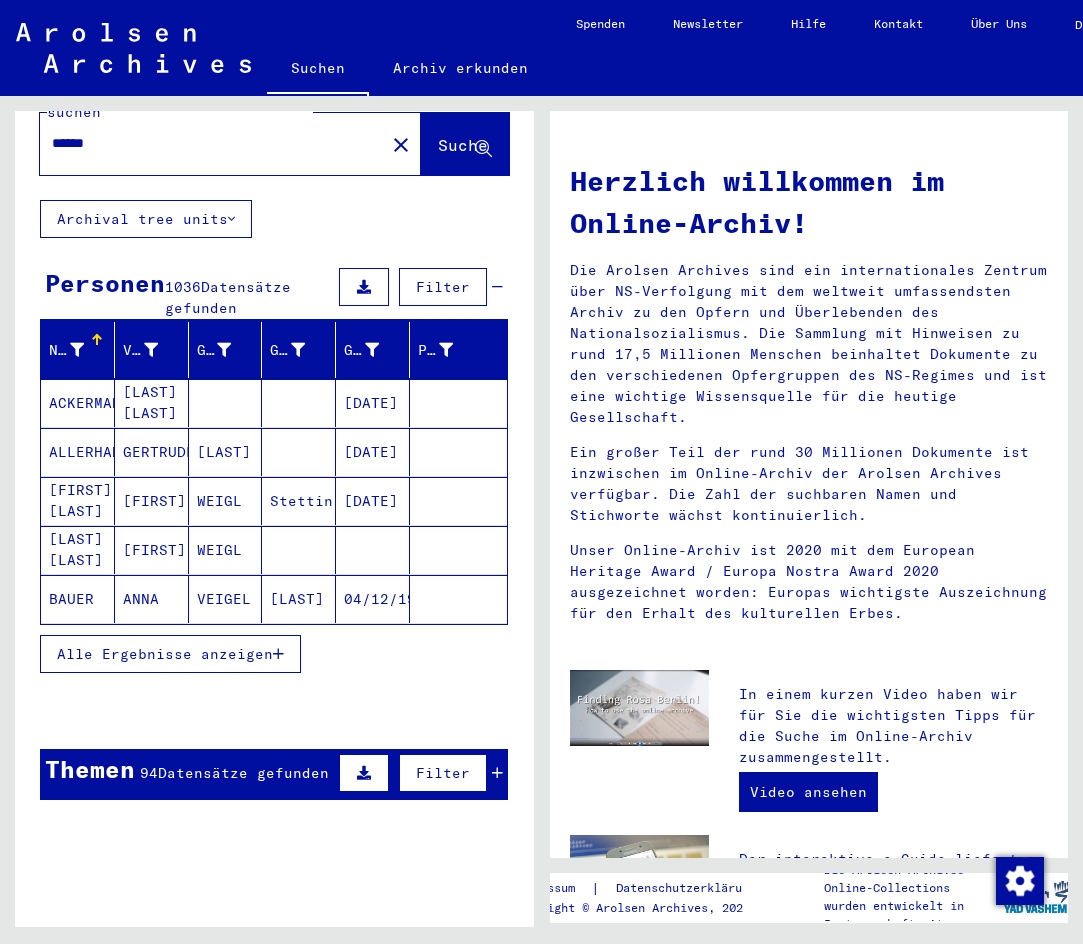 scroll, scrollTop: 0, scrollLeft: 0, axis: both 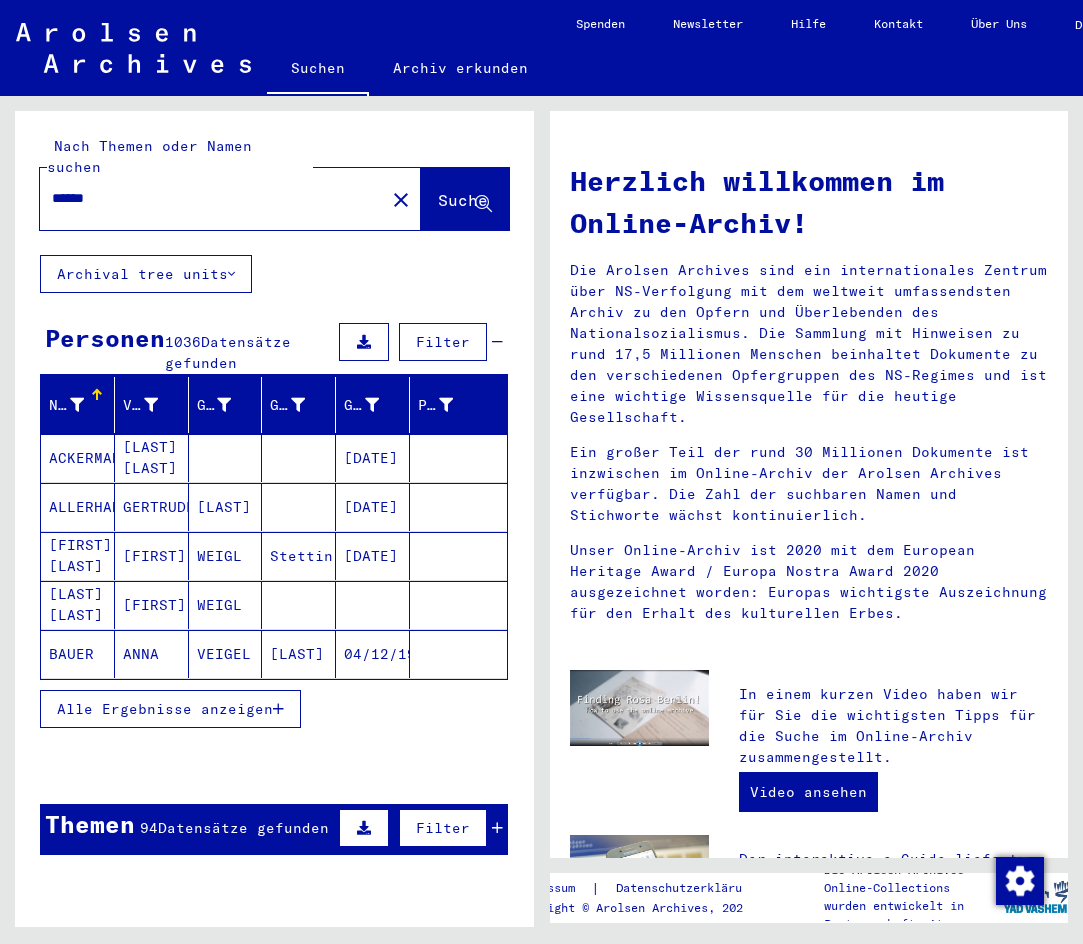click on "*****" at bounding box center (206, 198) 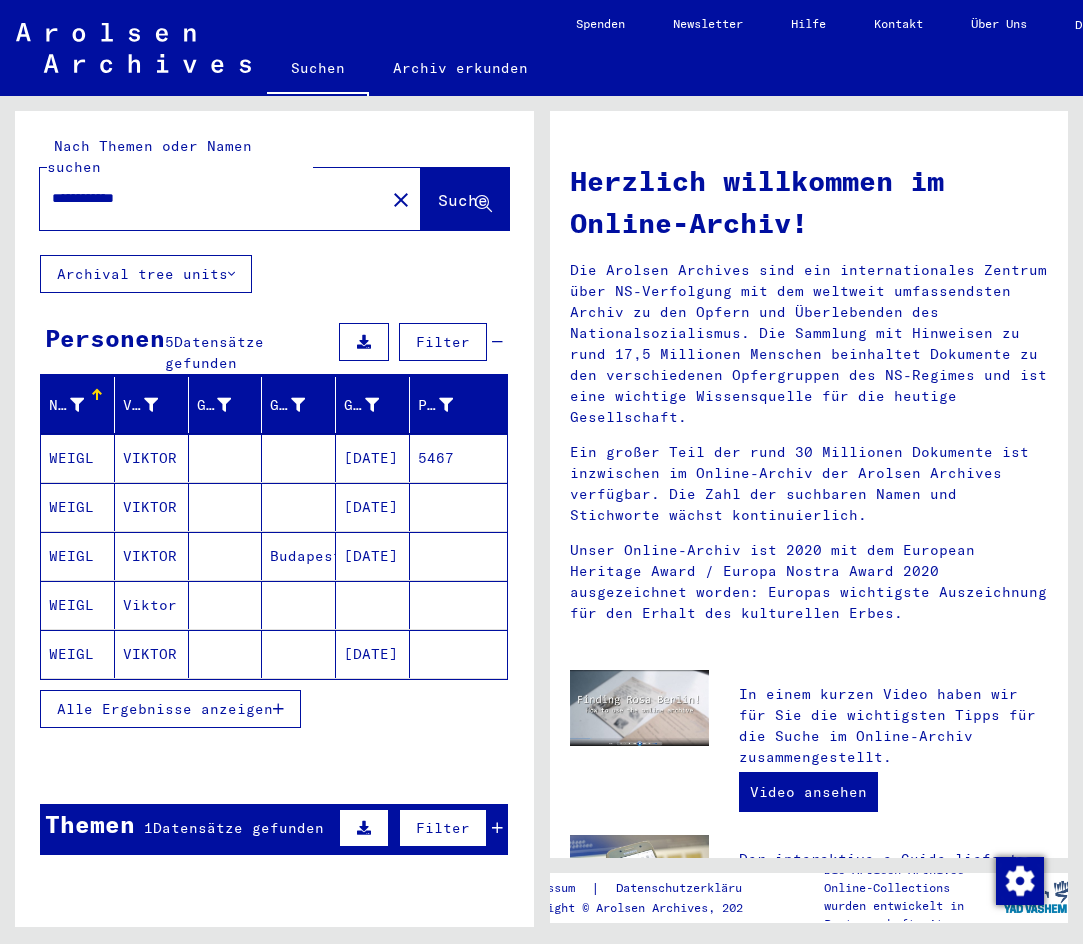 click on "VIKTOR" at bounding box center [152, 507] 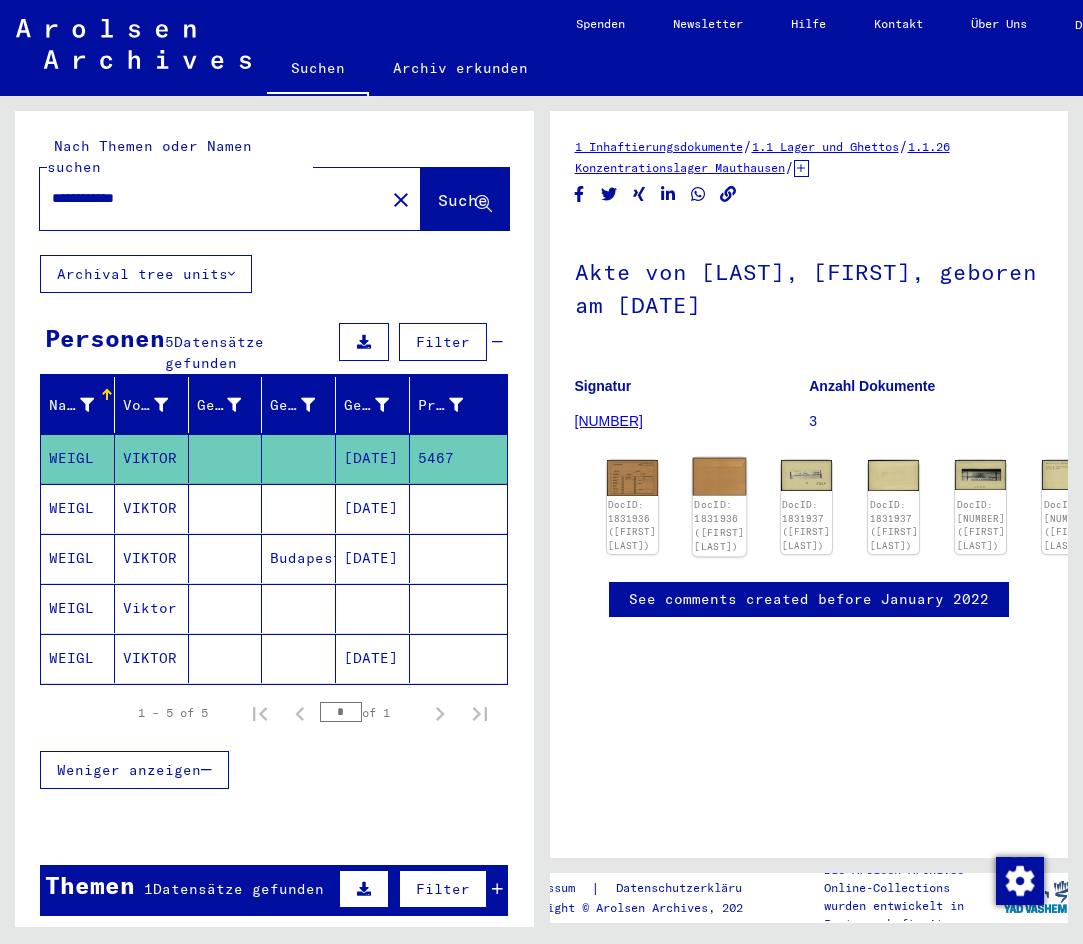 scroll, scrollTop: 0, scrollLeft: 0, axis: both 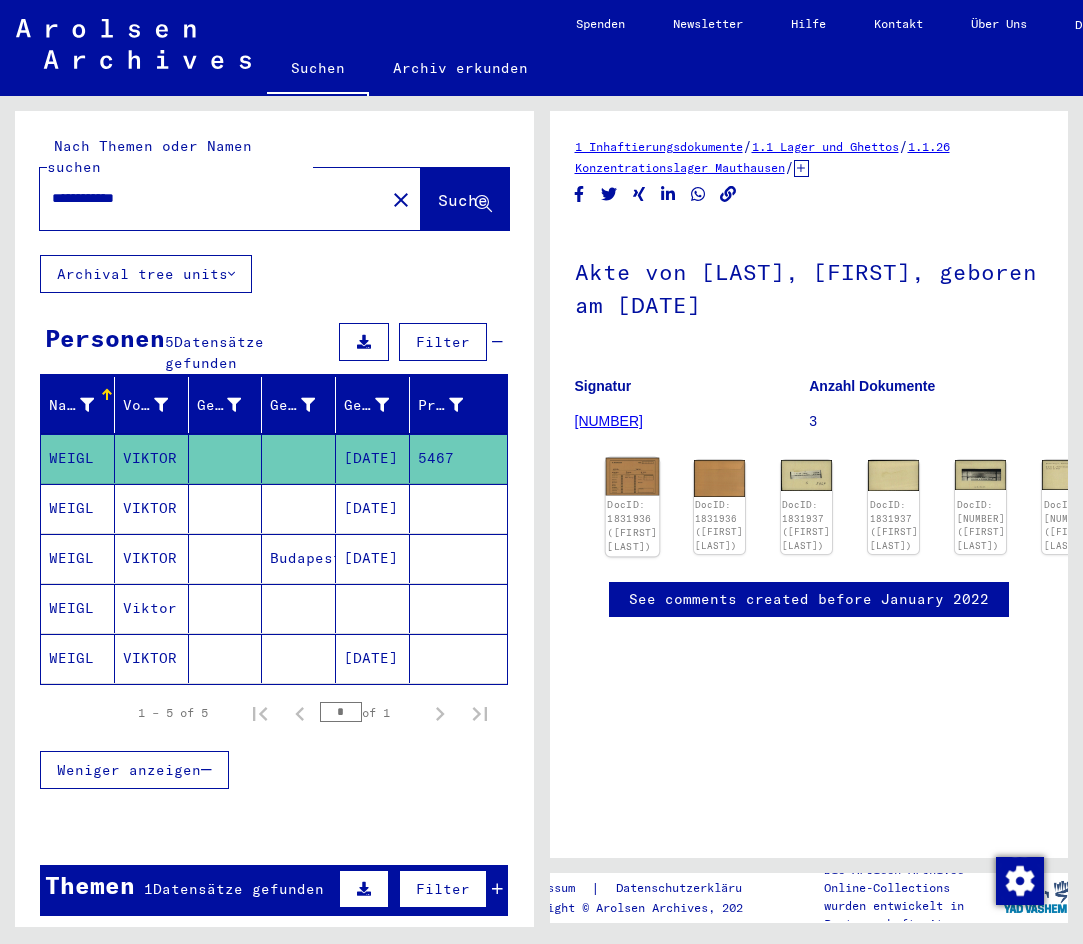 click on "DocID: 1831936 ([FIRST] [LAST])" 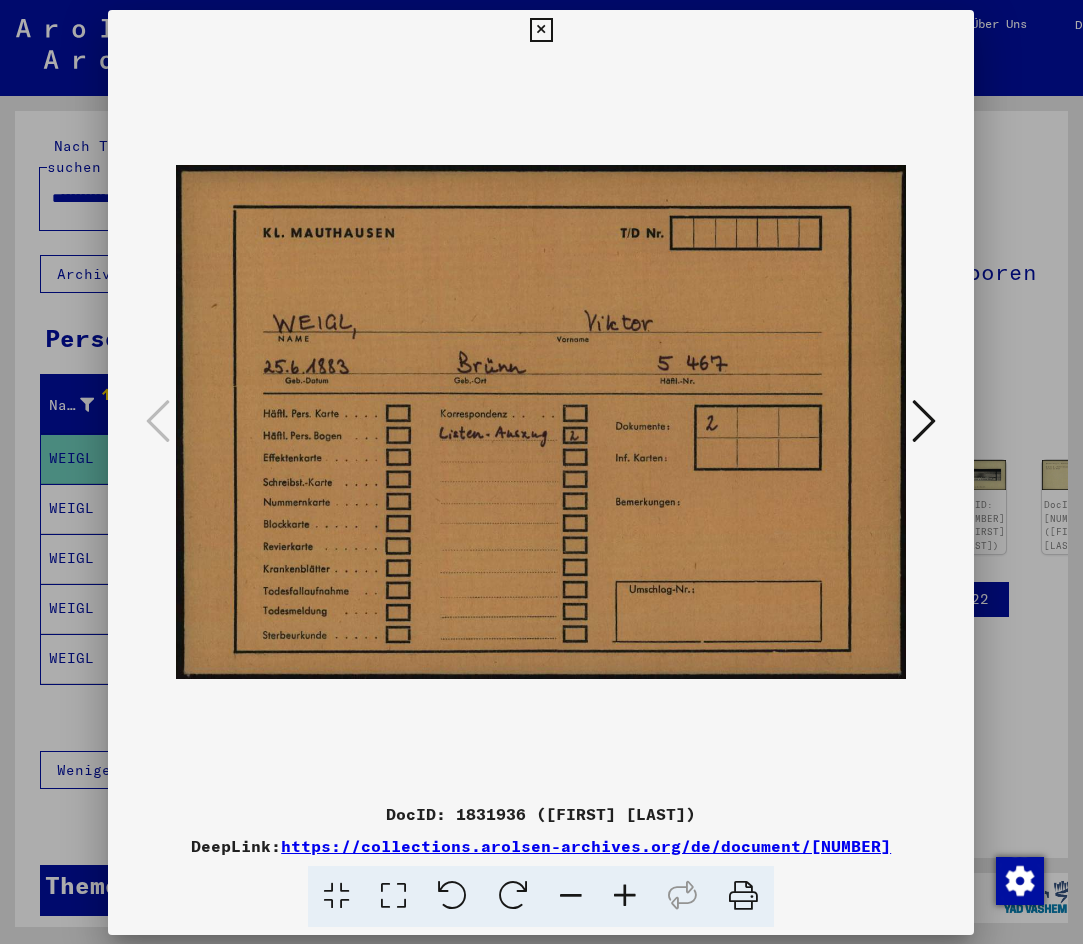 click at bounding box center (541, 422) 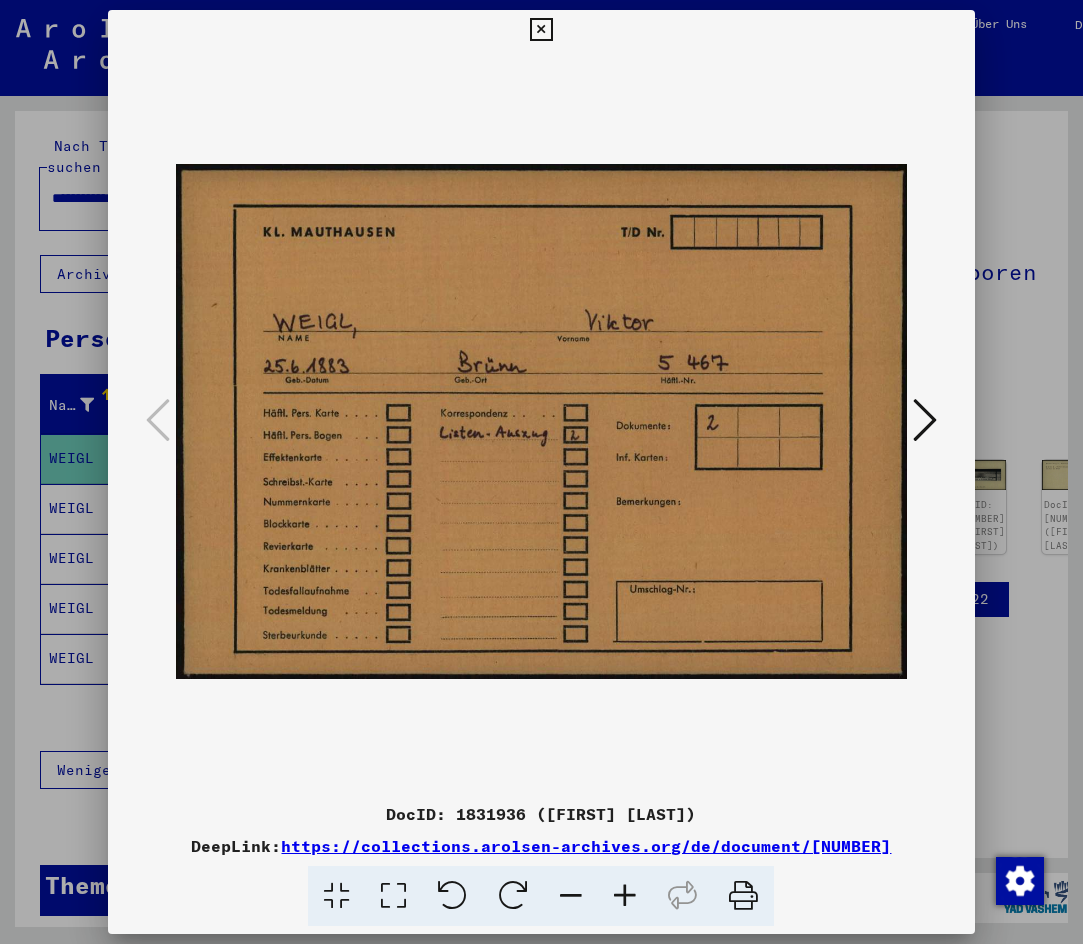 click at bounding box center (925, 420) 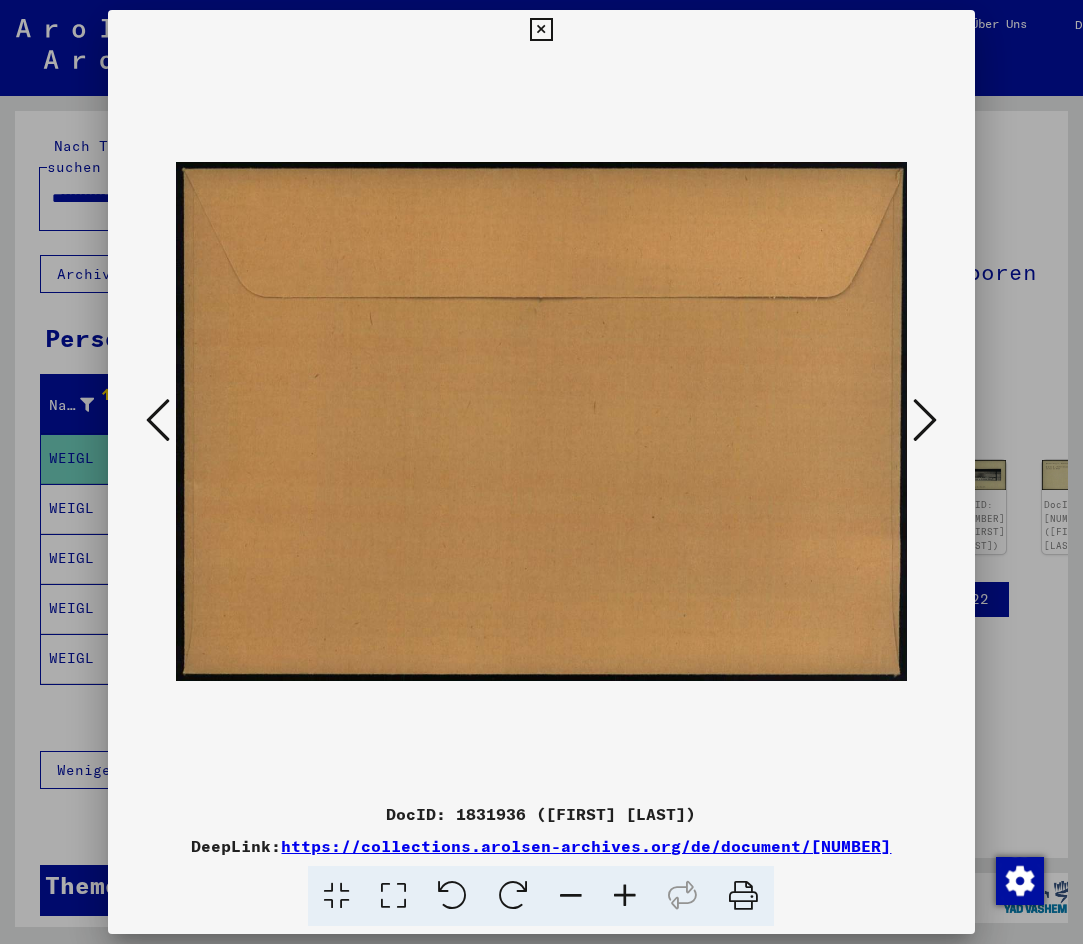 click at bounding box center [925, 420] 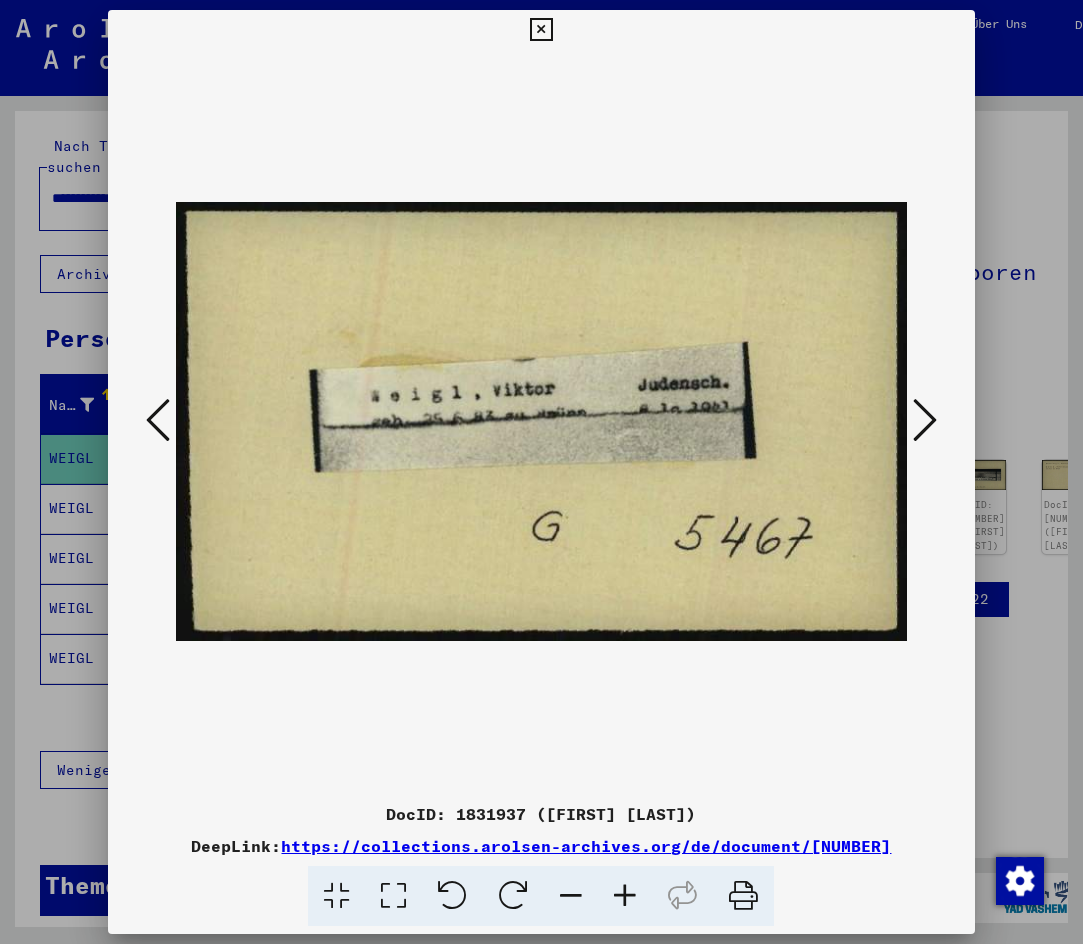 click at bounding box center [925, 420] 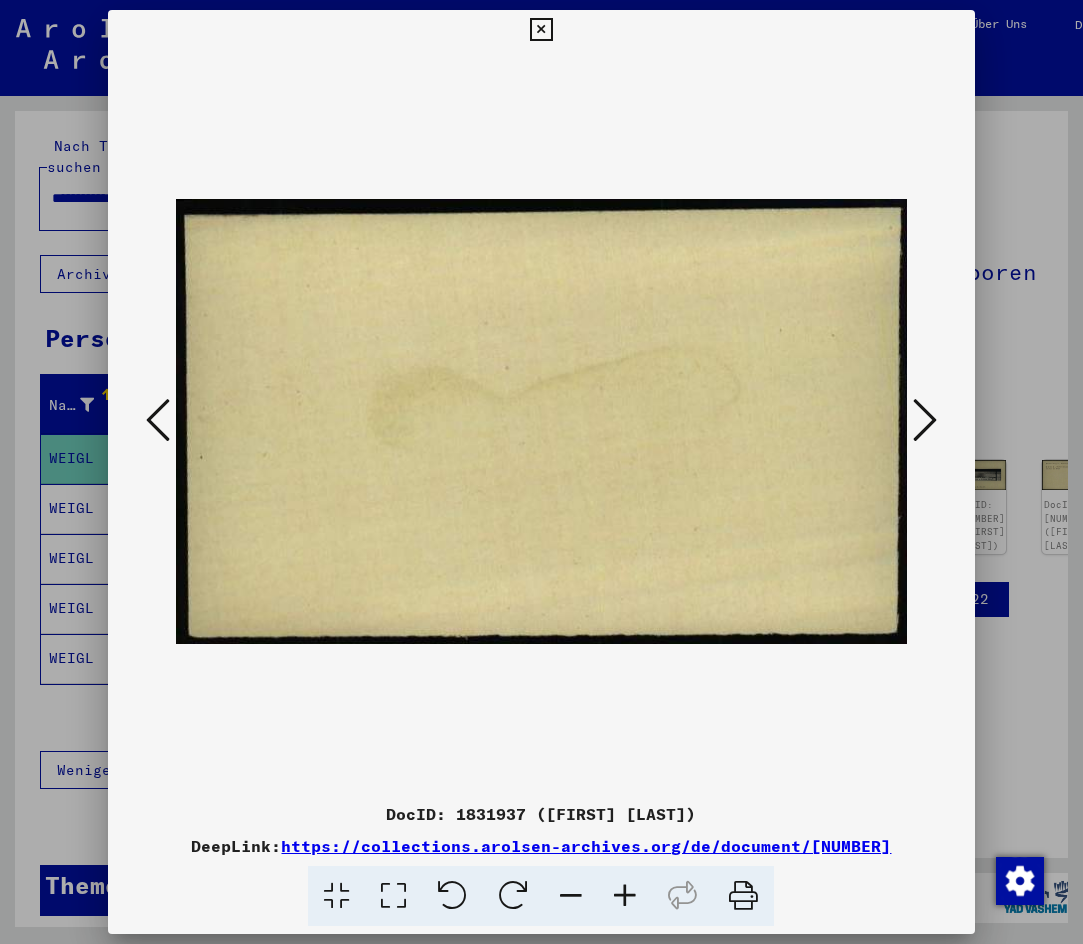 click at bounding box center (925, 420) 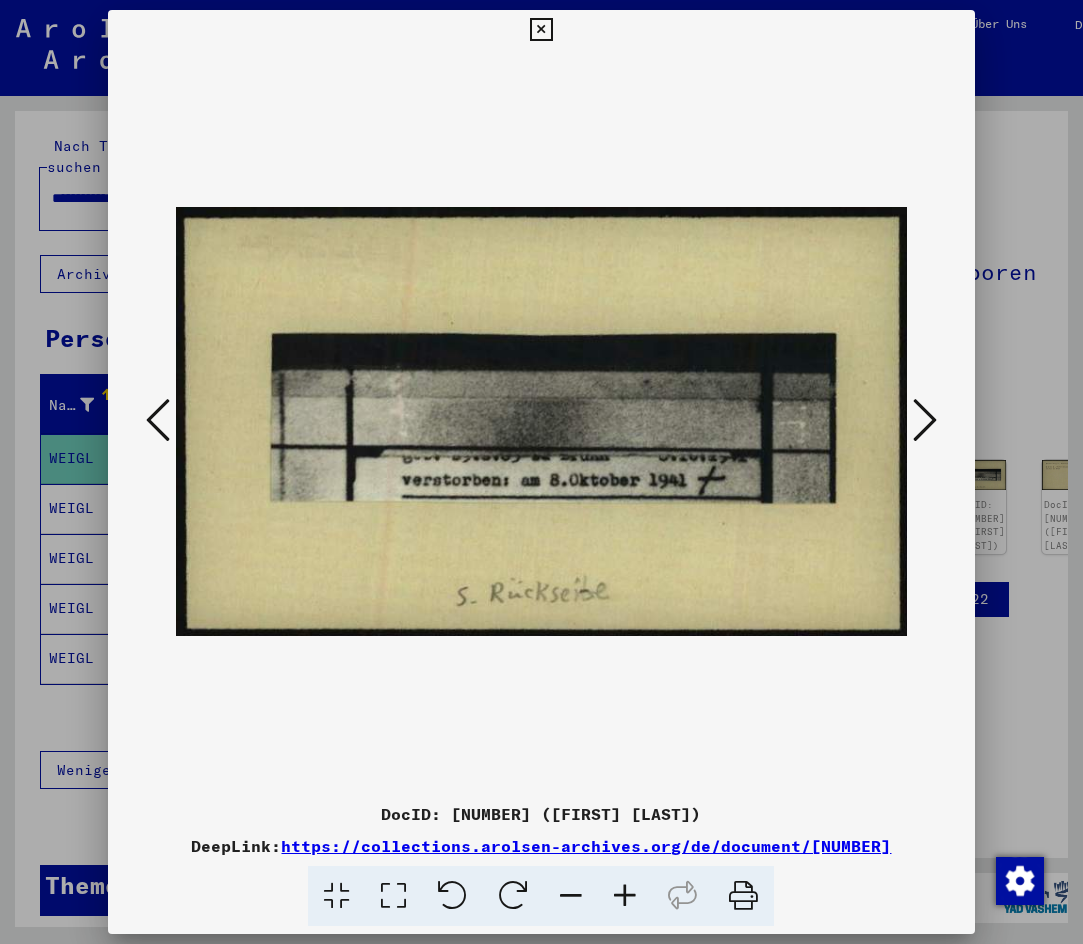 click at bounding box center (925, 420) 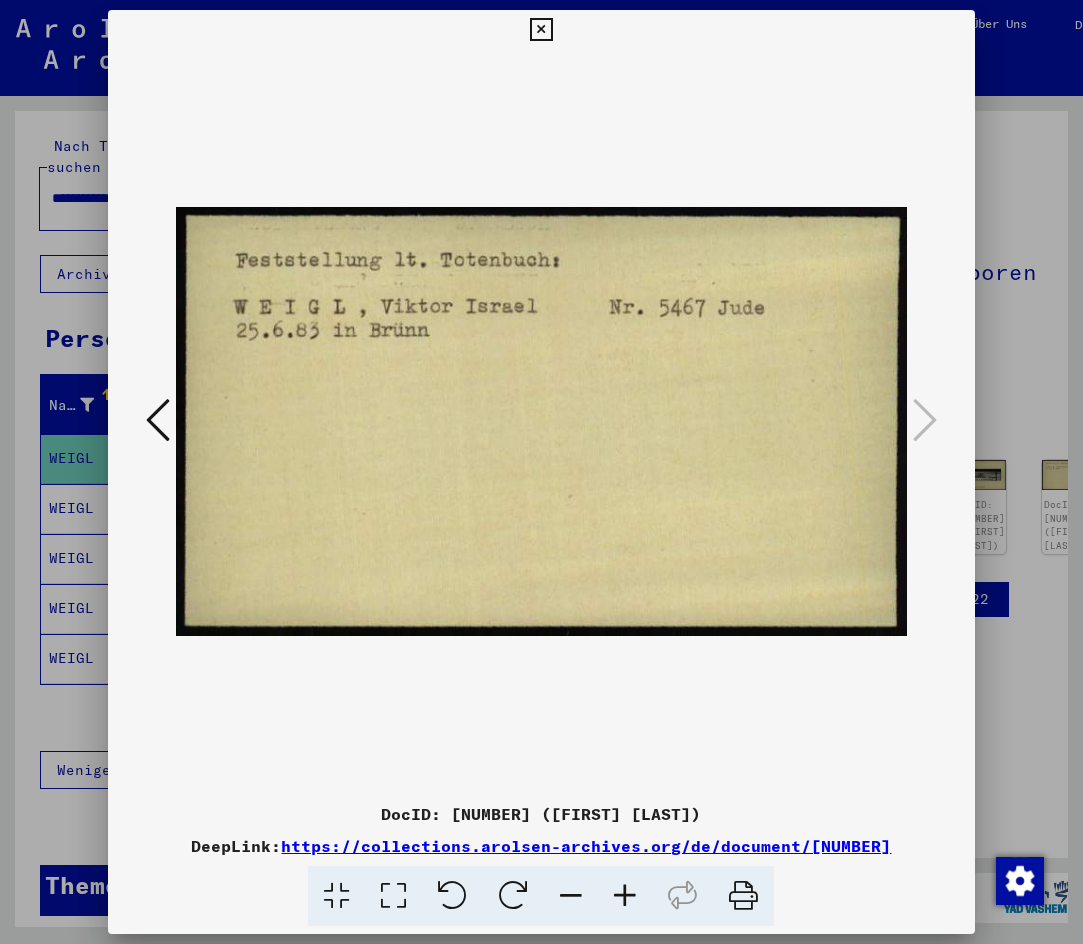 click at bounding box center (541, 30) 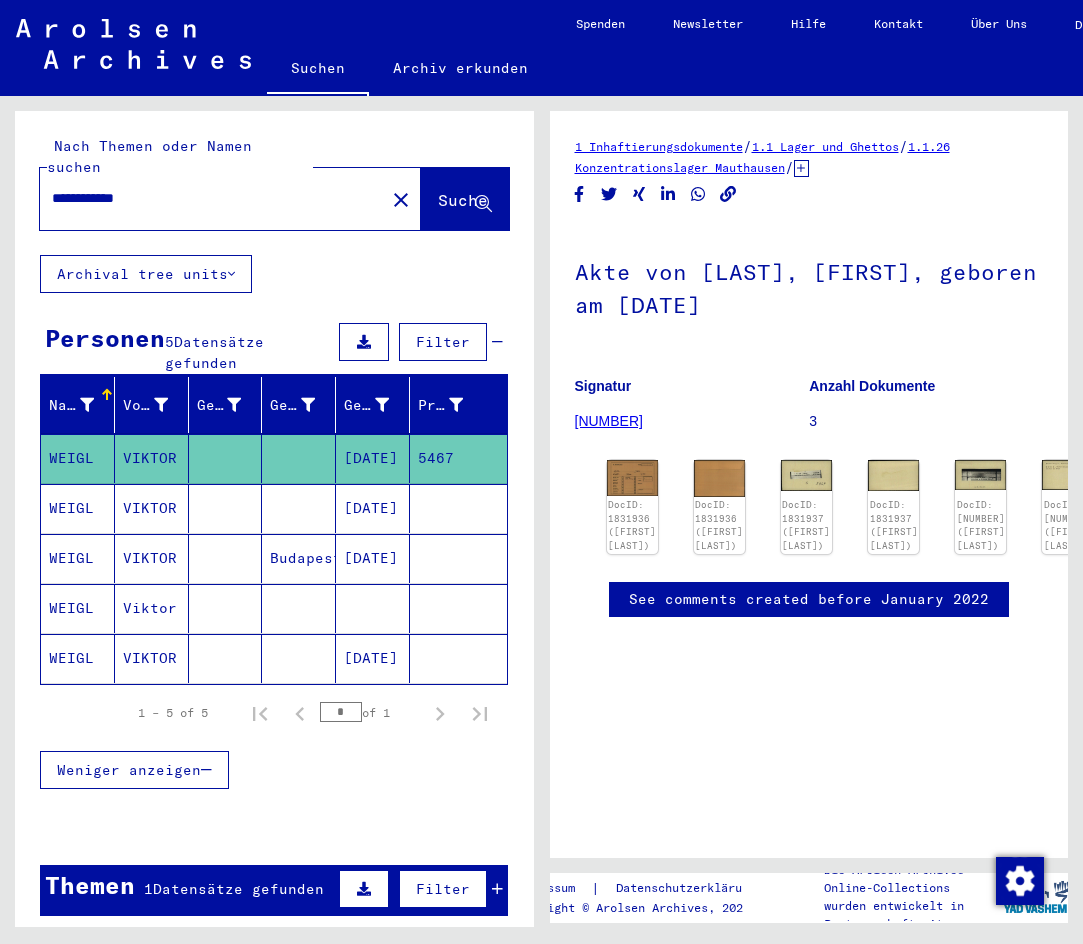 click on "VIKTOR" at bounding box center [152, 558] 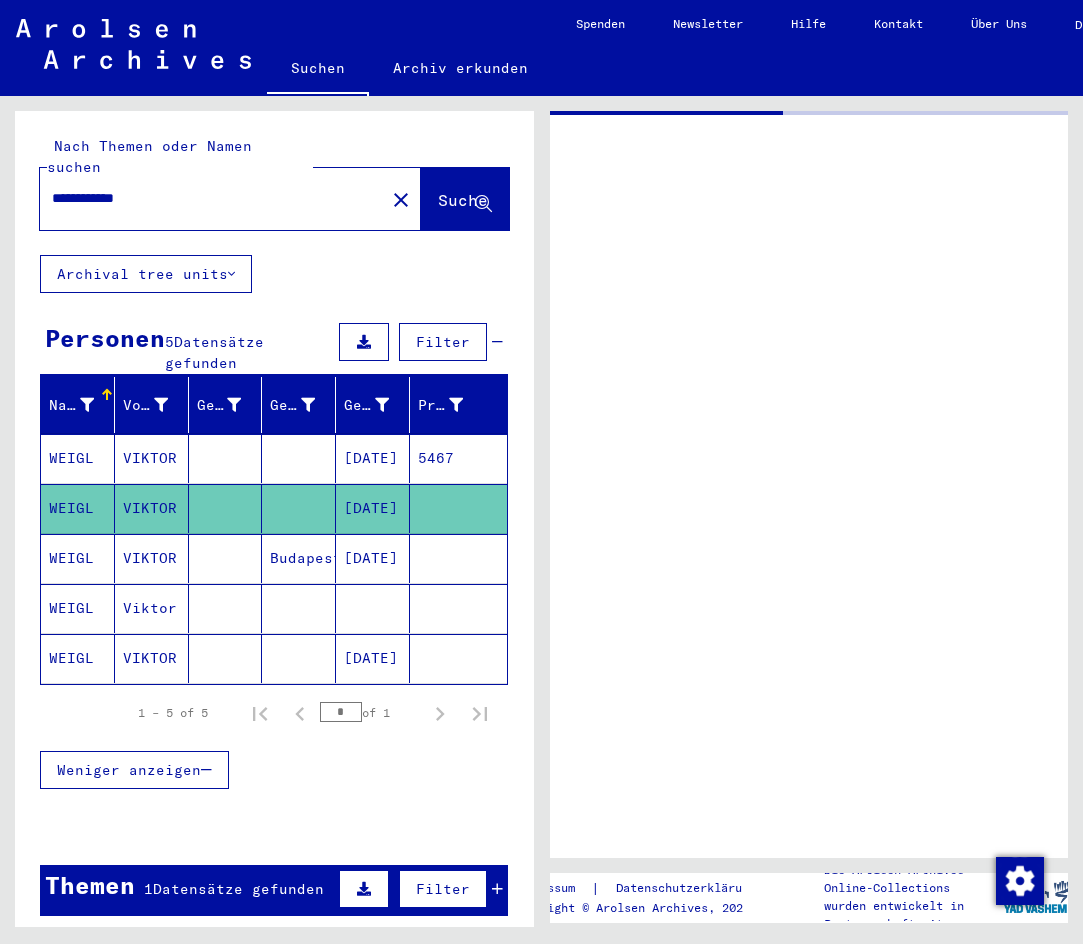 click on "VIKTOR" 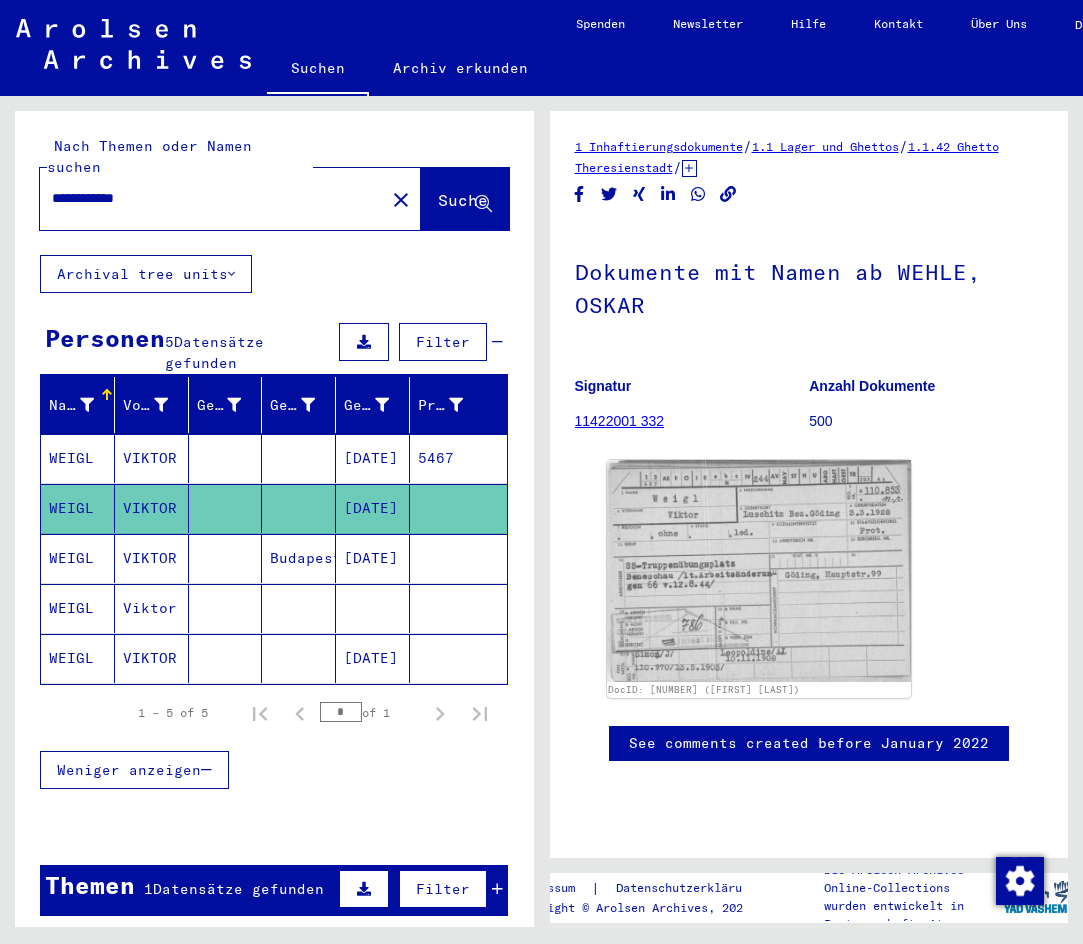 scroll, scrollTop: 0, scrollLeft: 0, axis: both 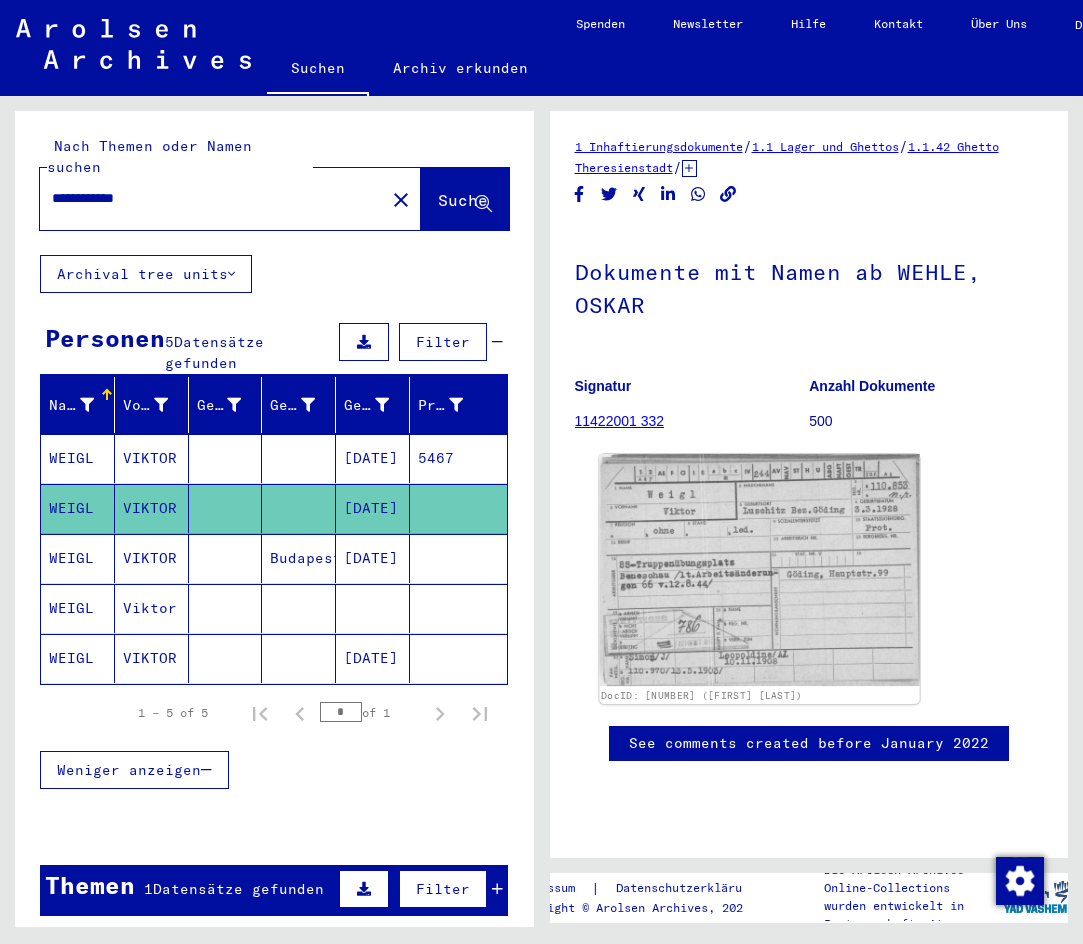 click 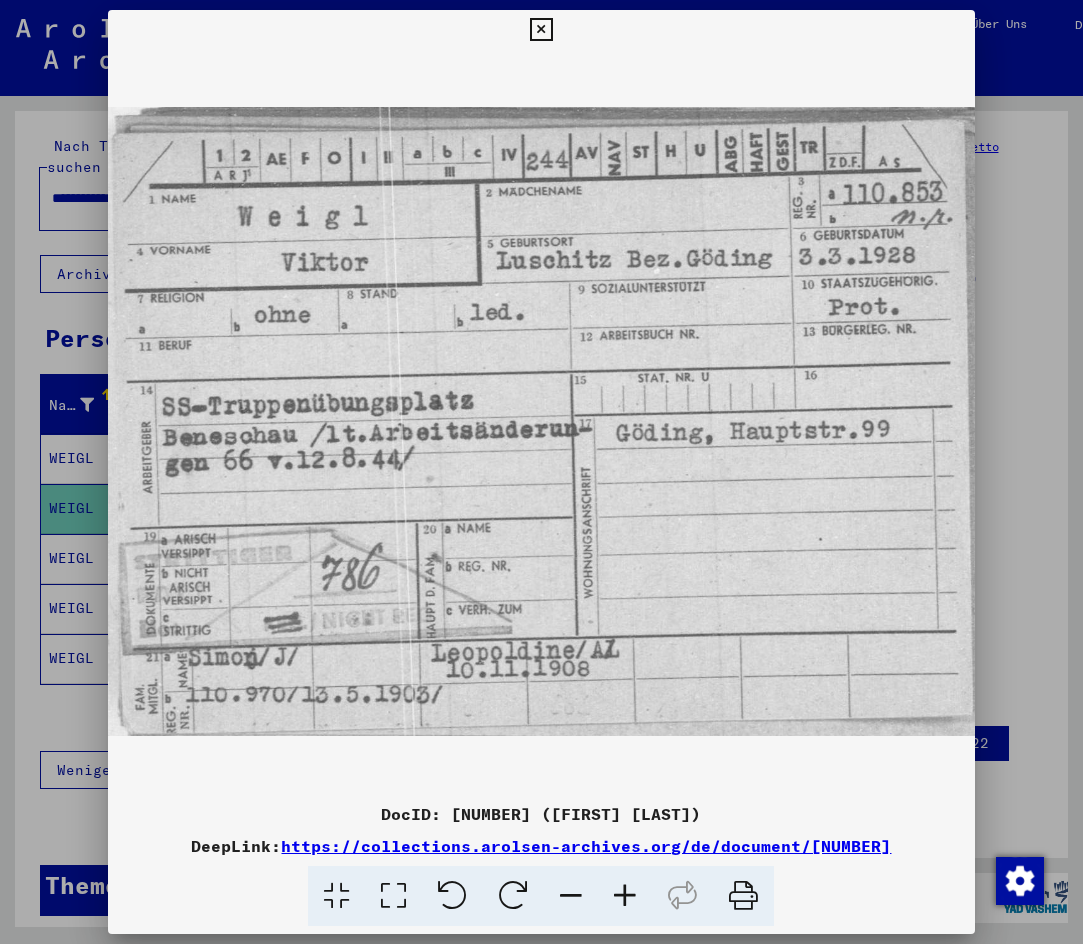 click at bounding box center (541, 30) 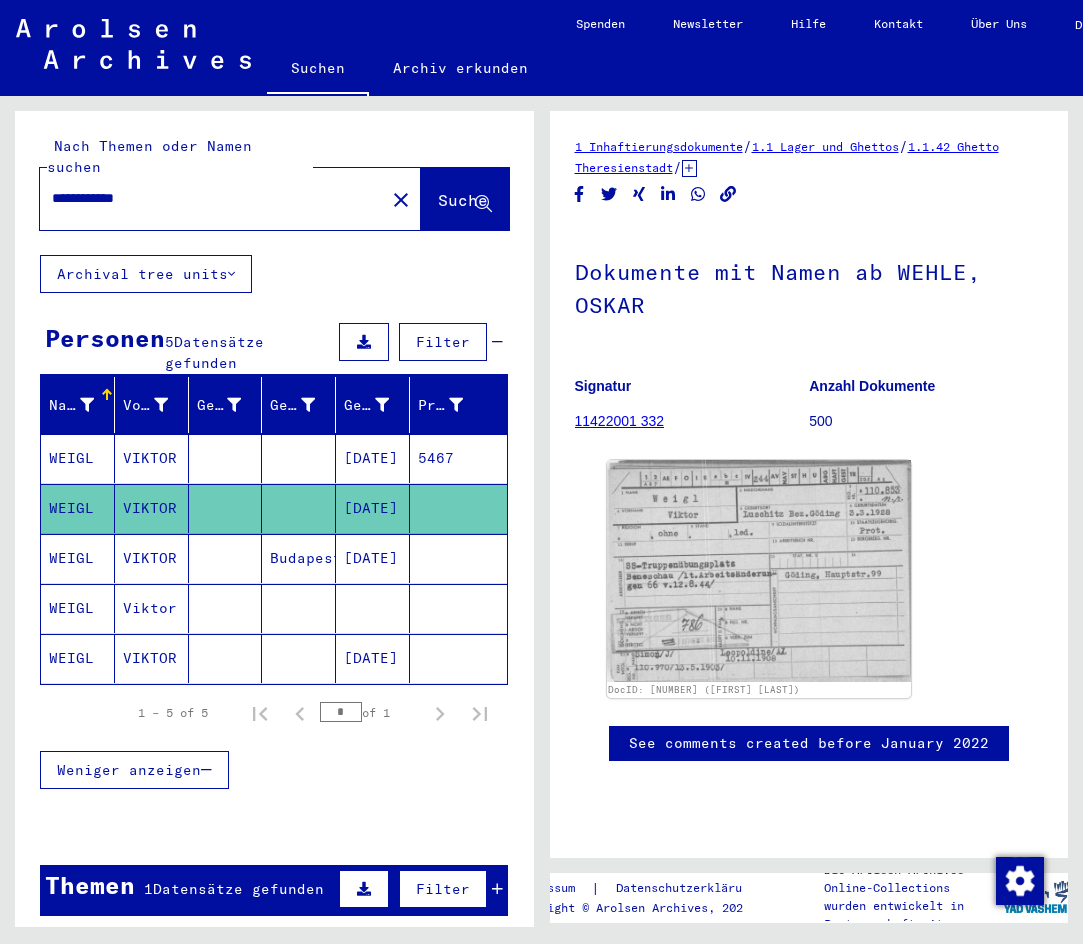 click on "WEIGL" at bounding box center (78, 608) 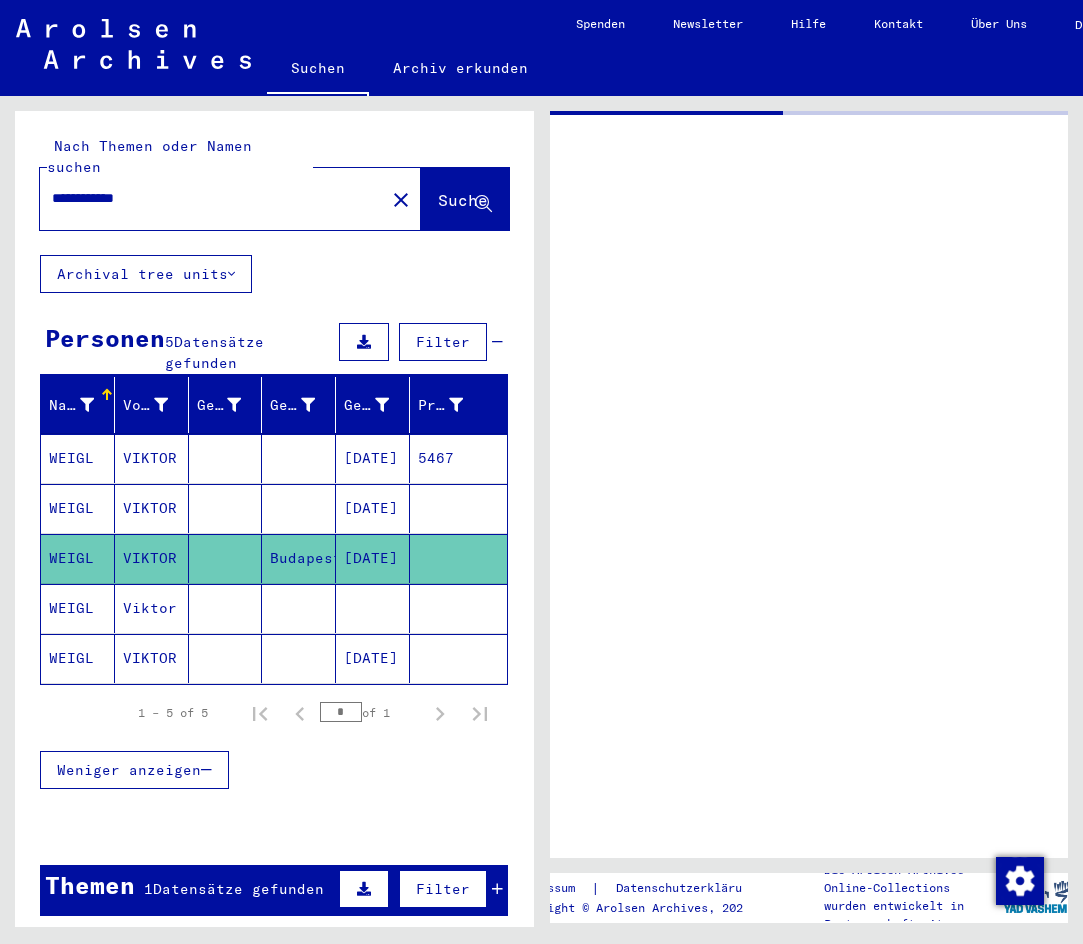 click on "WEIGL" 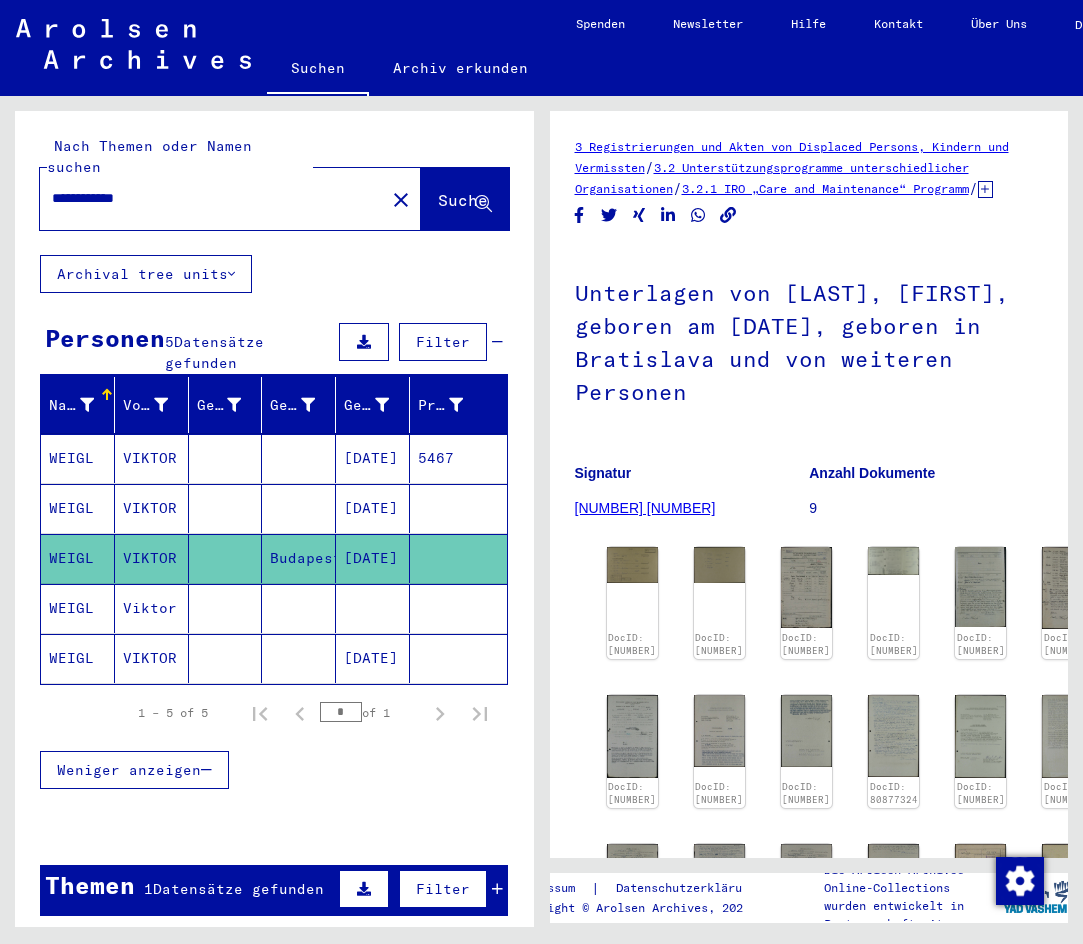 scroll, scrollTop: 0, scrollLeft: 0, axis: both 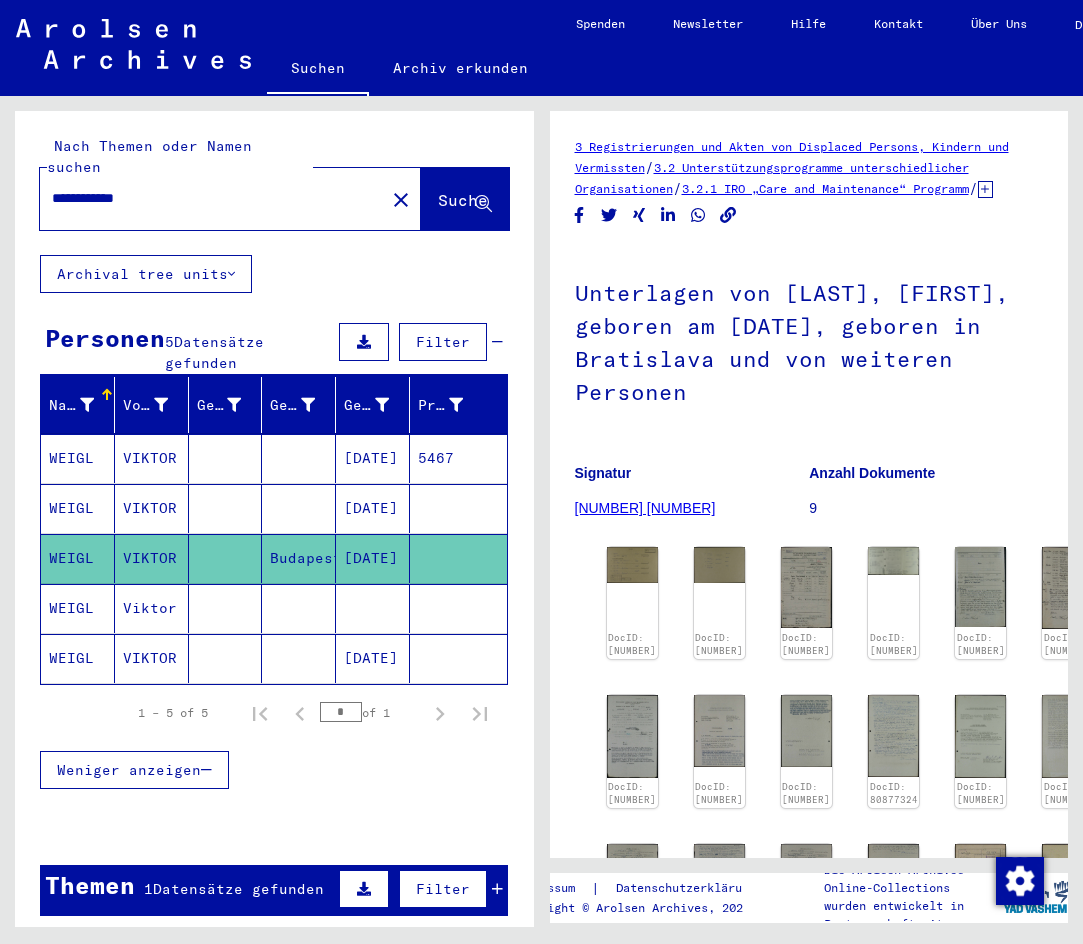 click on "WEIGL" at bounding box center (78, 658) 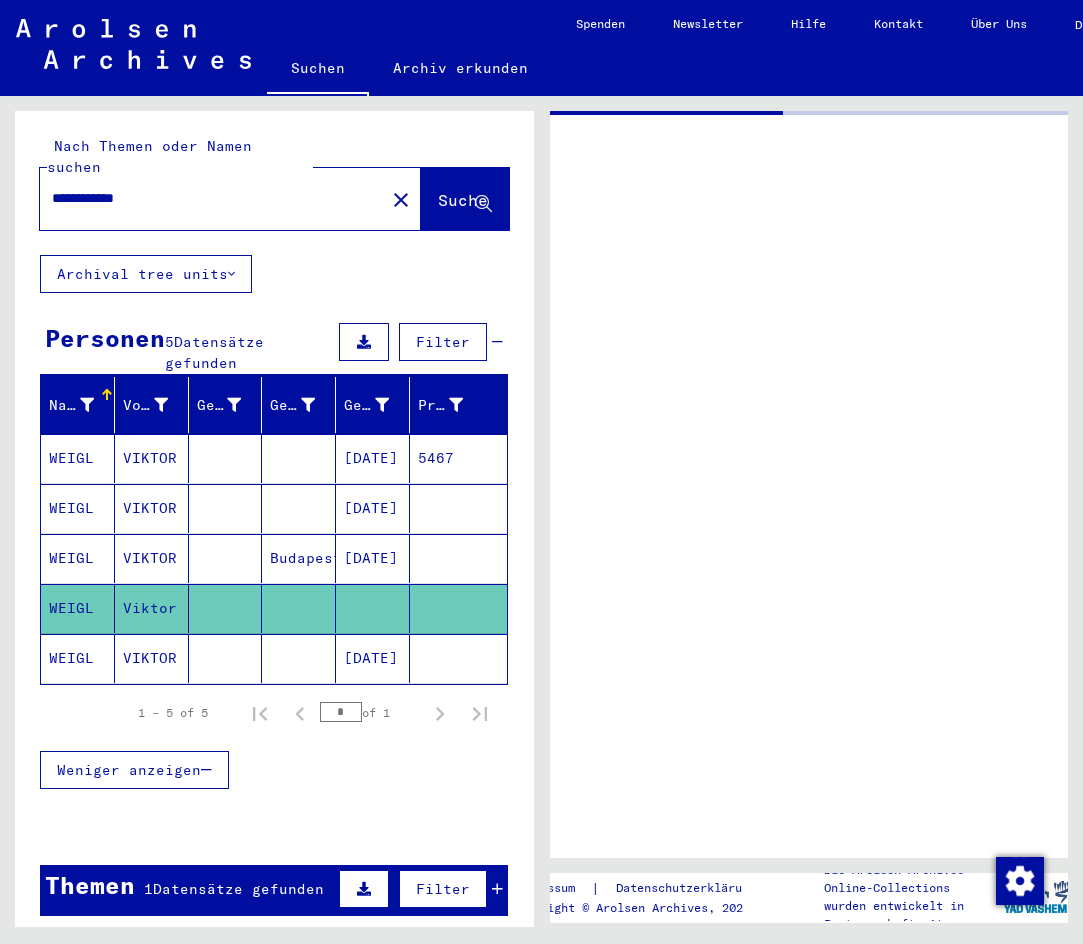 click on "WEIGL" 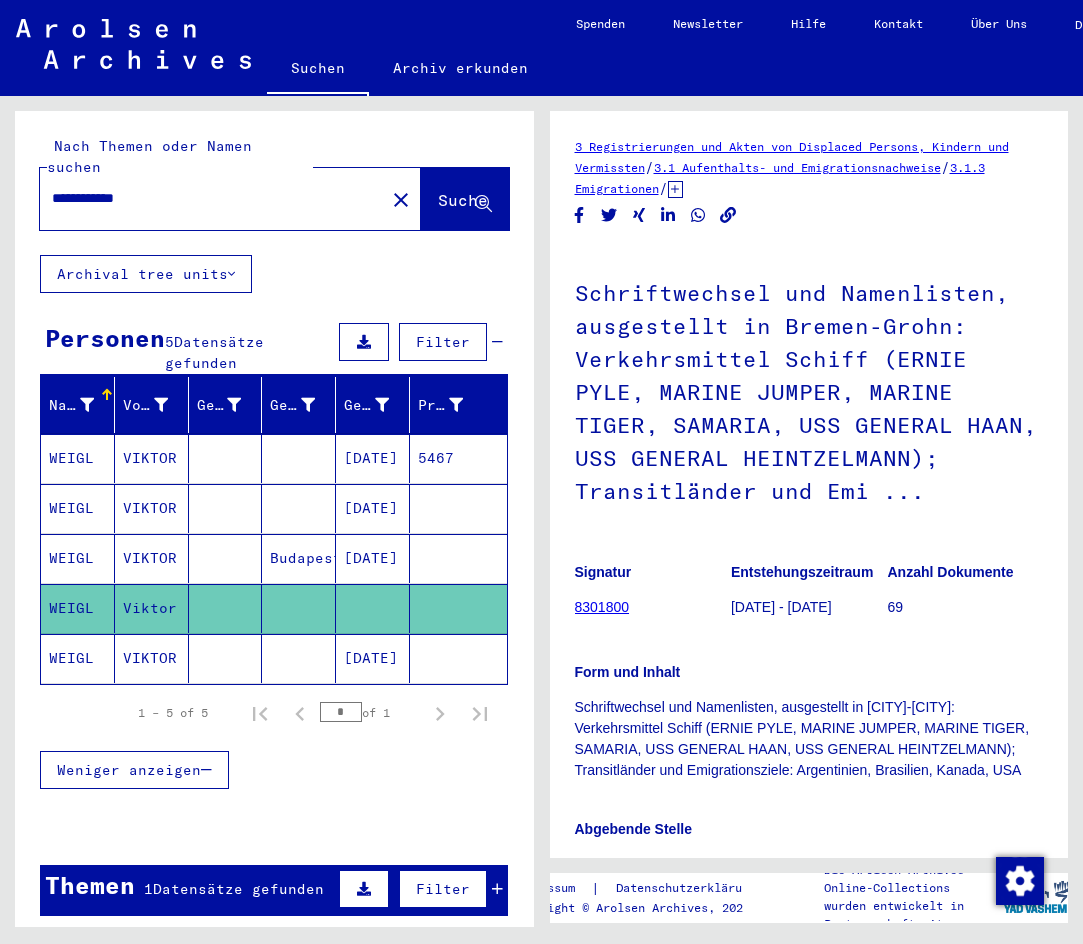 scroll, scrollTop: 0, scrollLeft: 0, axis: both 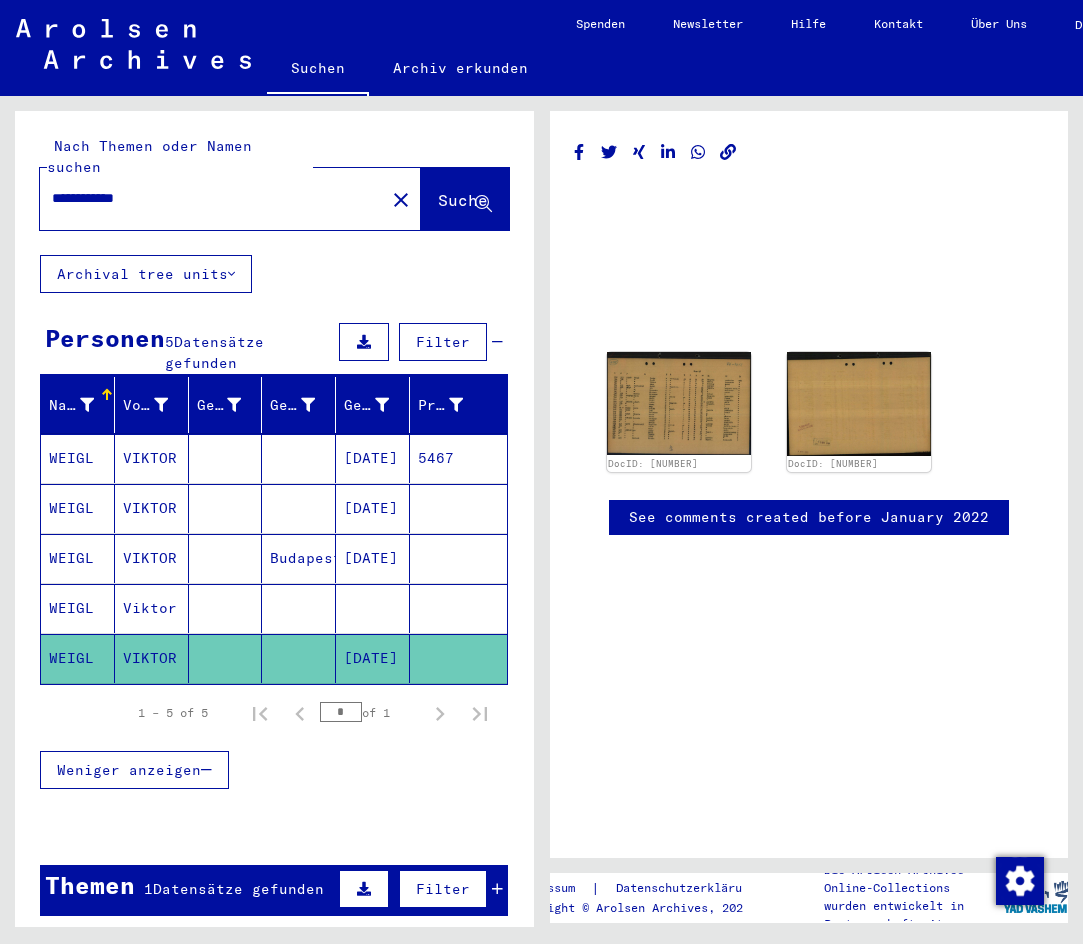 click on "WEIGL" 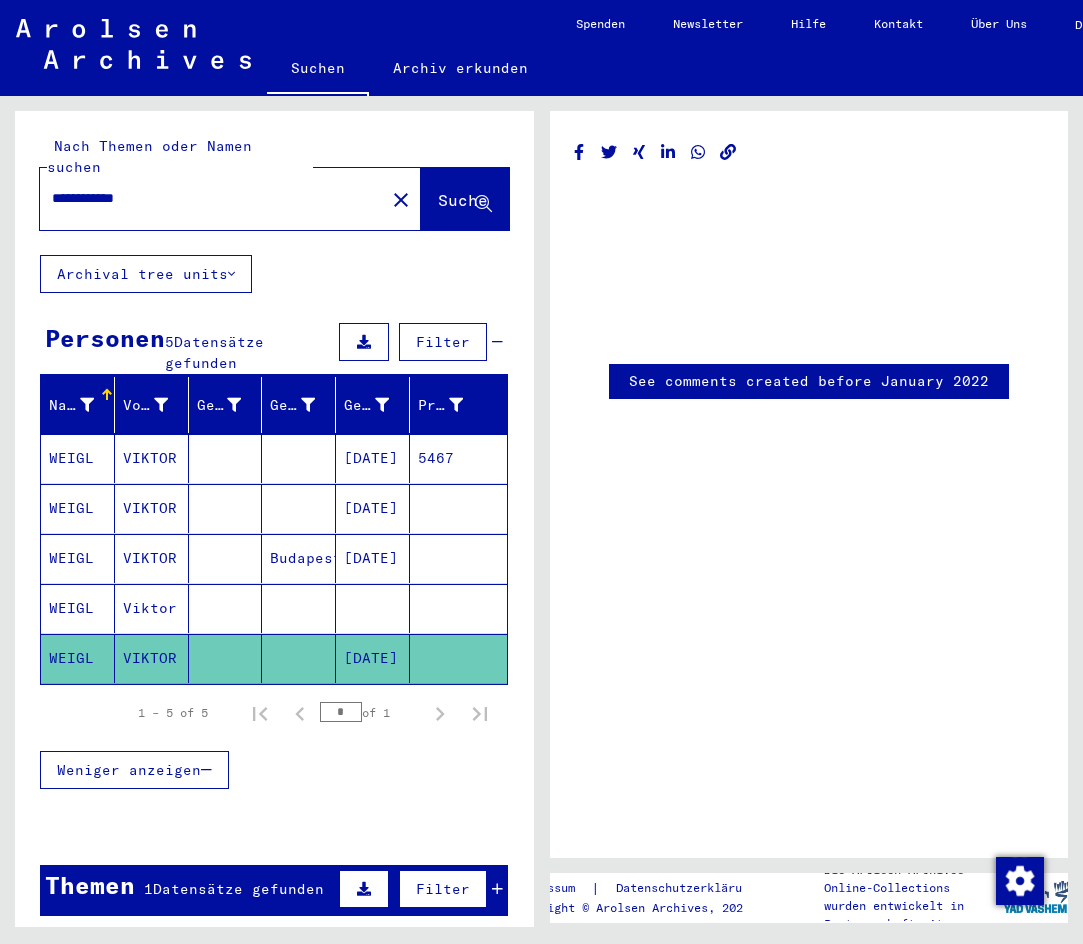 click 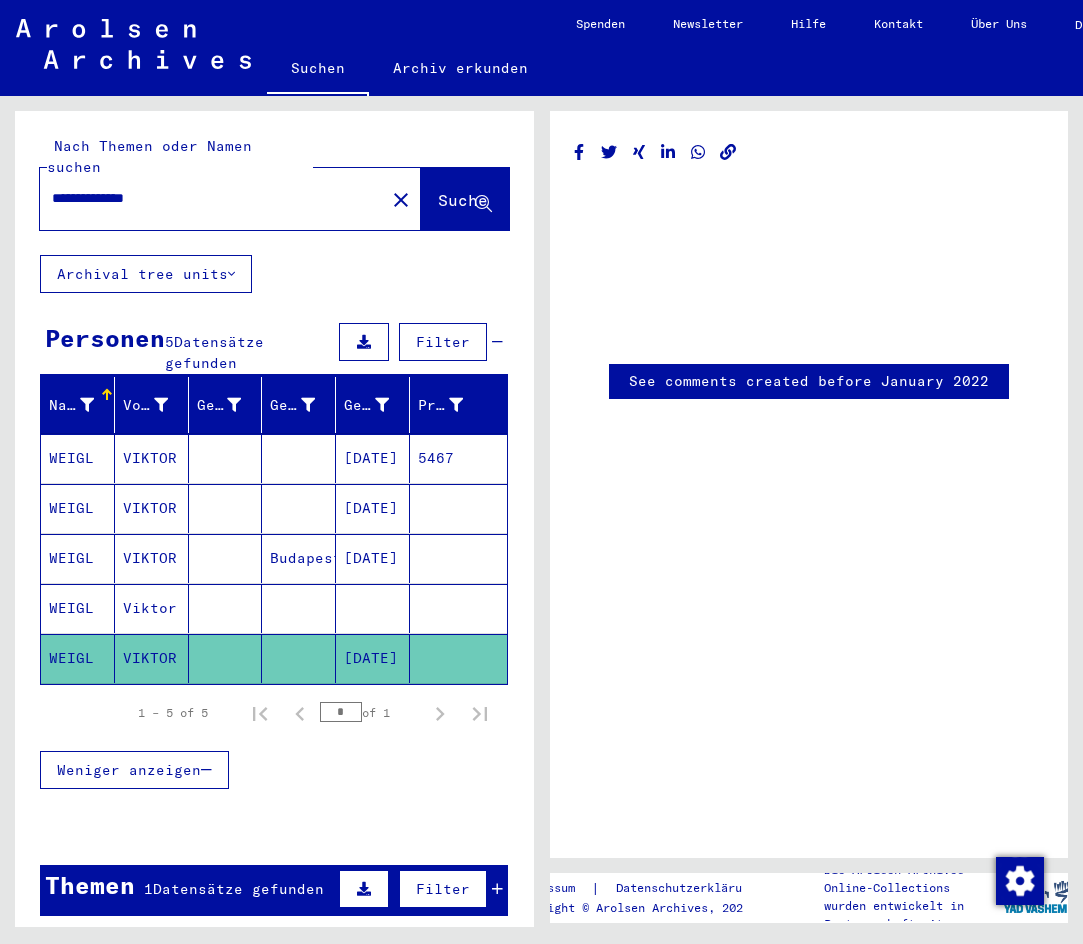 type on "**********" 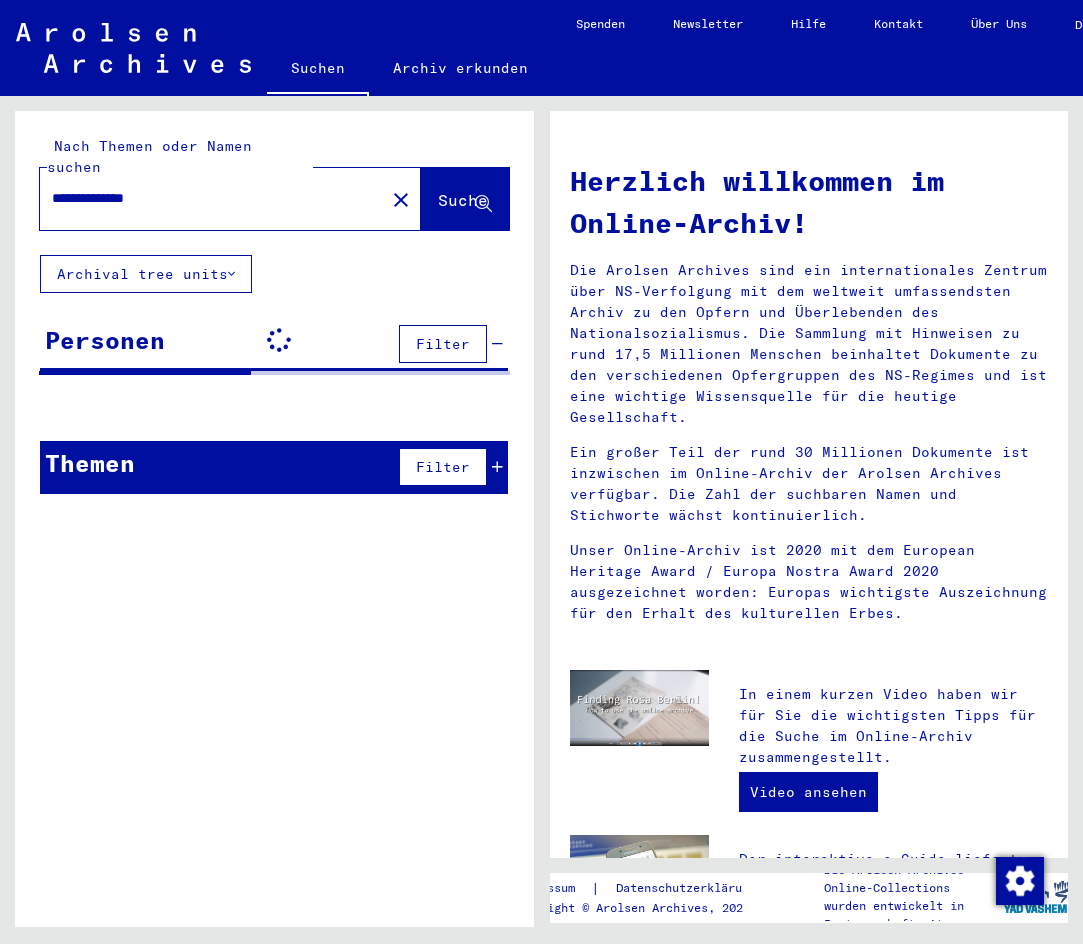 click on "Archival tree units" 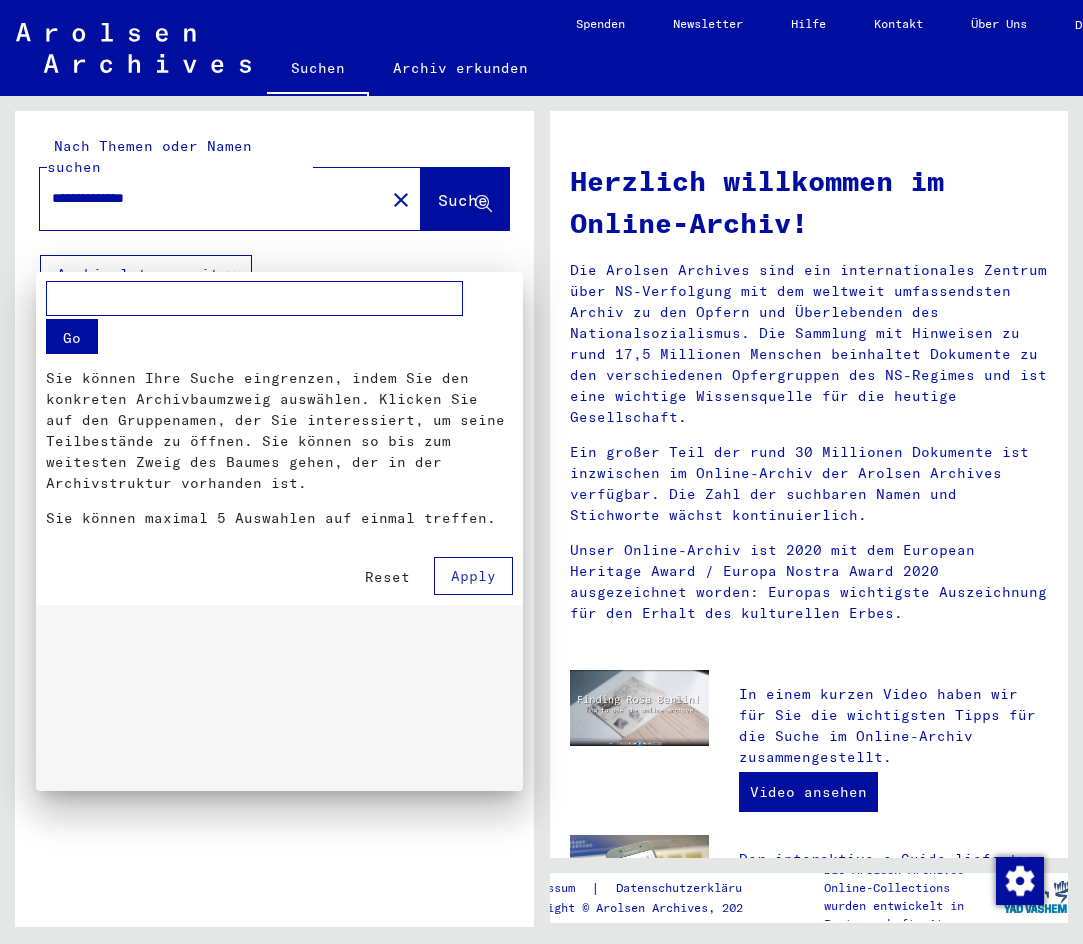 click on "Reset" at bounding box center (387, 577) 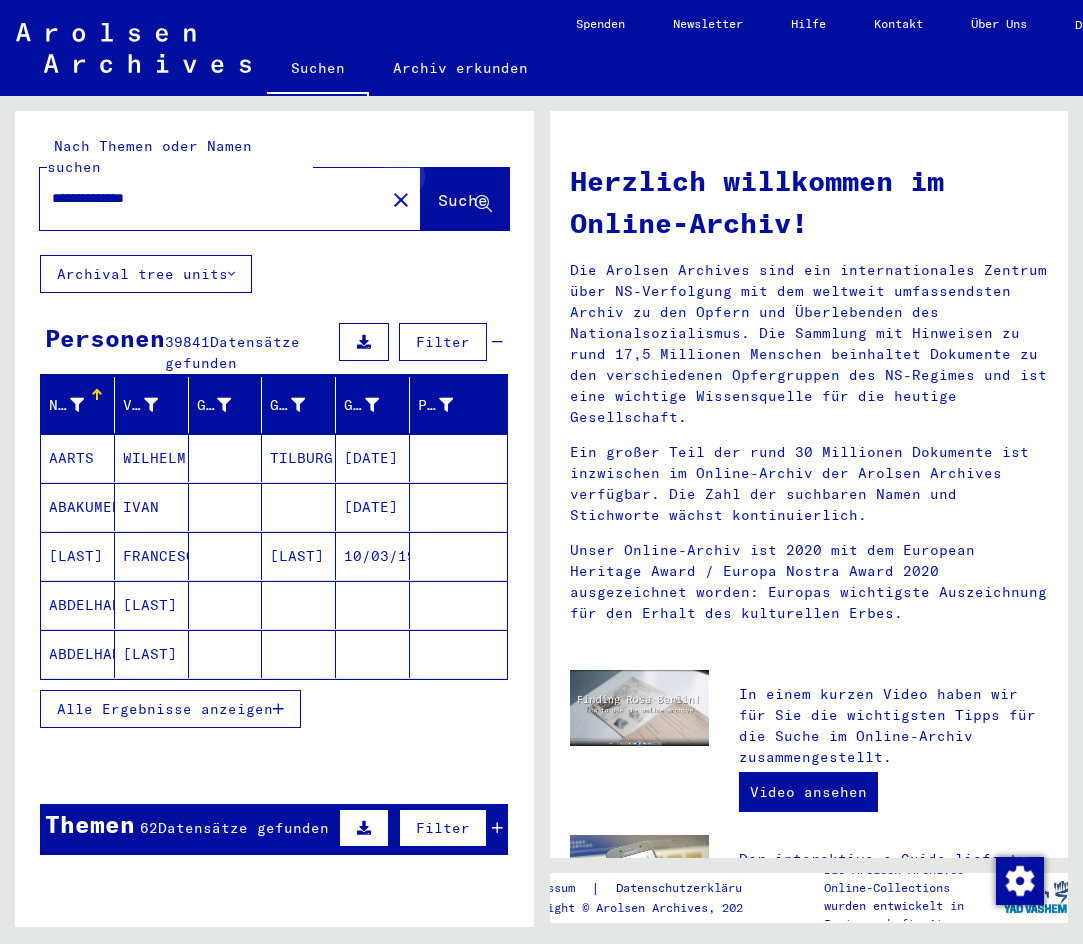 click 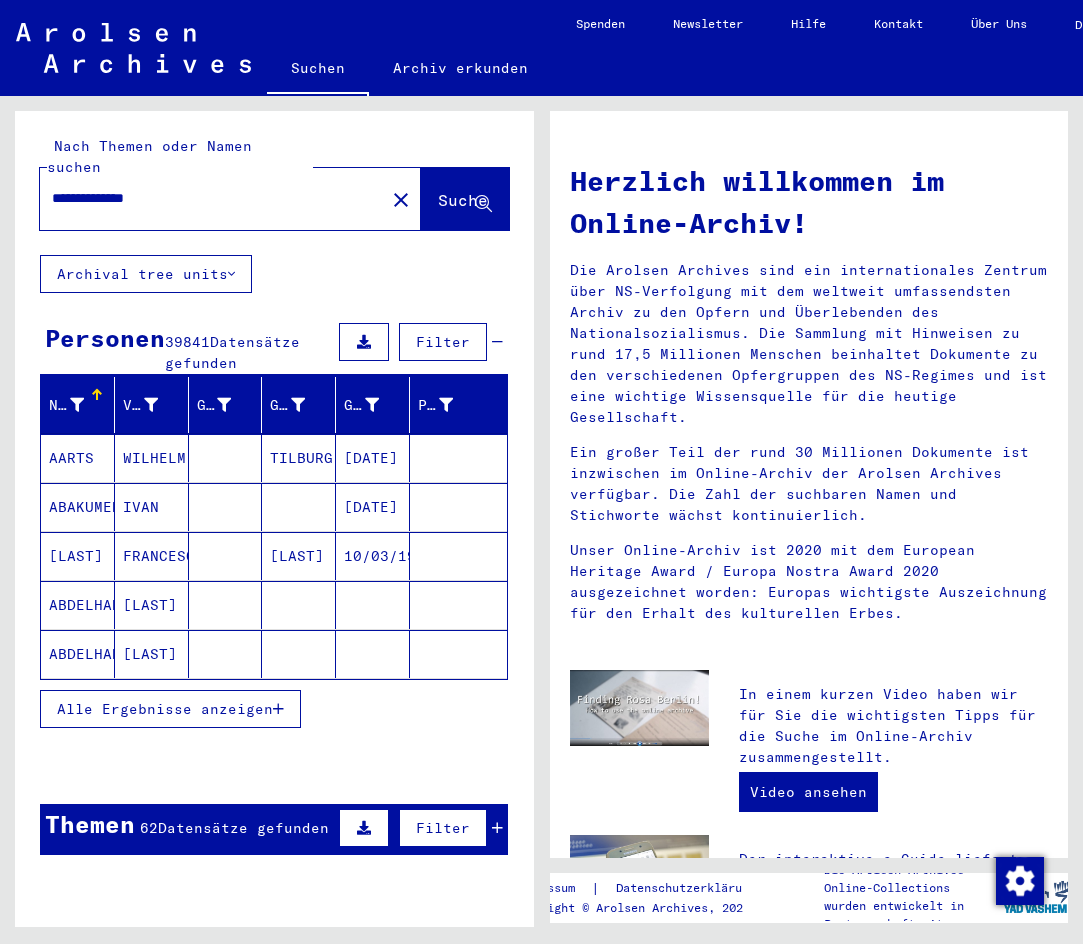 click on "**********" at bounding box center [206, 198] 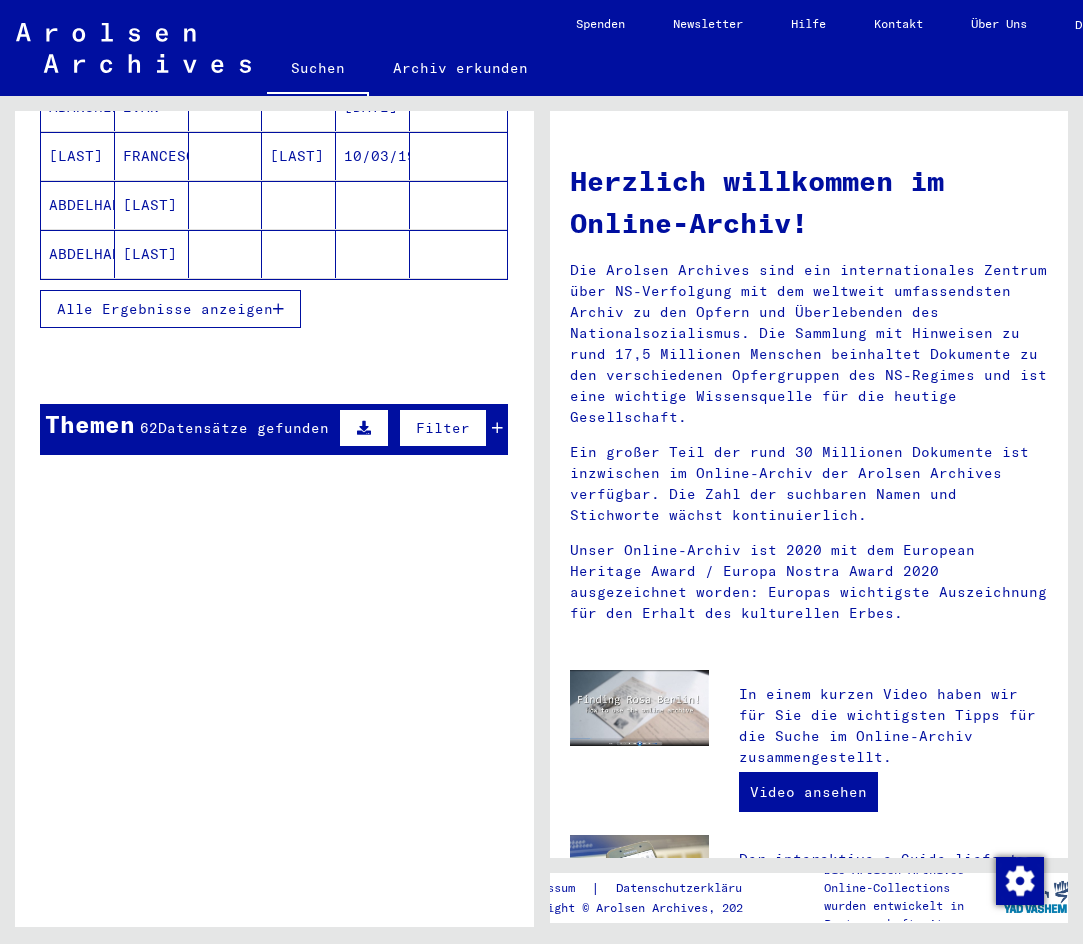 scroll, scrollTop: 100, scrollLeft: 0, axis: vertical 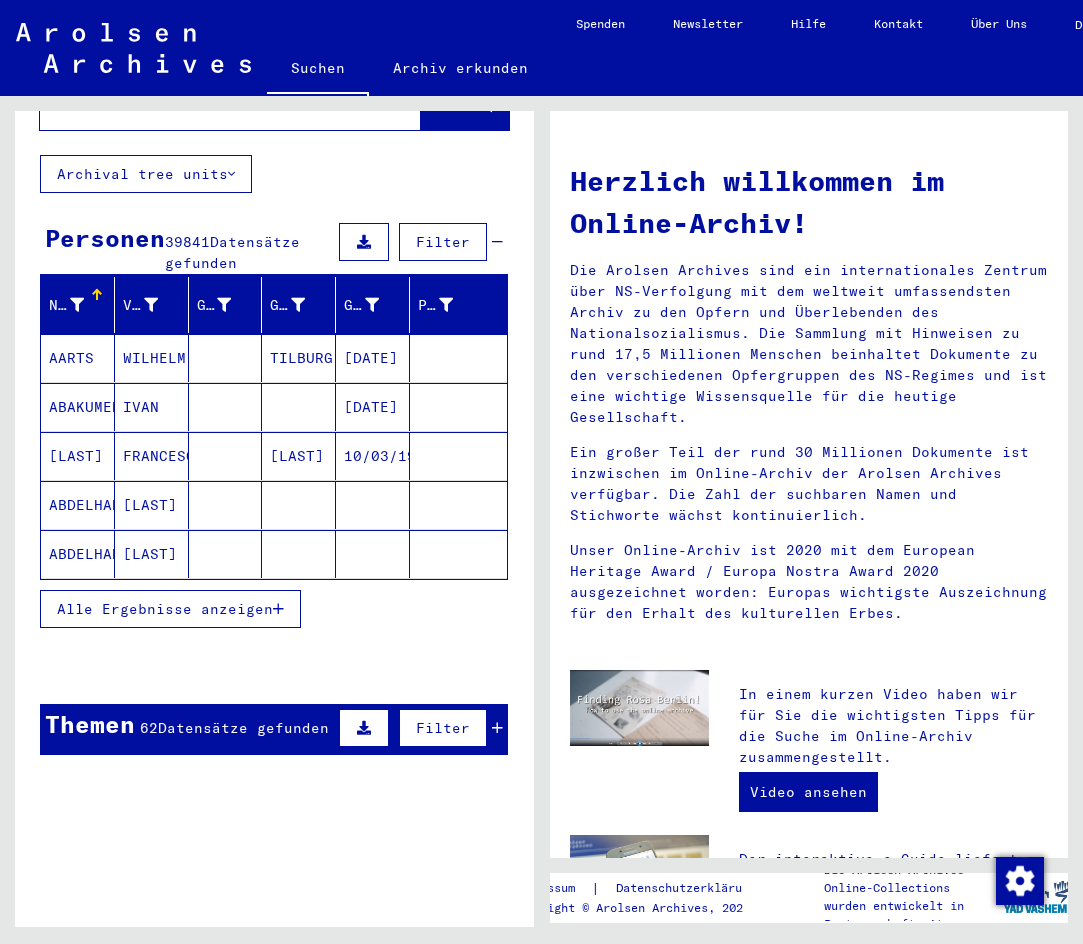 click on "Datensätze gefunden" at bounding box center (243, 728) 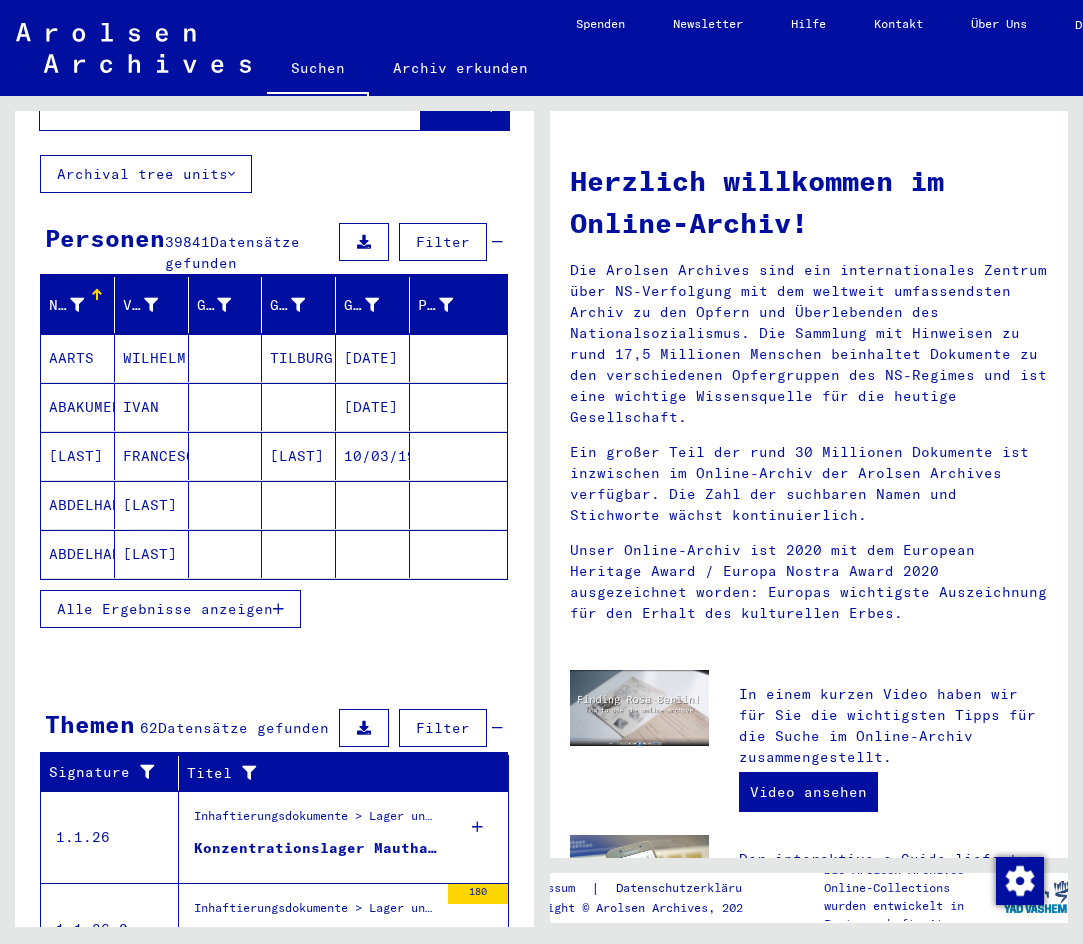 scroll, scrollTop: 471, scrollLeft: 0, axis: vertical 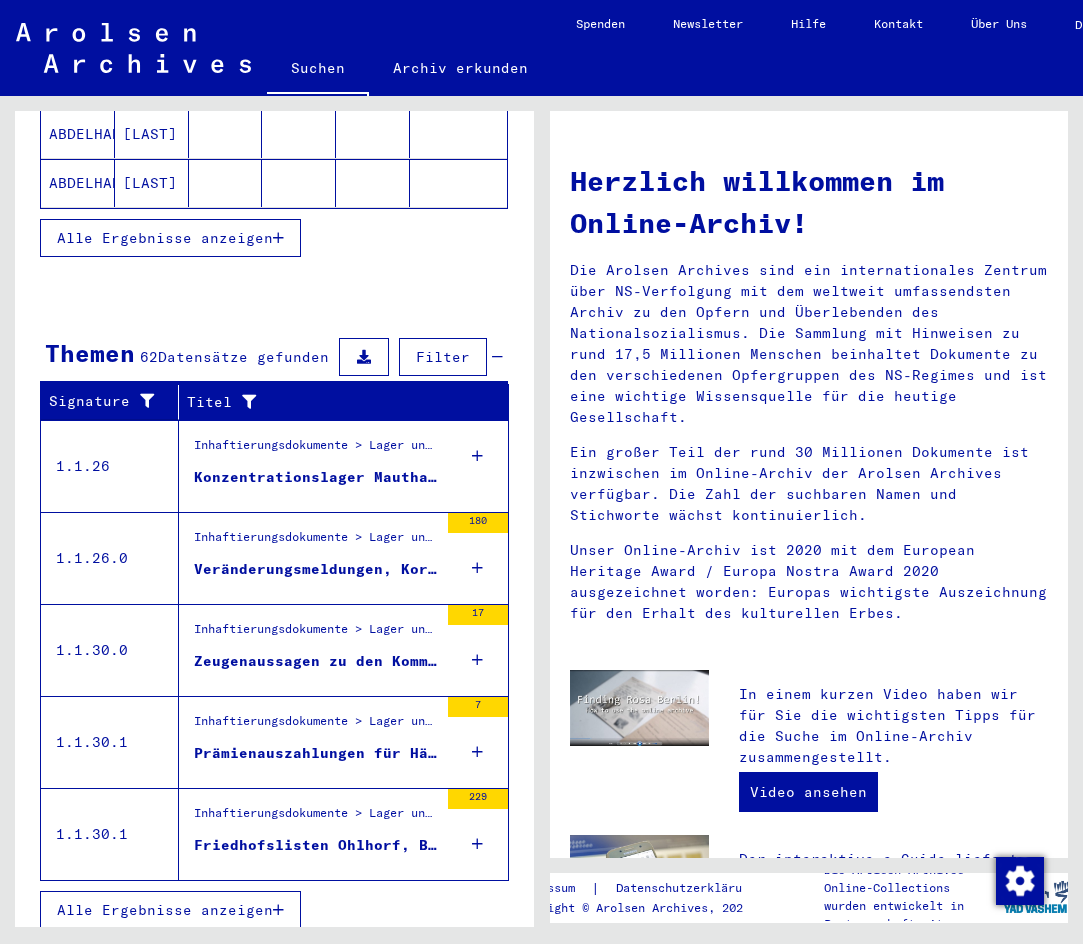 click on "Inhaftierungsdokumente > Lager und Ghettos > Konzentrationslager Neuengamme > Allgemeine Informationen Konzentrationslager Neuengamme" at bounding box center [316, 635] 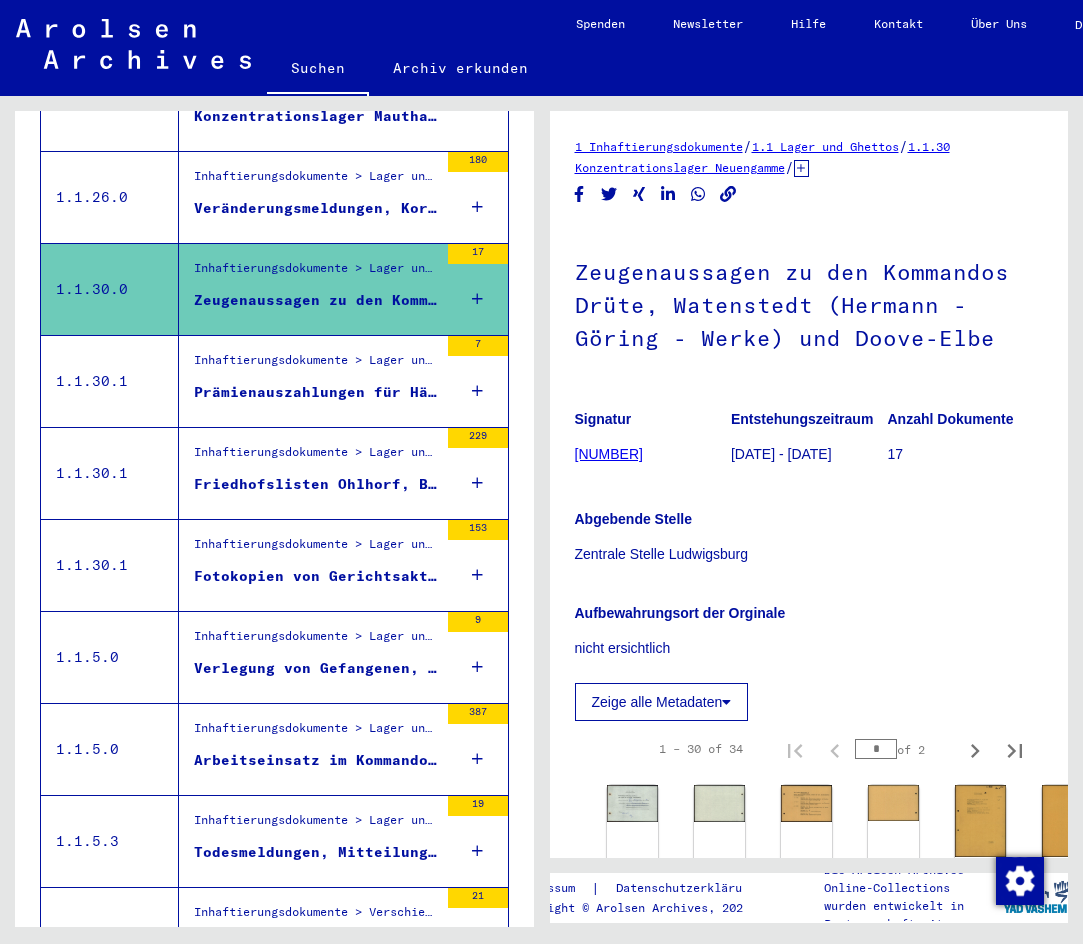 scroll, scrollTop: 0, scrollLeft: 0, axis: both 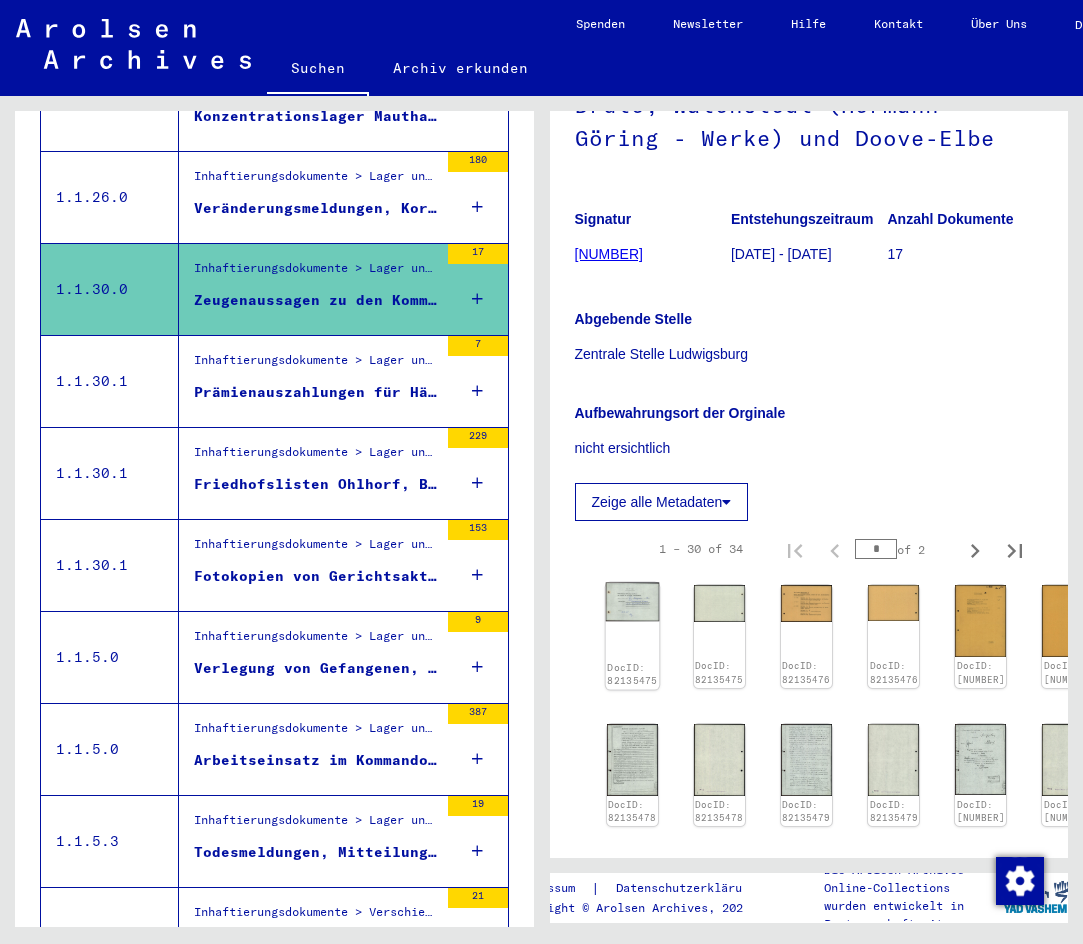 click 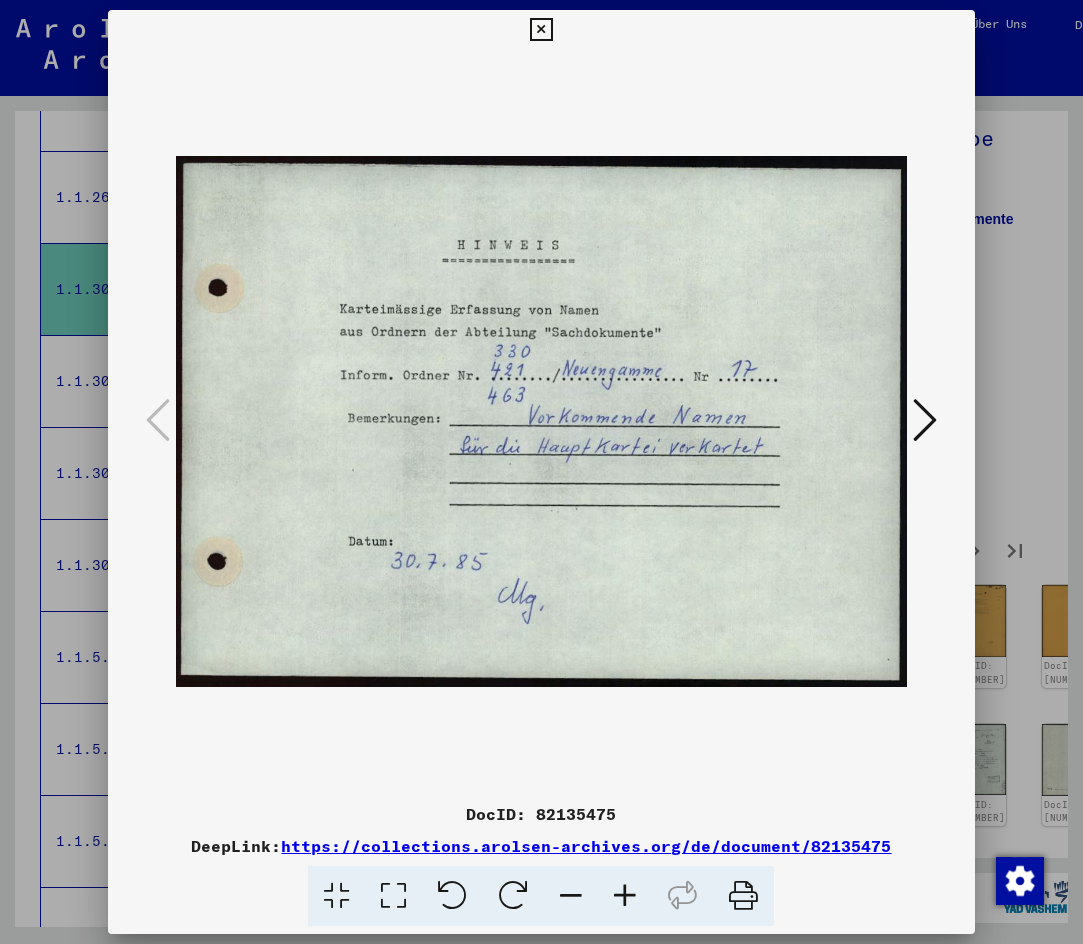 click at bounding box center (925, 420) 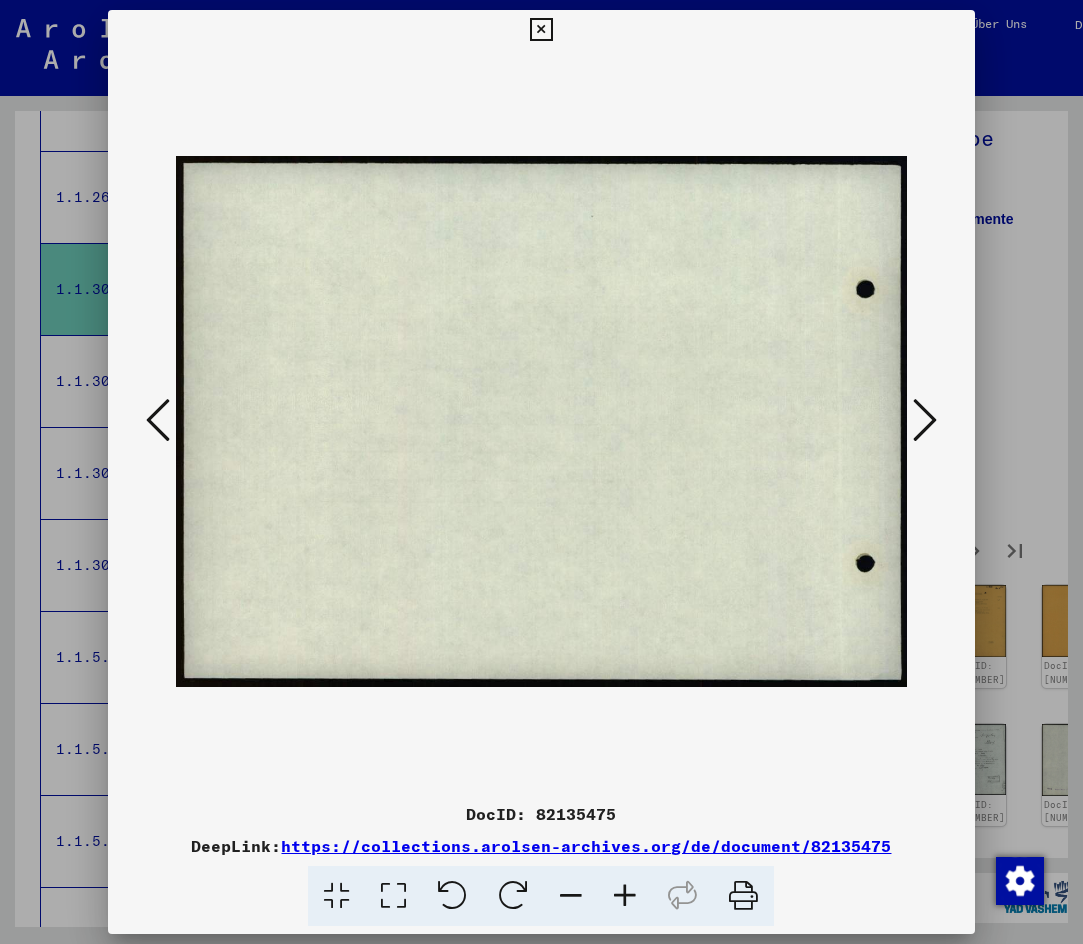 click at bounding box center (925, 420) 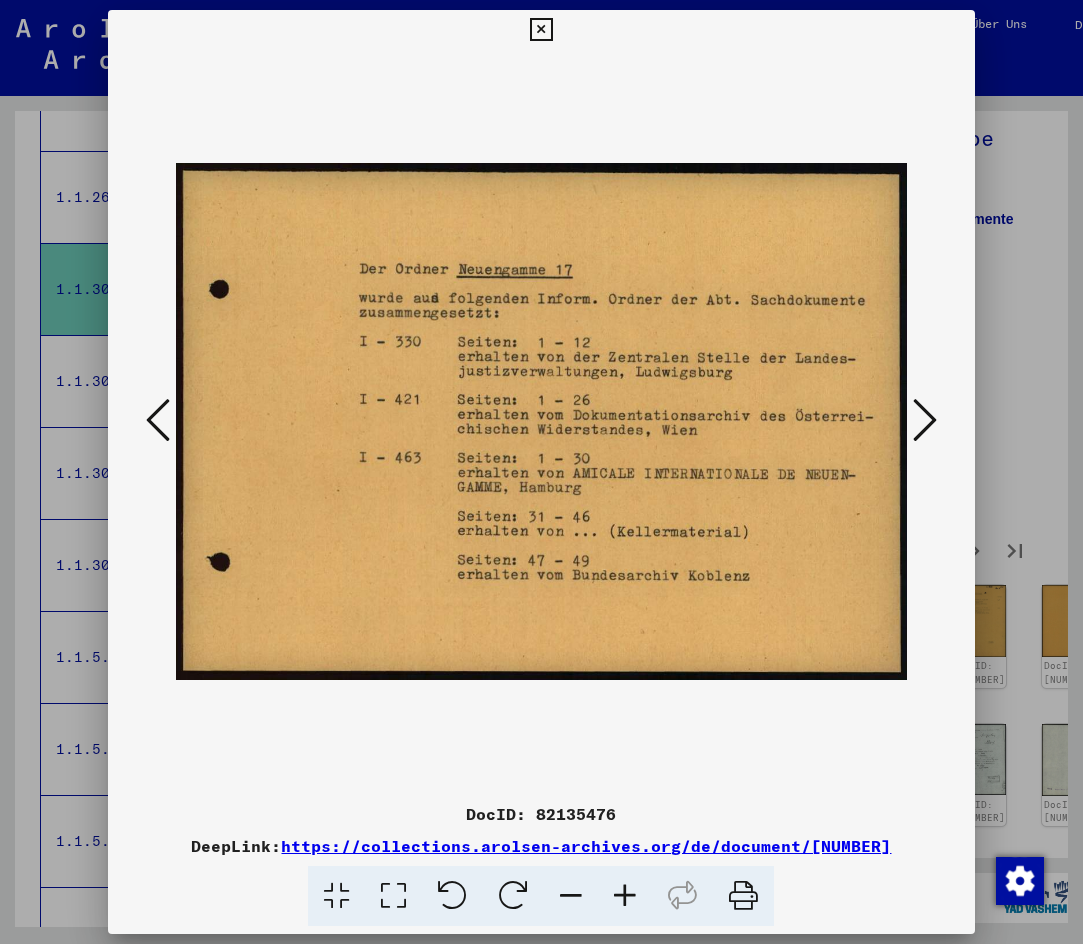 click at bounding box center [925, 420] 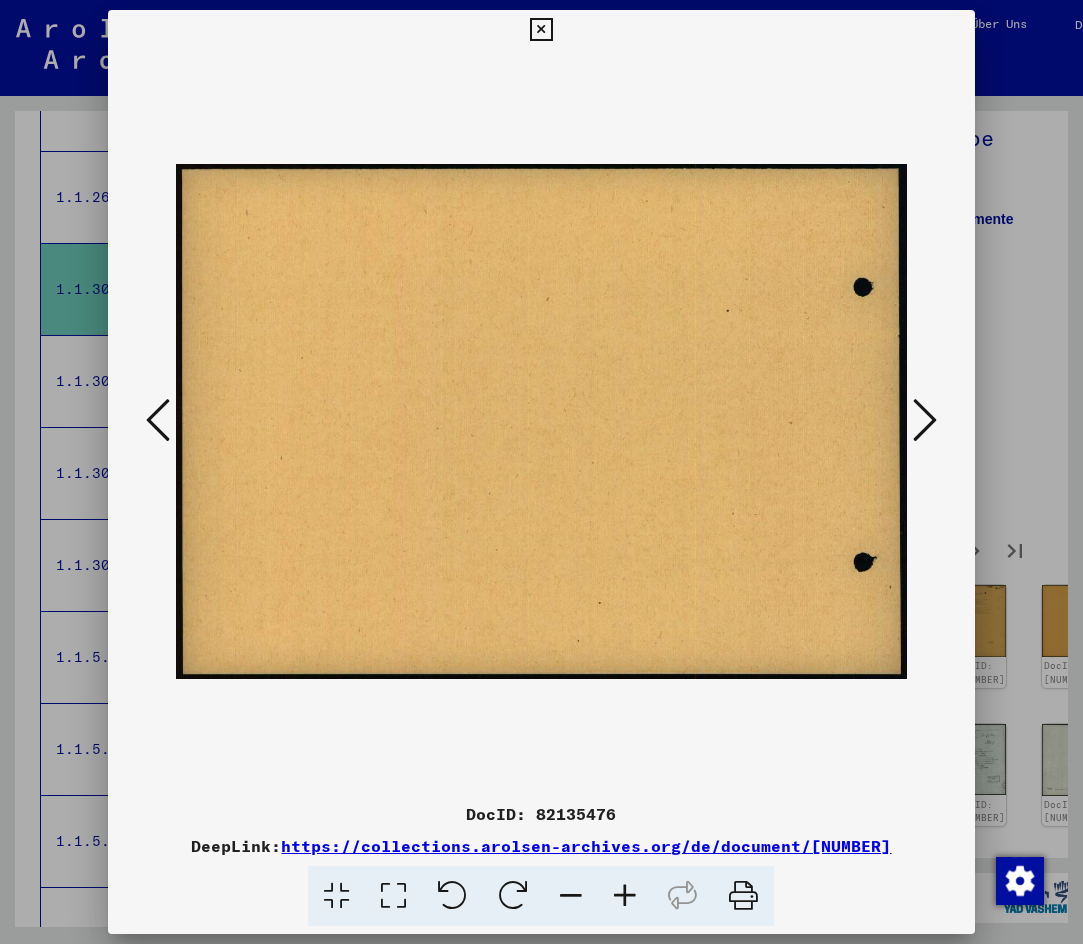 click at bounding box center [925, 420] 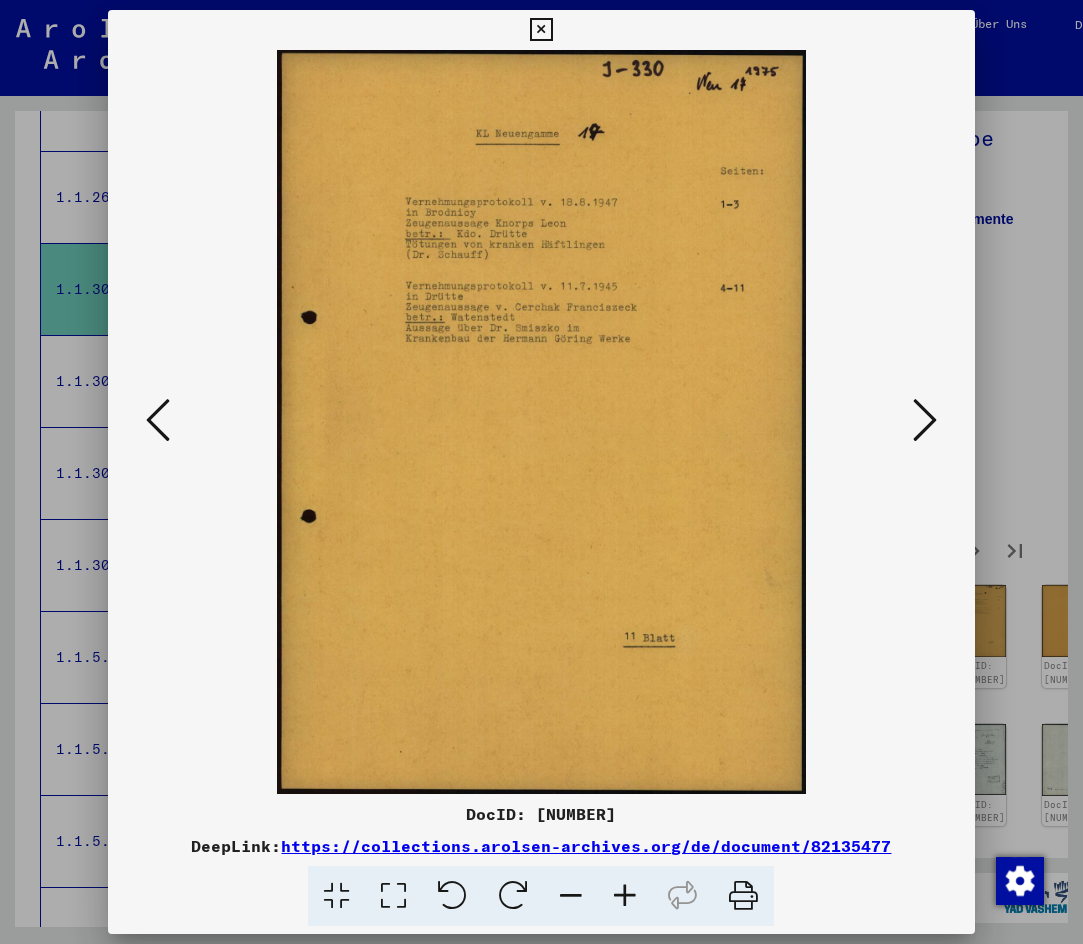 click at bounding box center (925, 420) 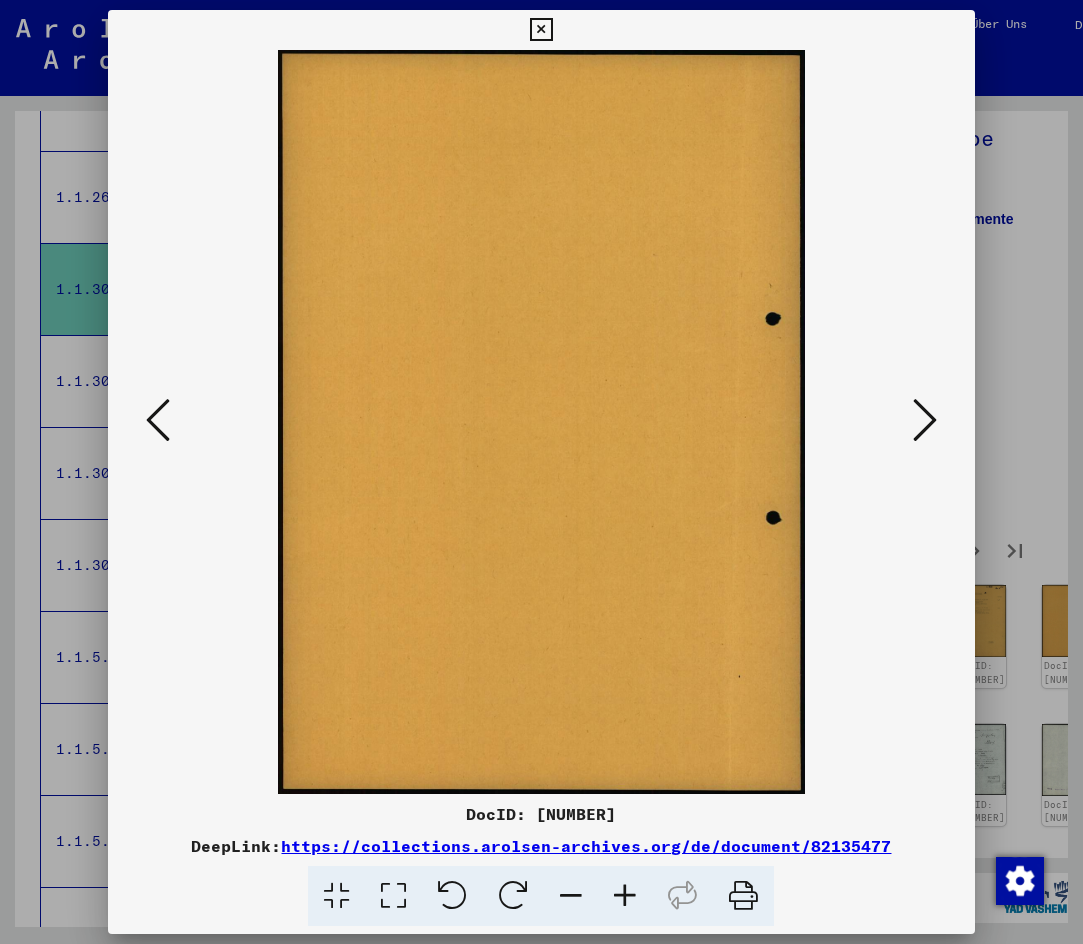 click at bounding box center [925, 420] 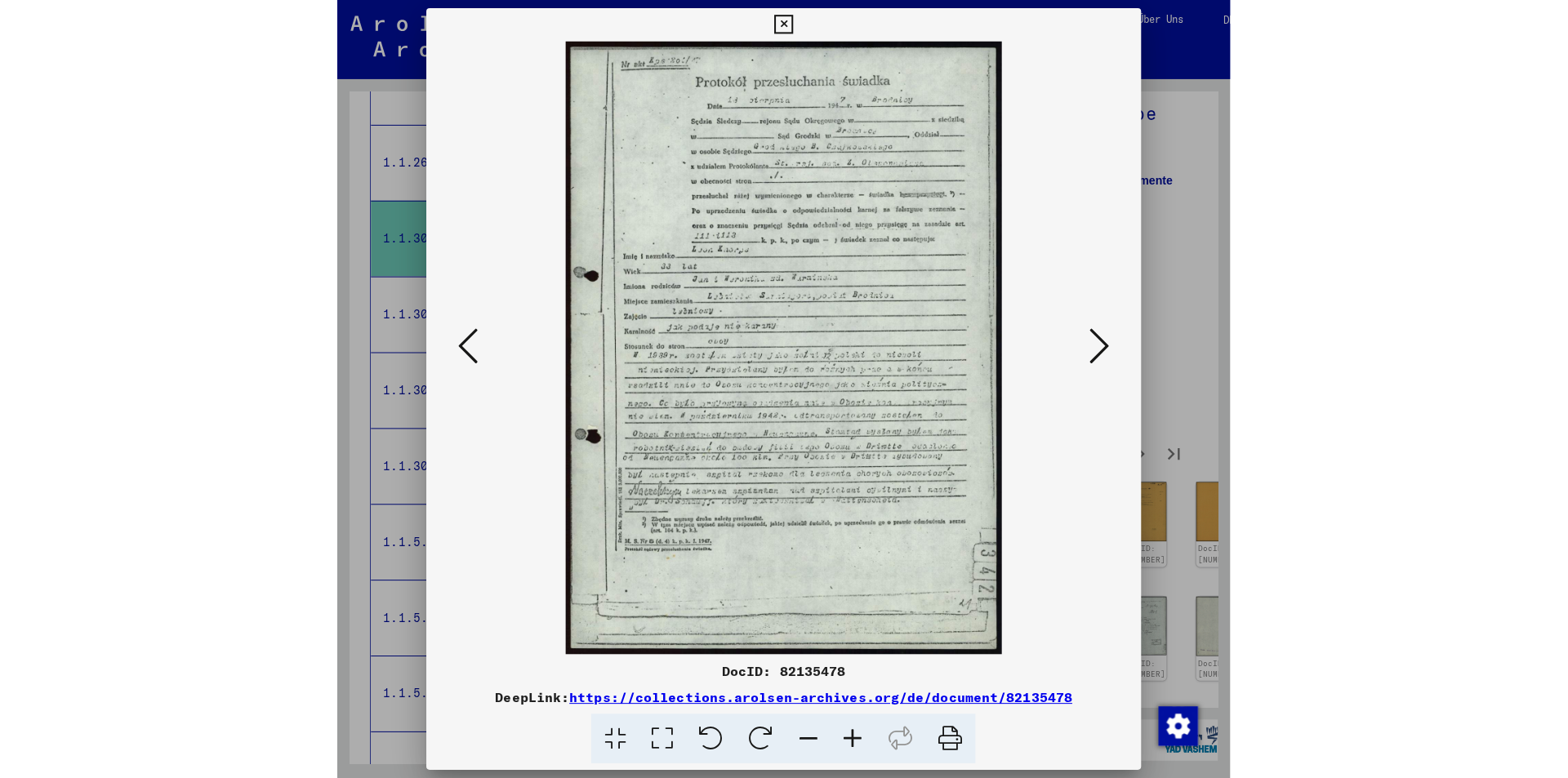 scroll, scrollTop: 378, scrollLeft: 0, axis: vertical 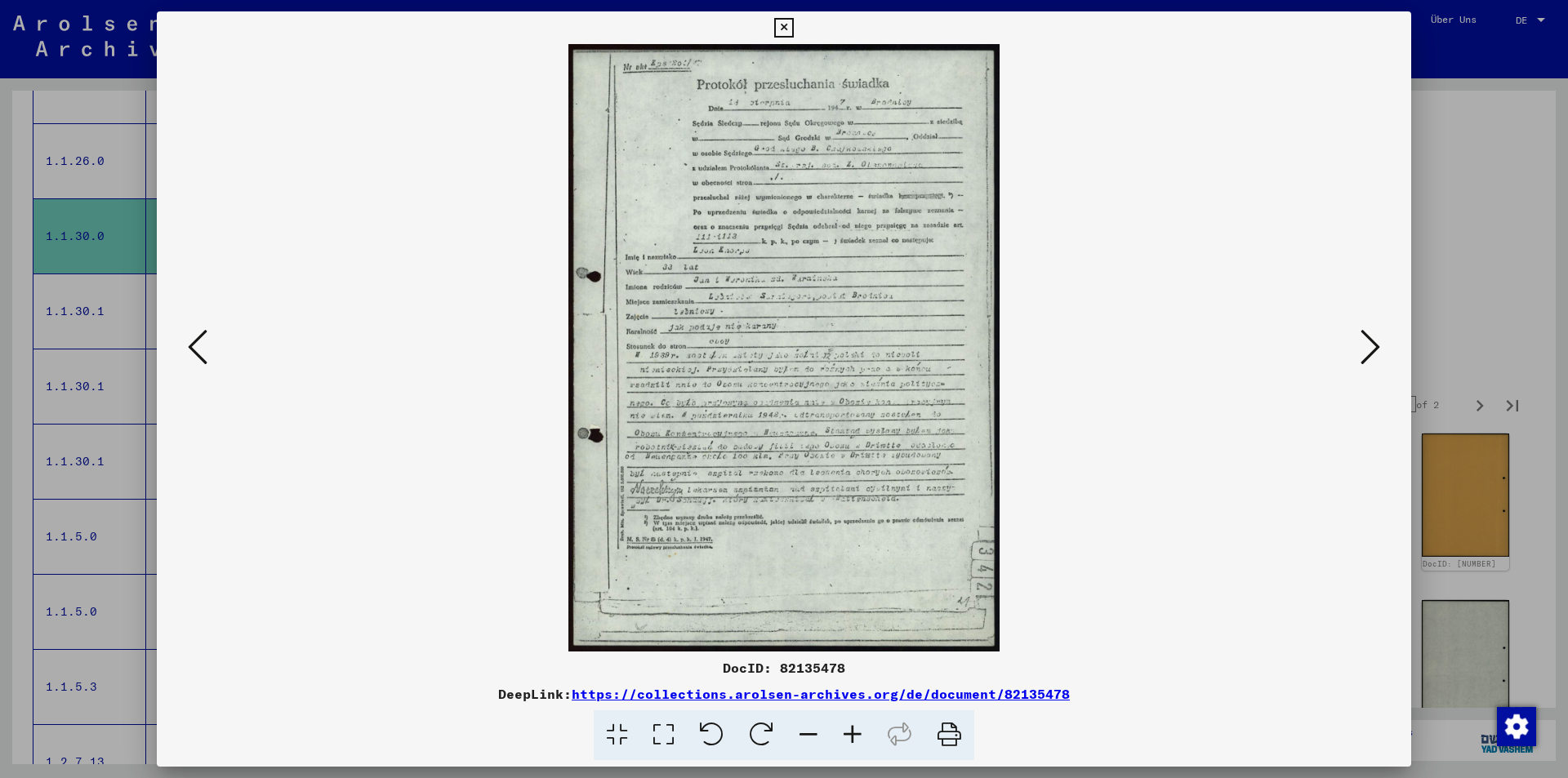 click at bounding box center (853, 735) 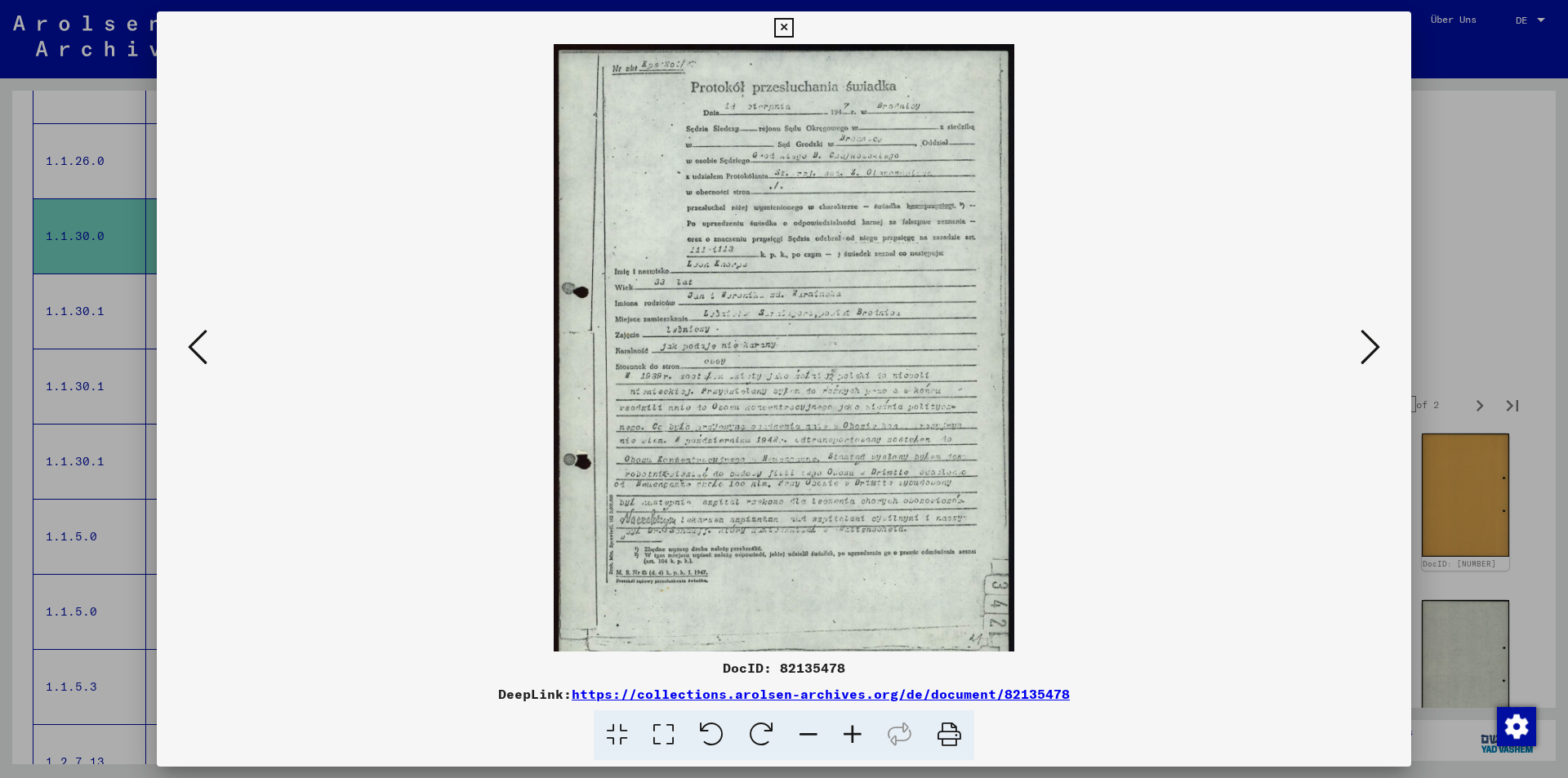 click at bounding box center (853, 735) 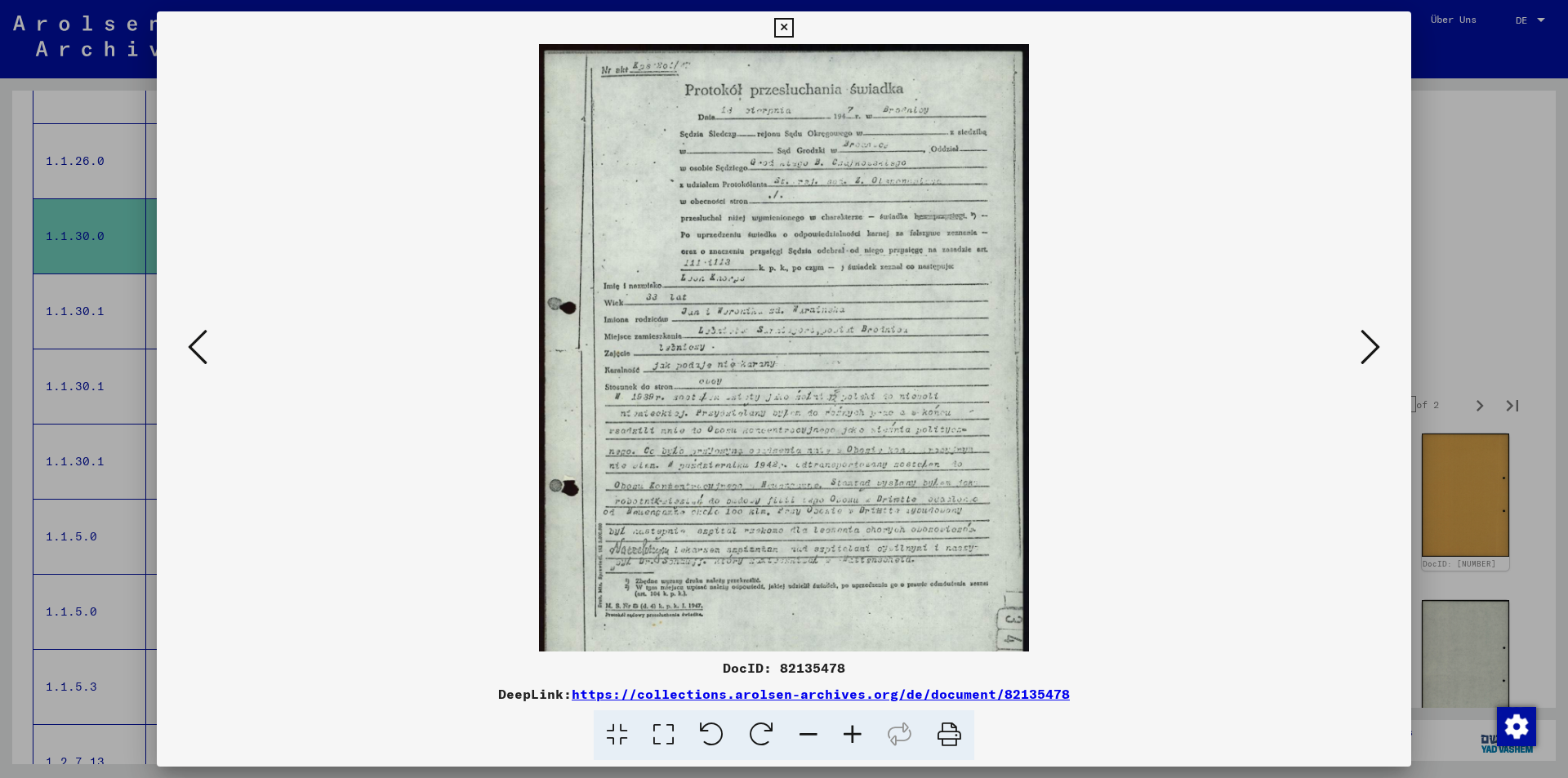 click at bounding box center (853, 735) 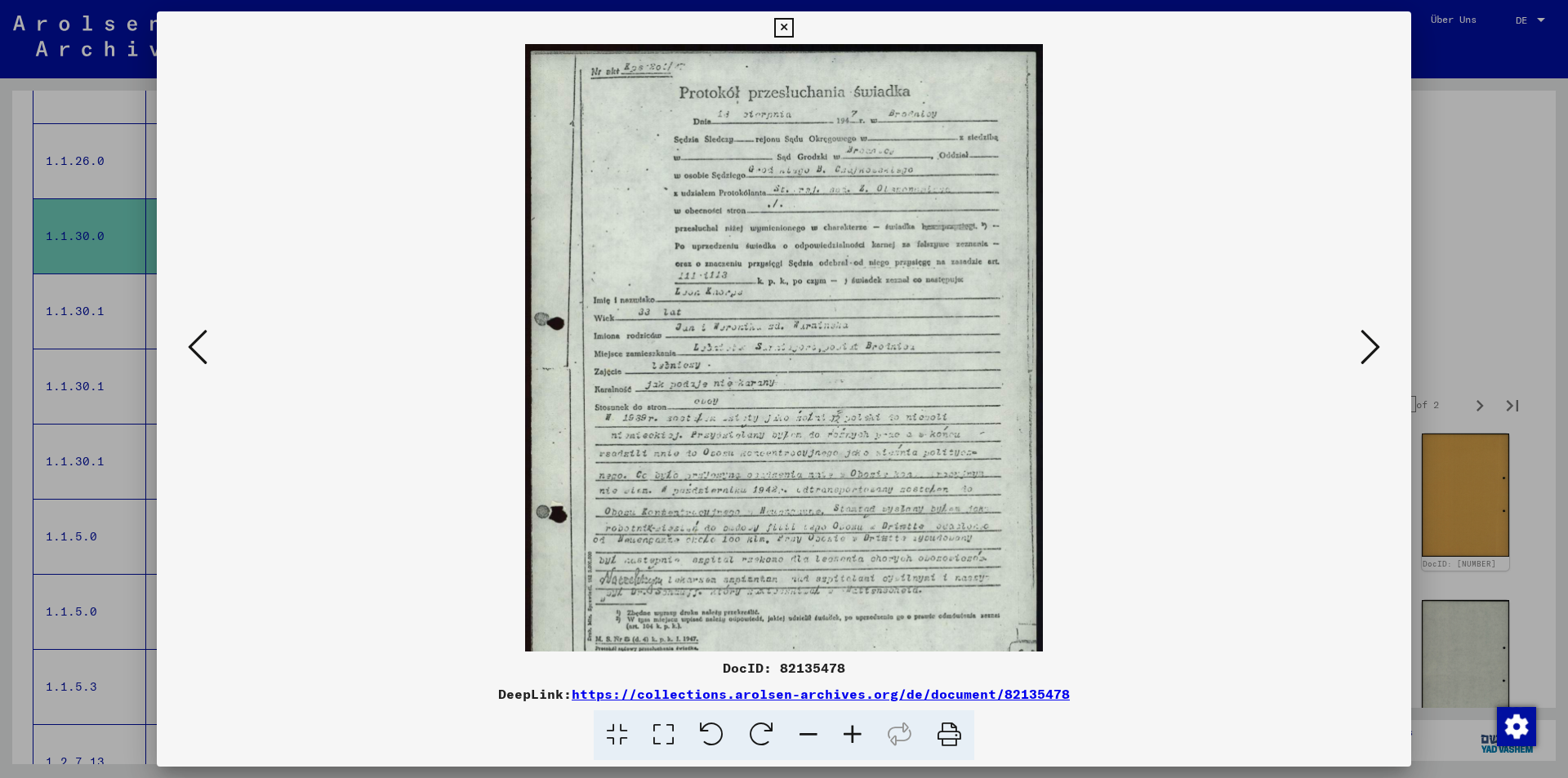 click at bounding box center (853, 735) 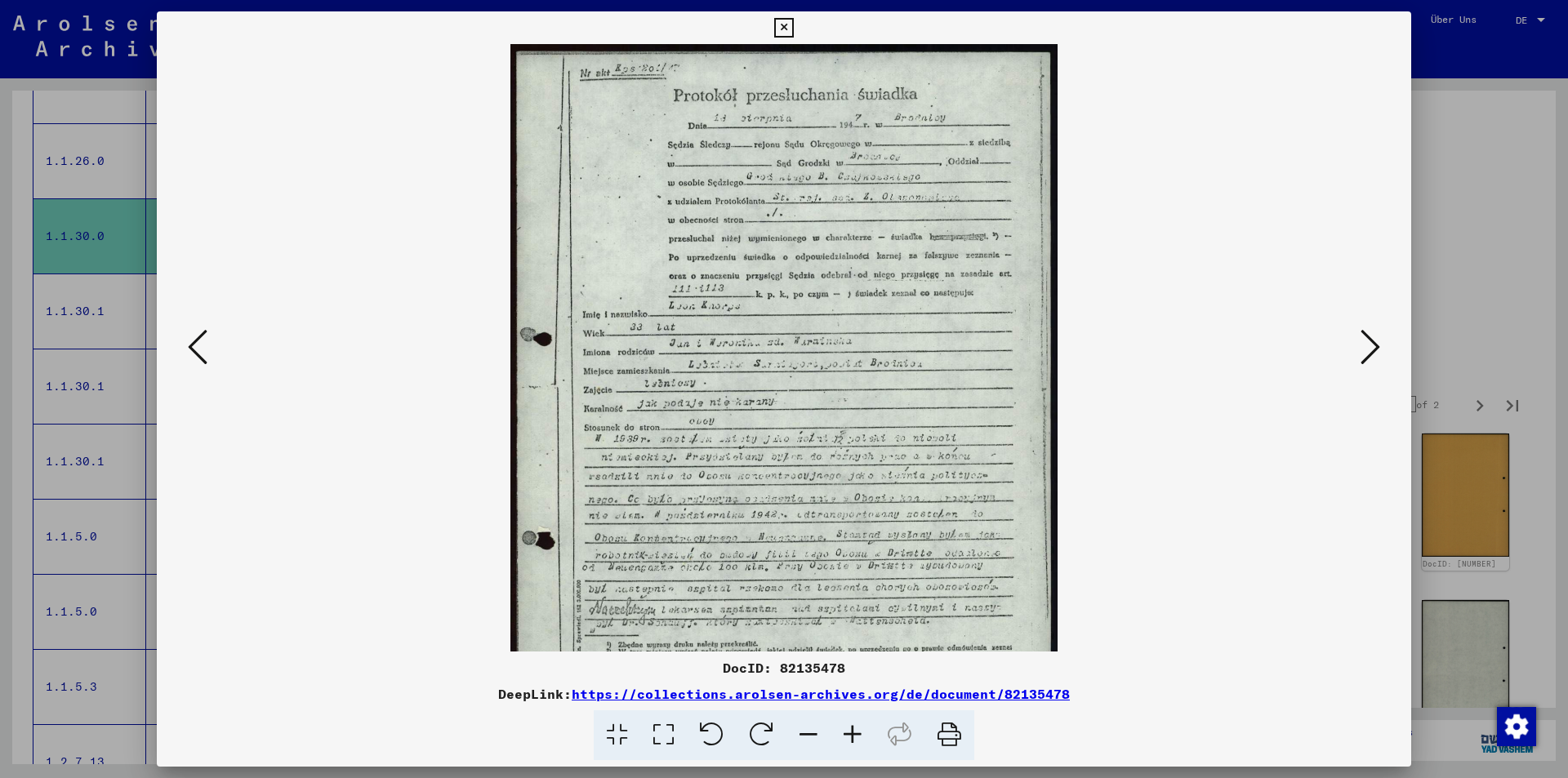 click at bounding box center [853, 735] 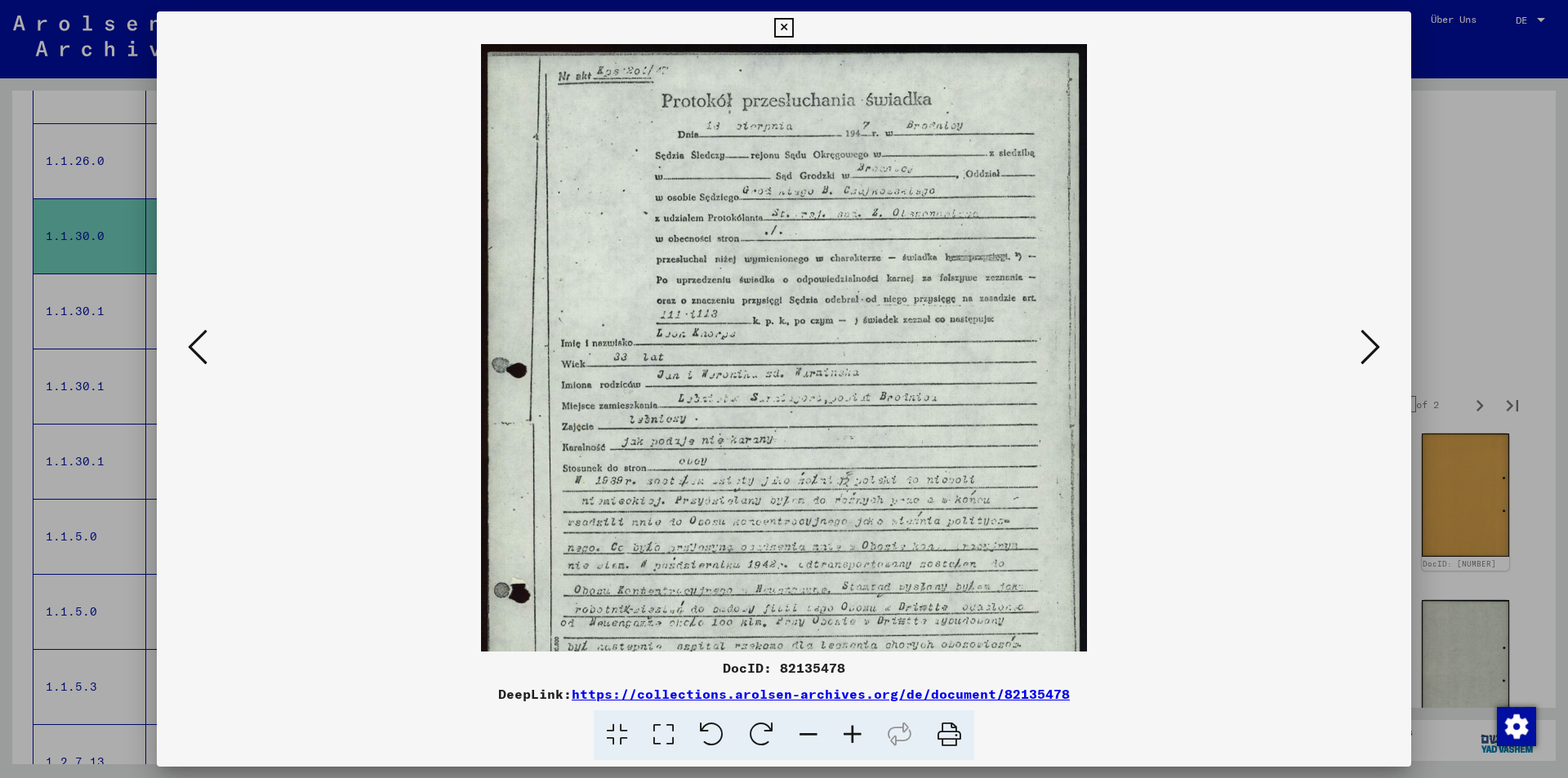 click at bounding box center (1370, 348) 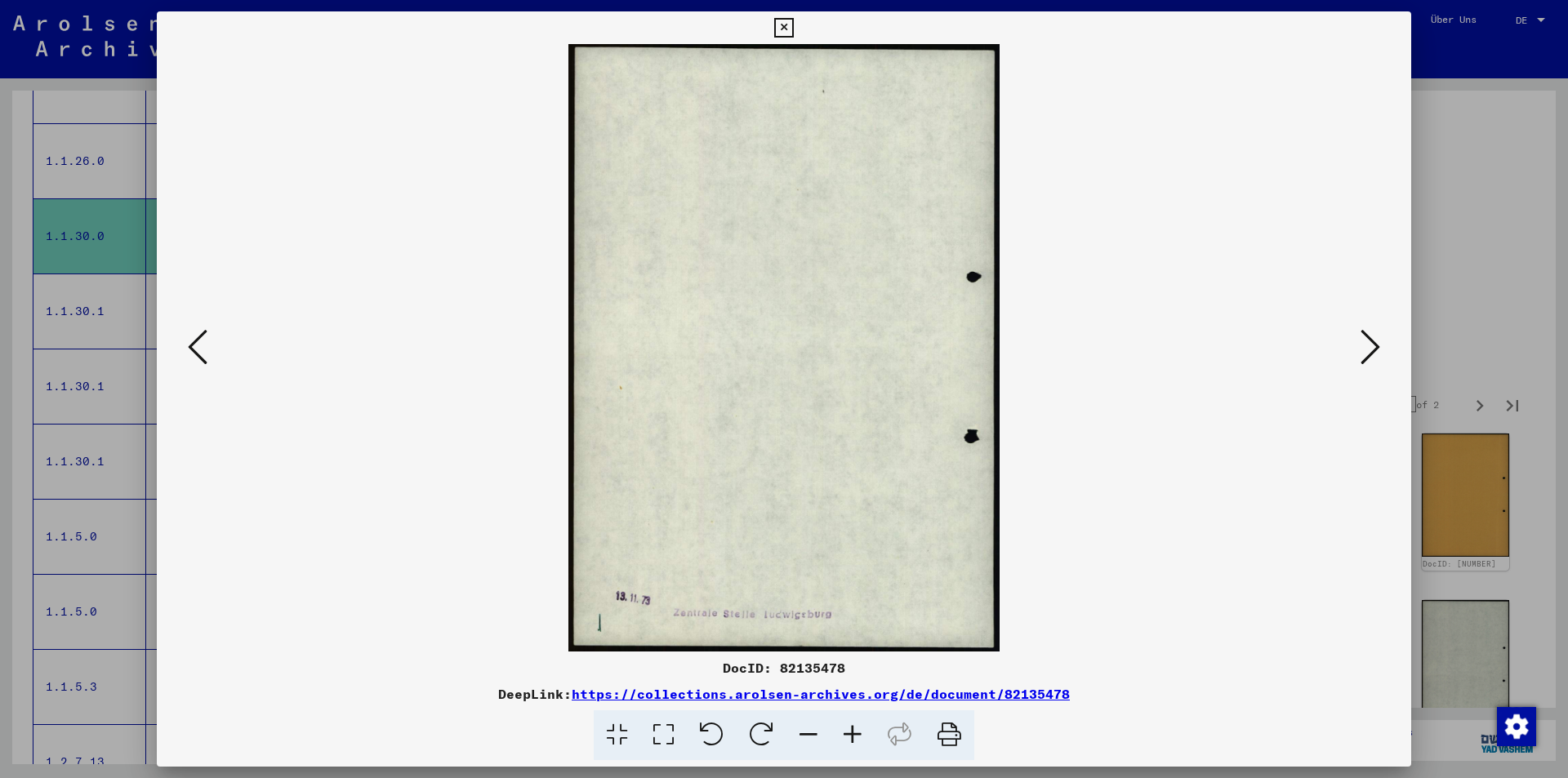 click at bounding box center (1370, 347) 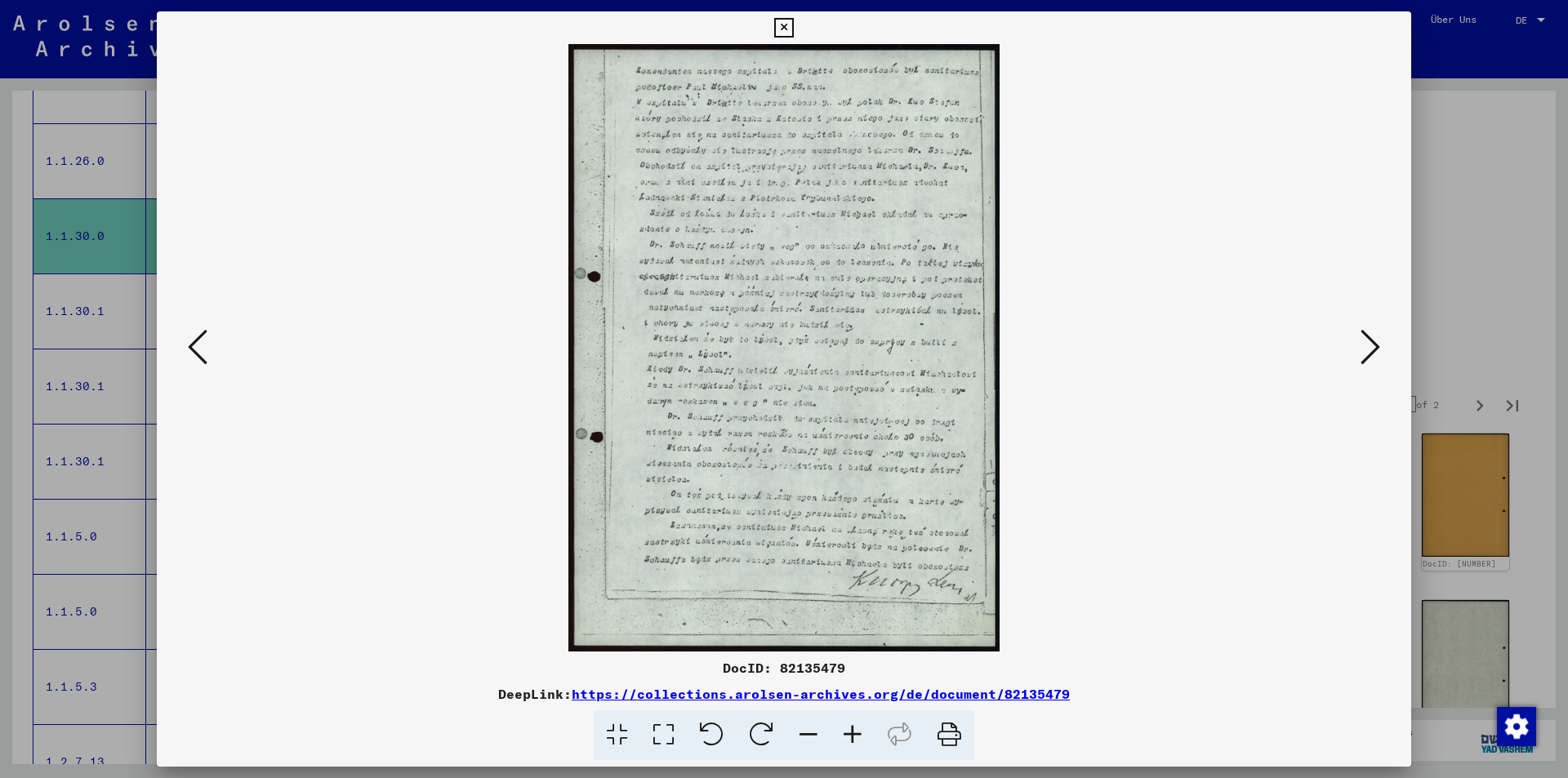 click at bounding box center [1370, 347] 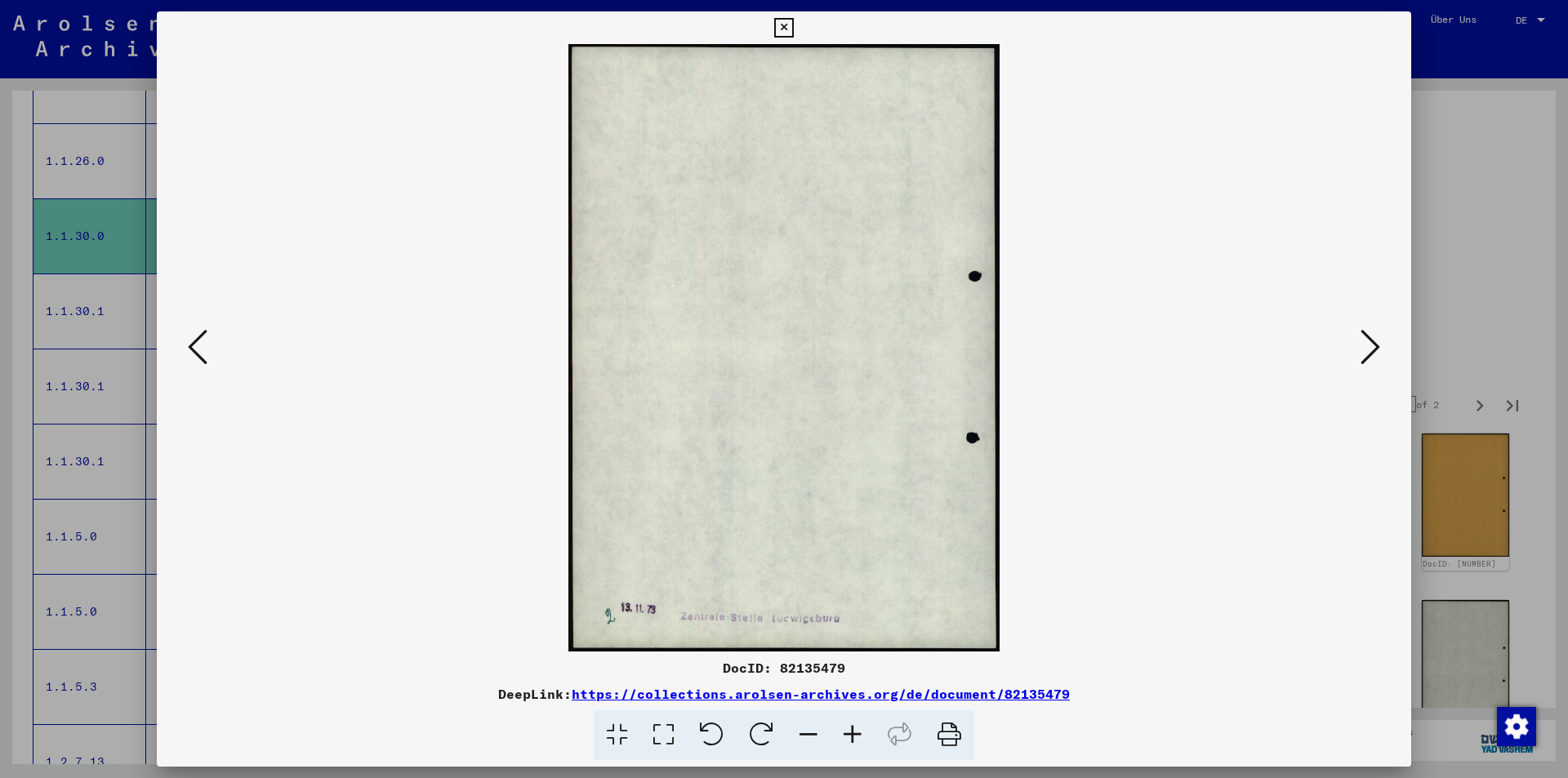 click at bounding box center (1370, 347) 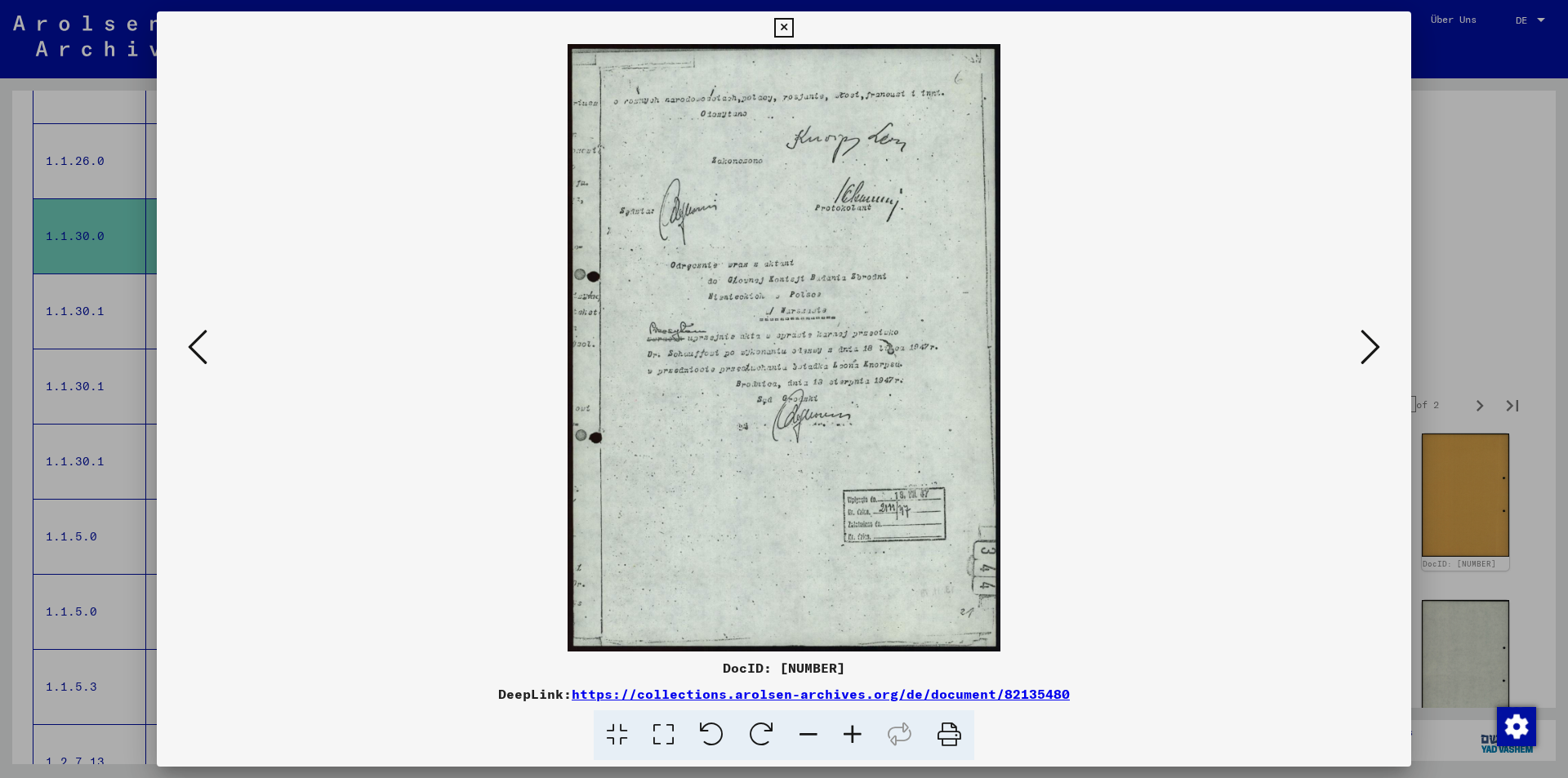 click at bounding box center (1370, 347) 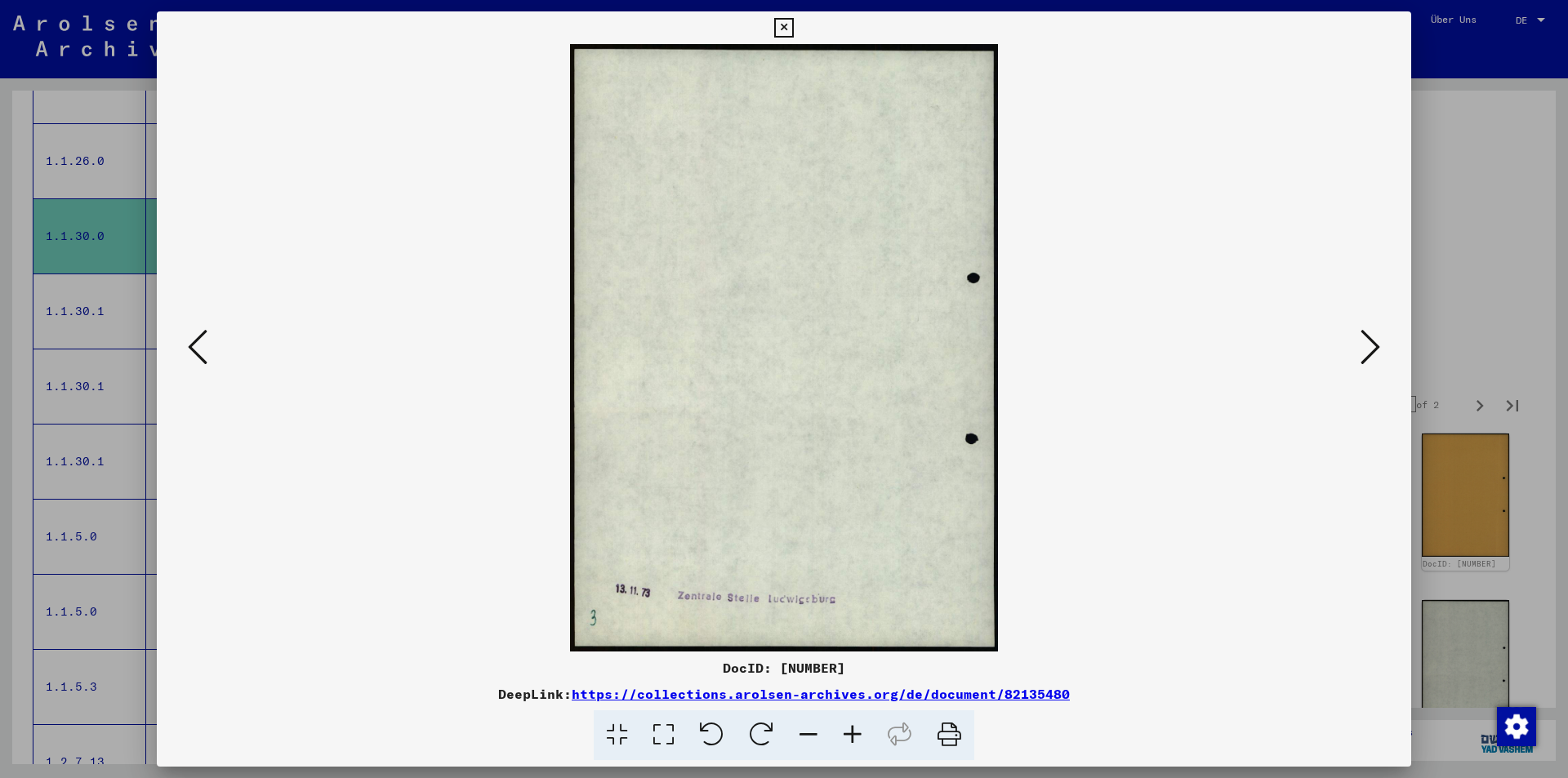 click at bounding box center (1370, 347) 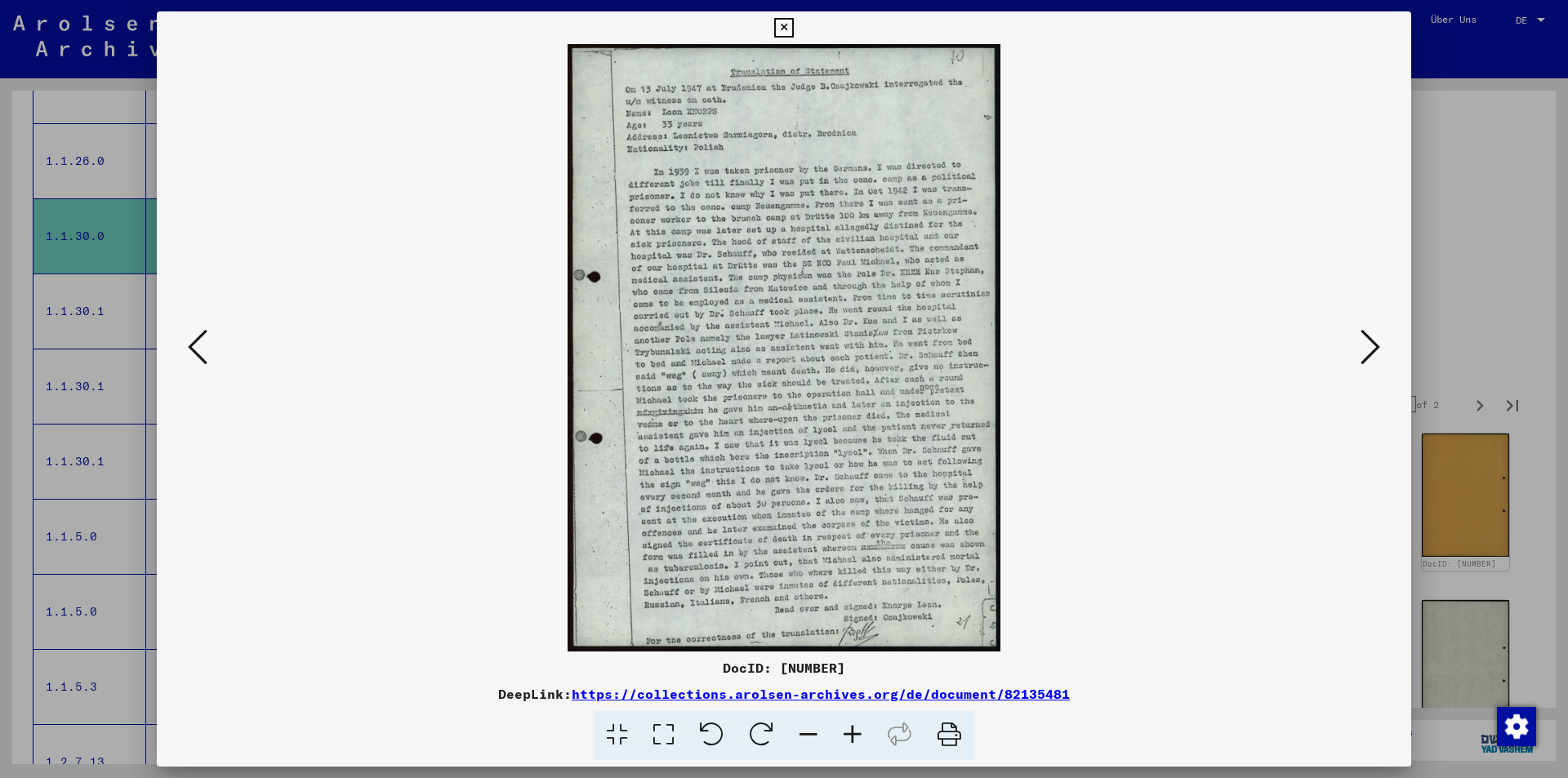 click at bounding box center [1370, 347] 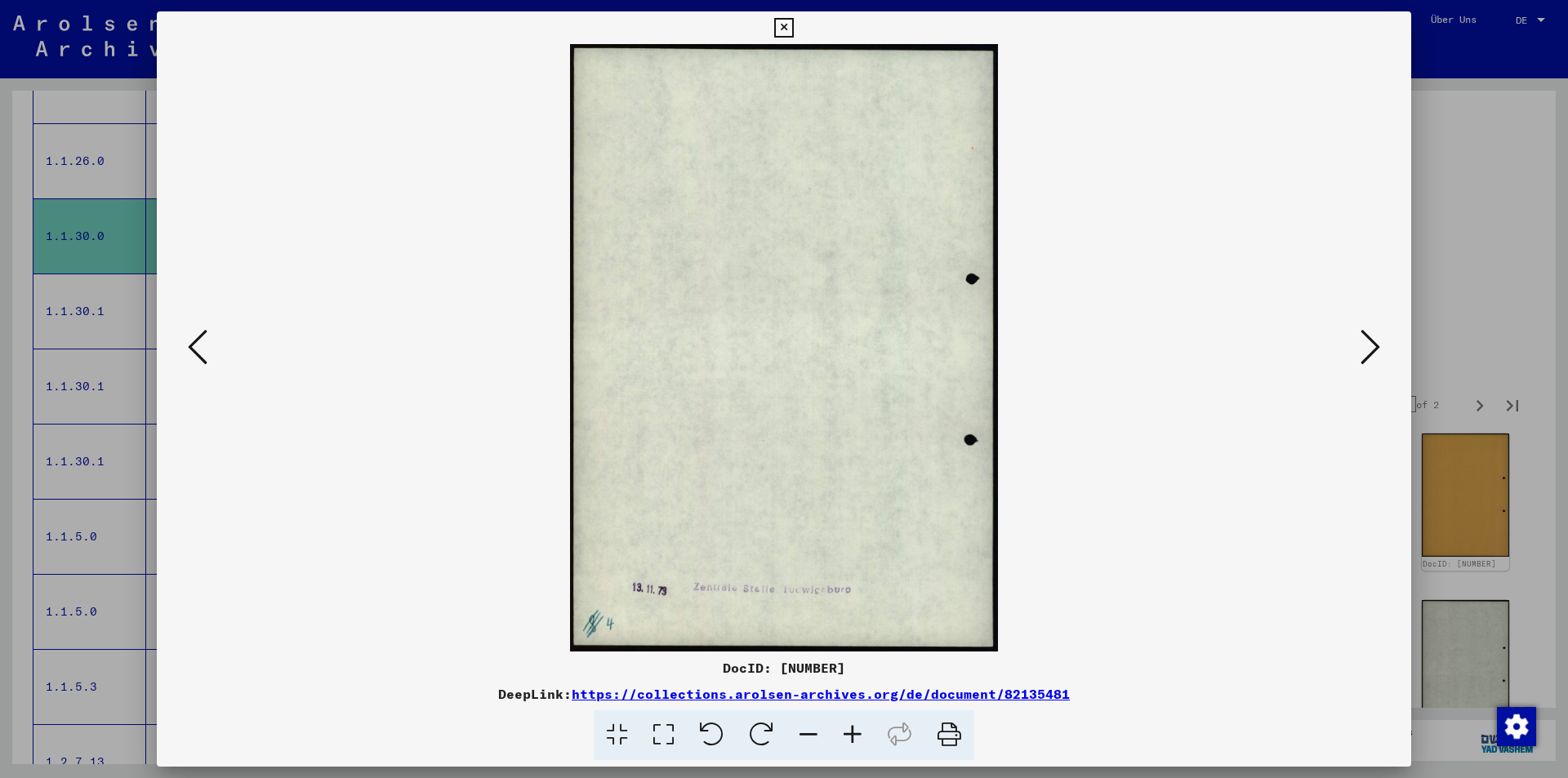 click at bounding box center (1370, 347) 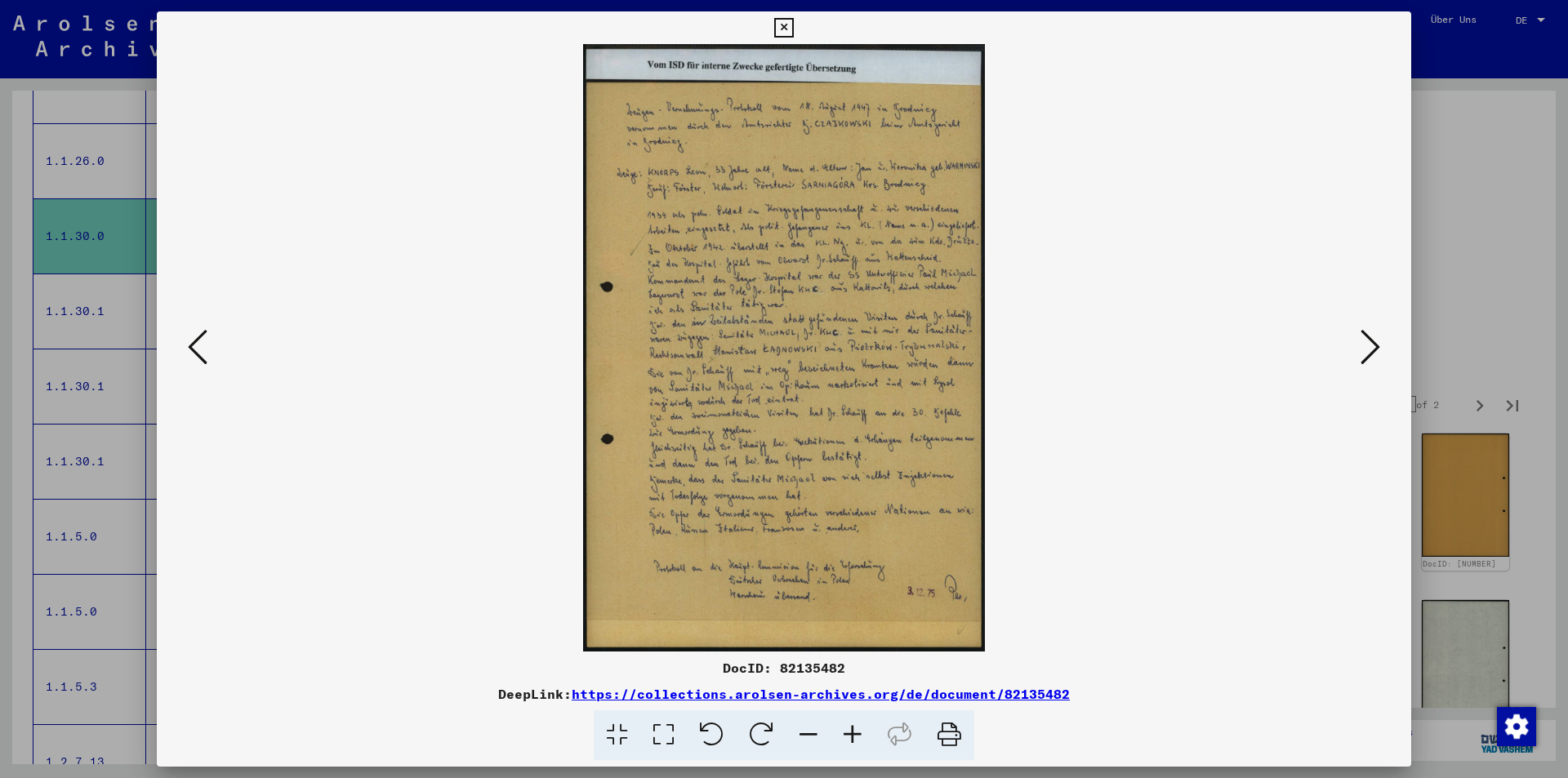 click at bounding box center [1370, 347] 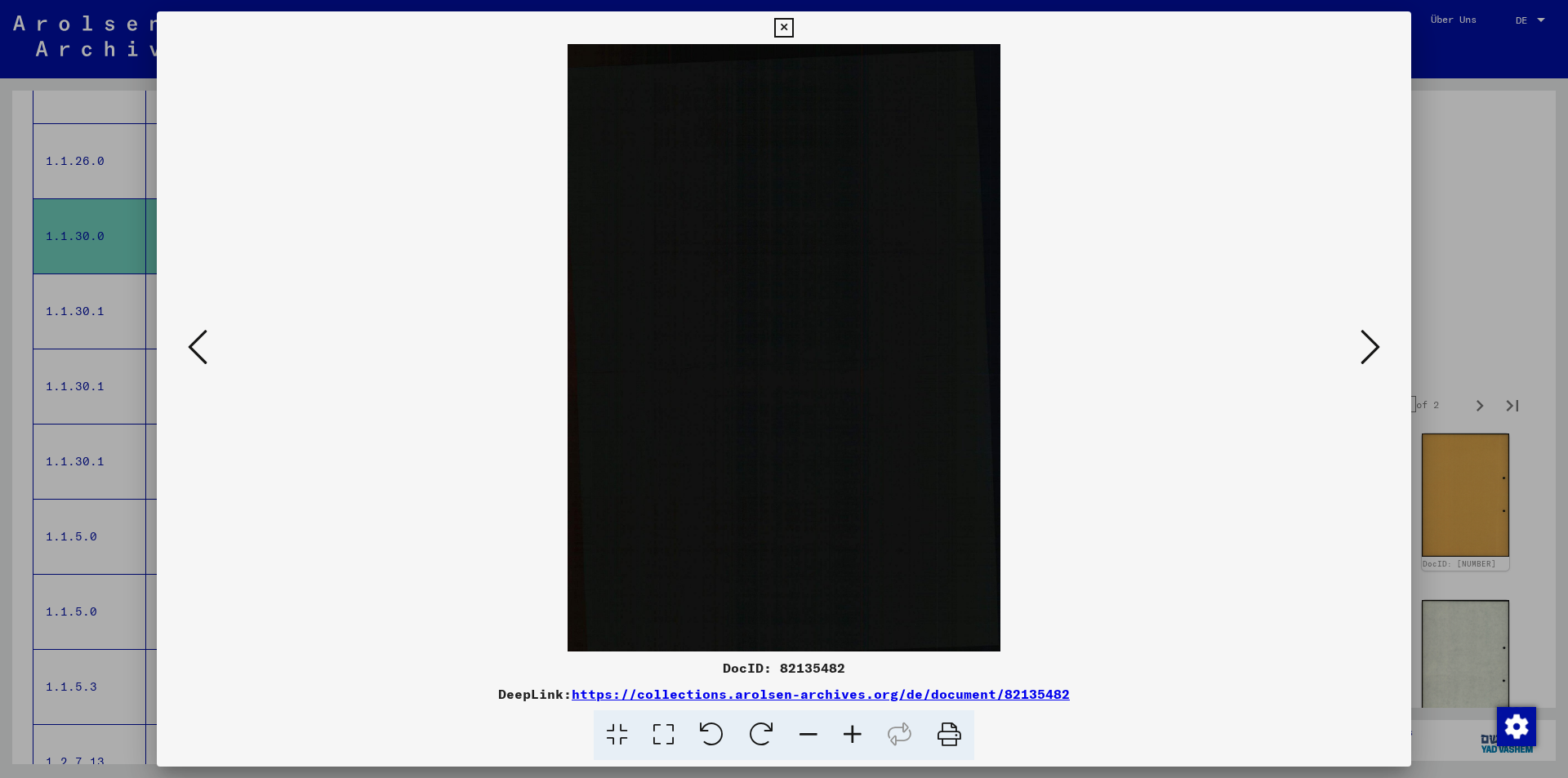 click at bounding box center (198, 347) 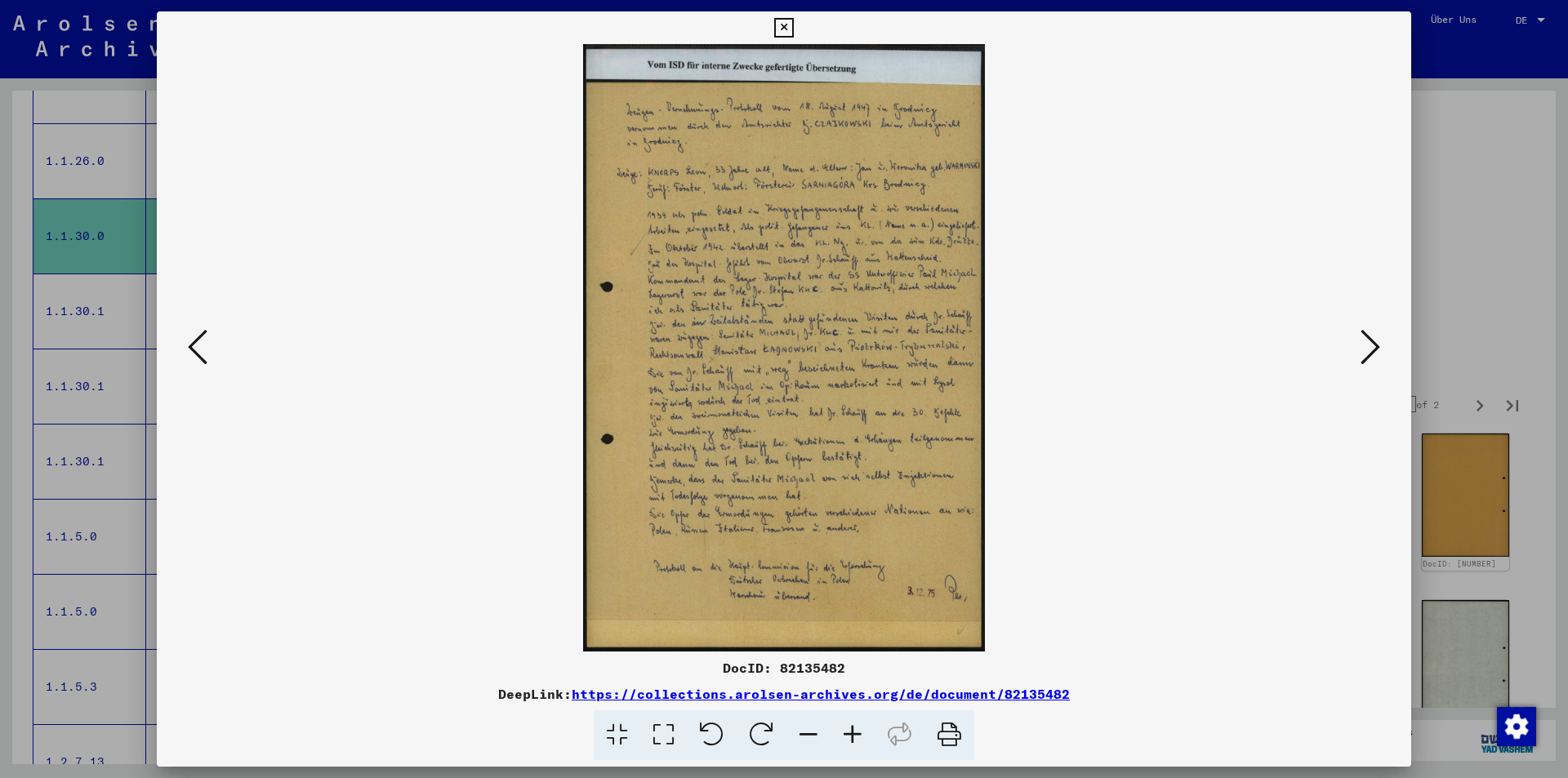 click at bounding box center (784, 348) 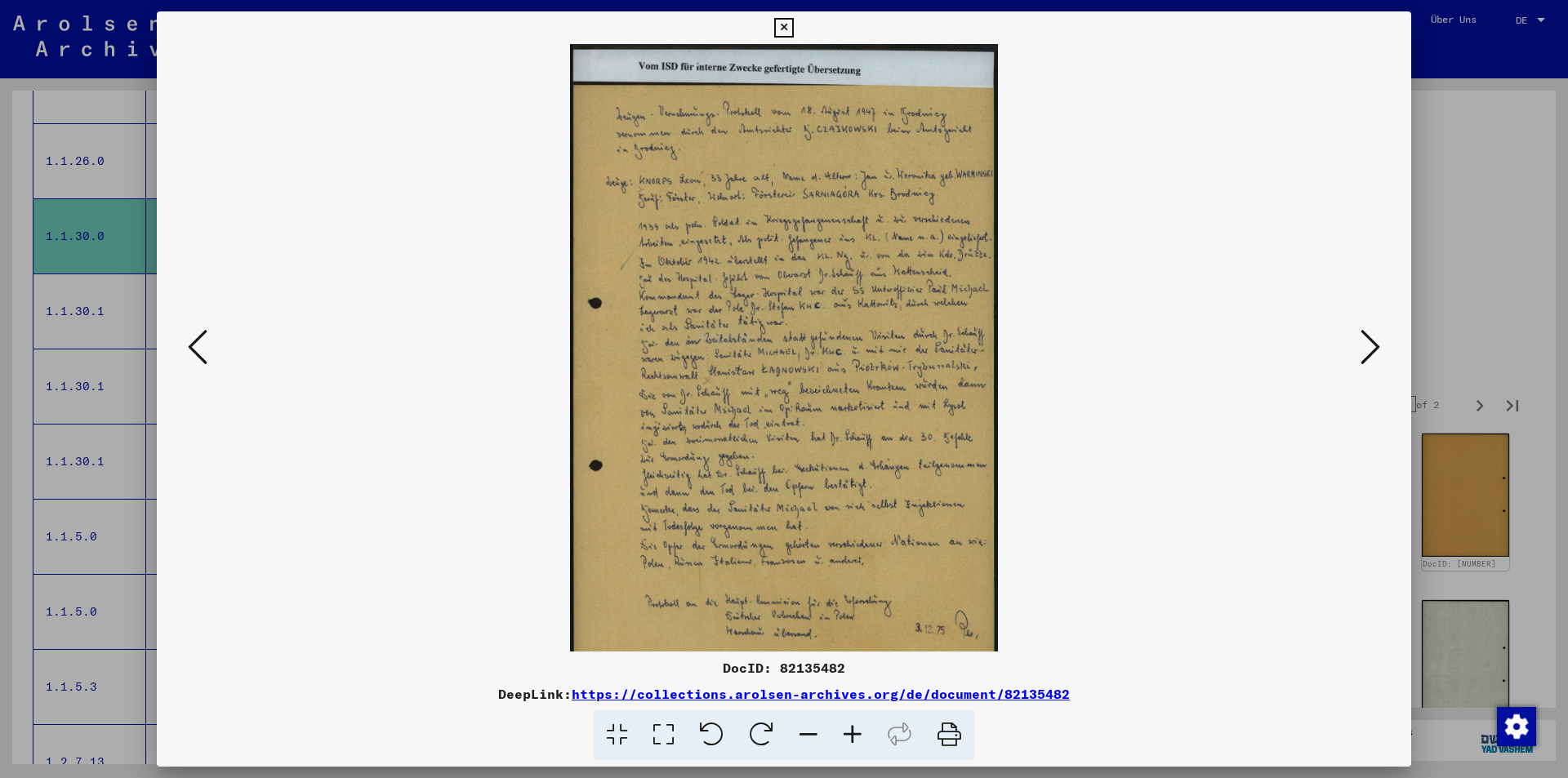 click at bounding box center (853, 735) 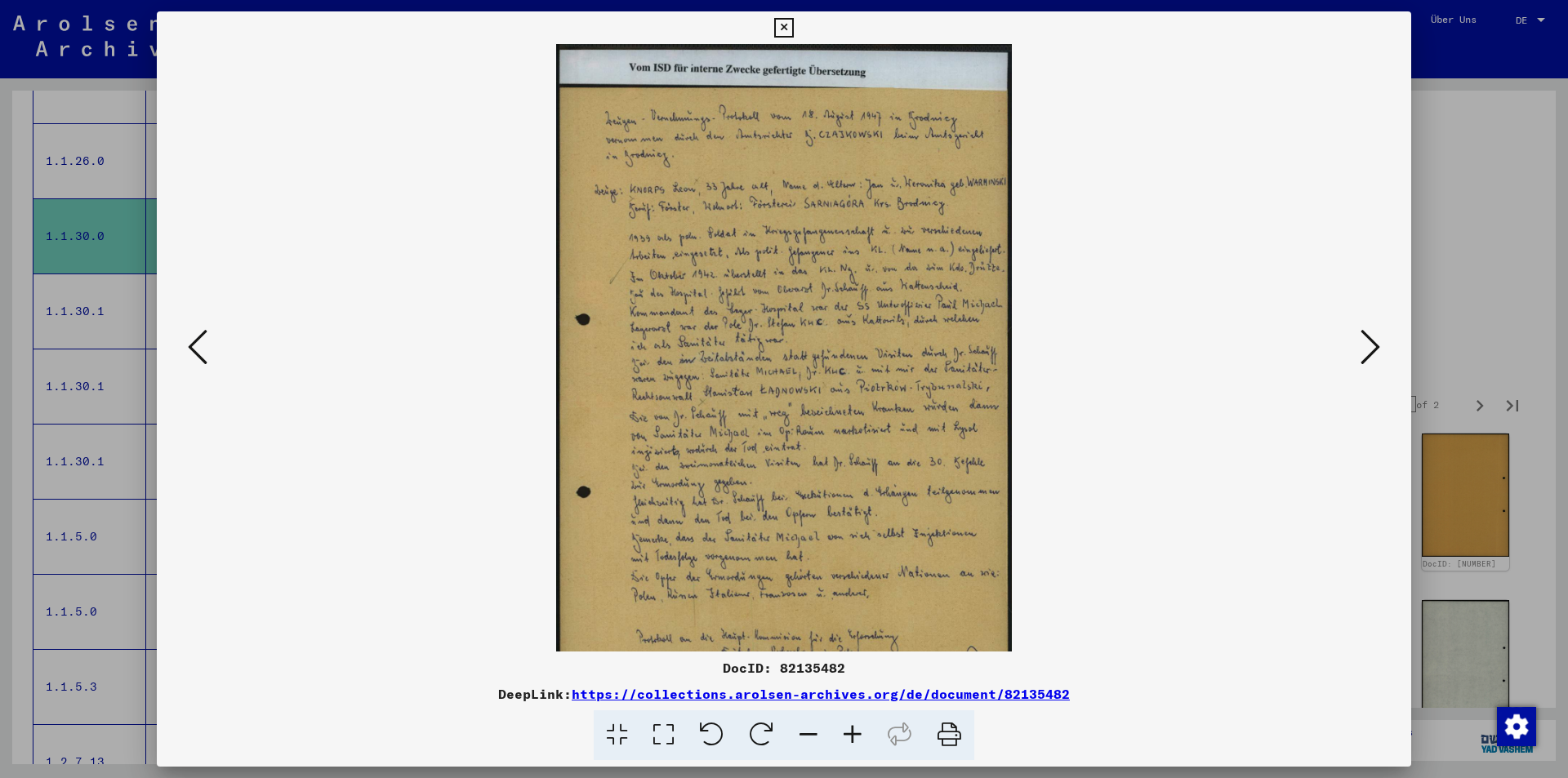 click at bounding box center (853, 735) 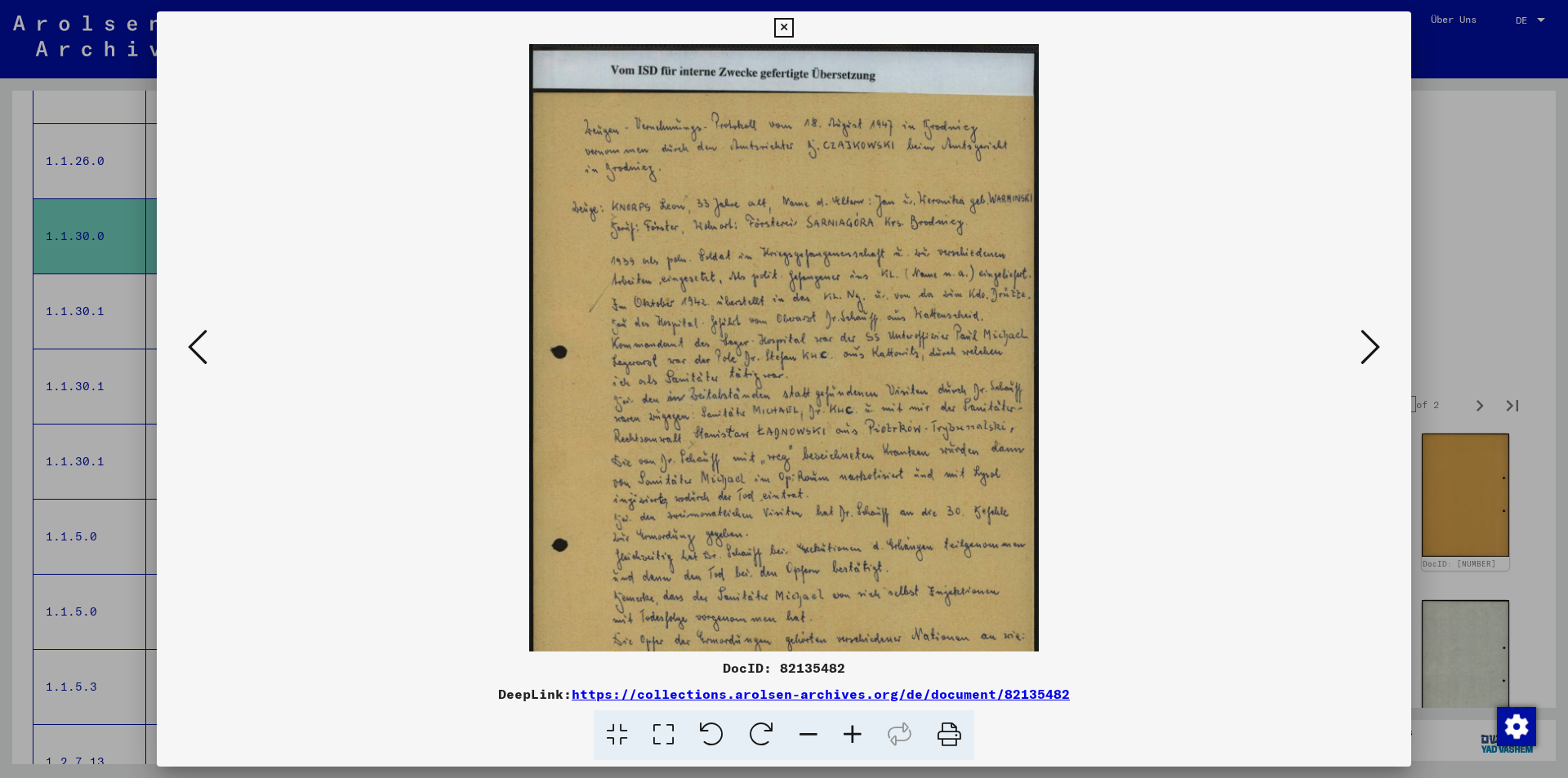 click at bounding box center [853, 735] 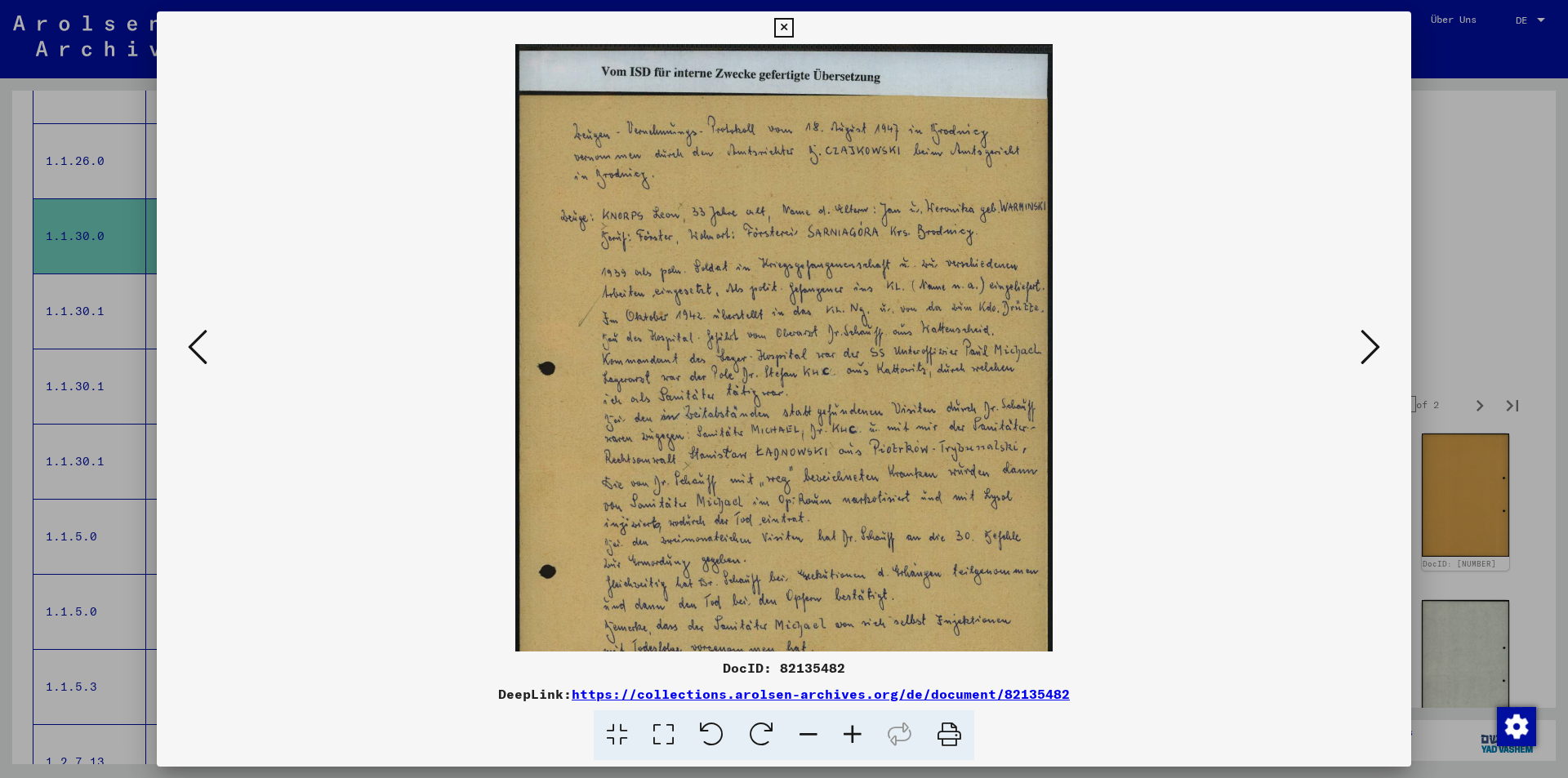 click at bounding box center [1370, 347] 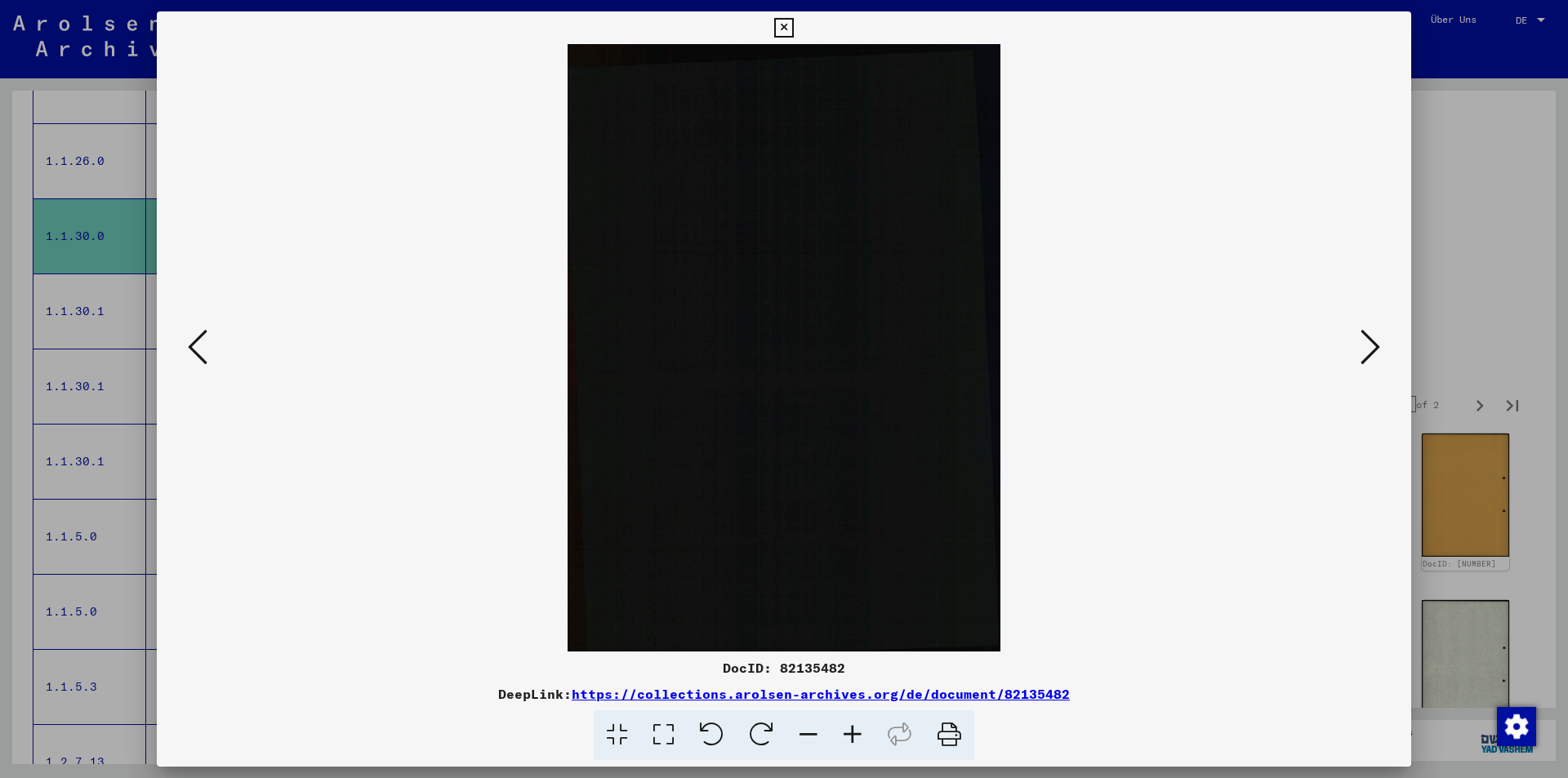 click at bounding box center [1370, 347] 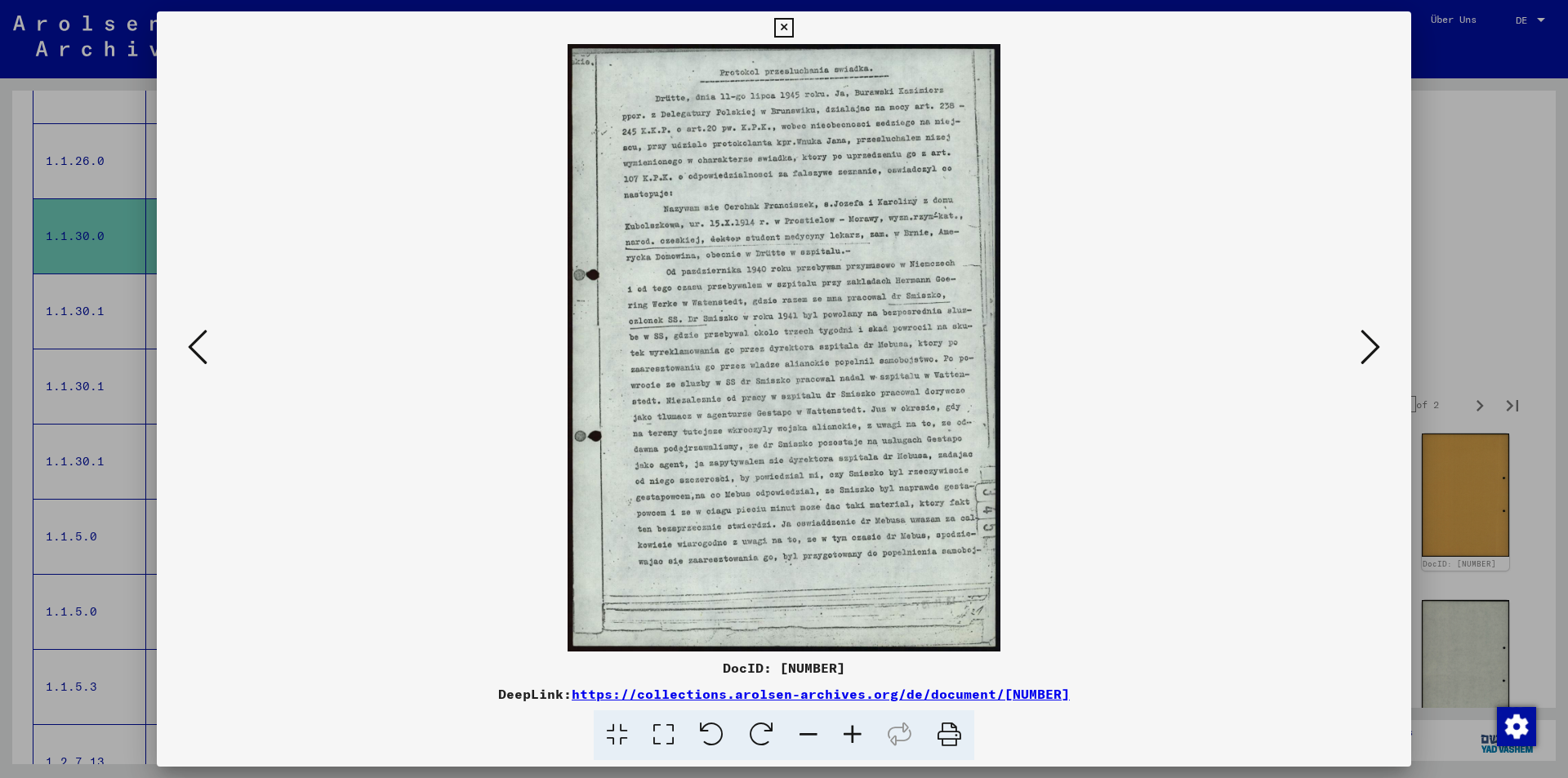 click at bounding box center (1370, 347) 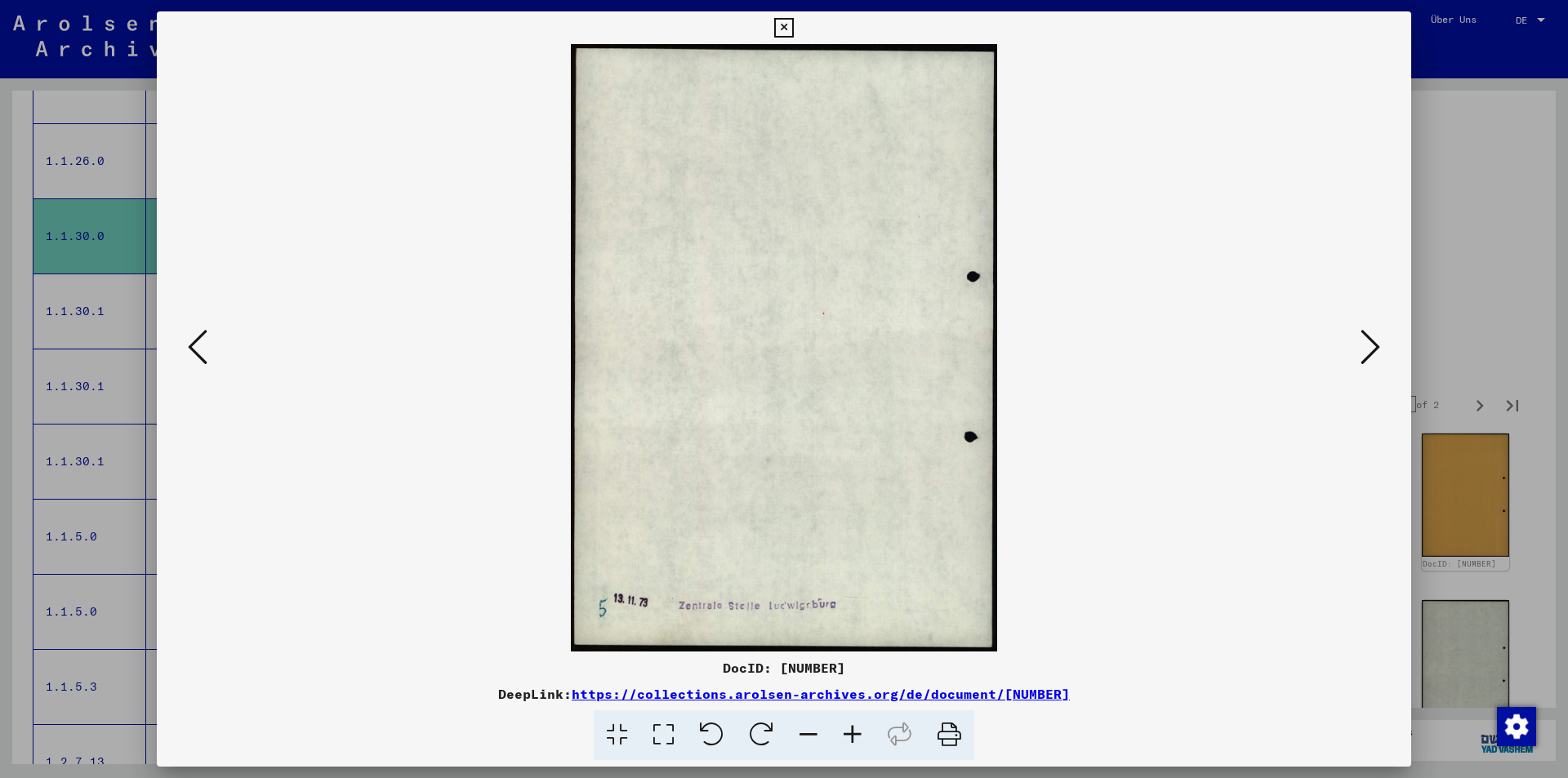 click at bounding box center [1370, 347] 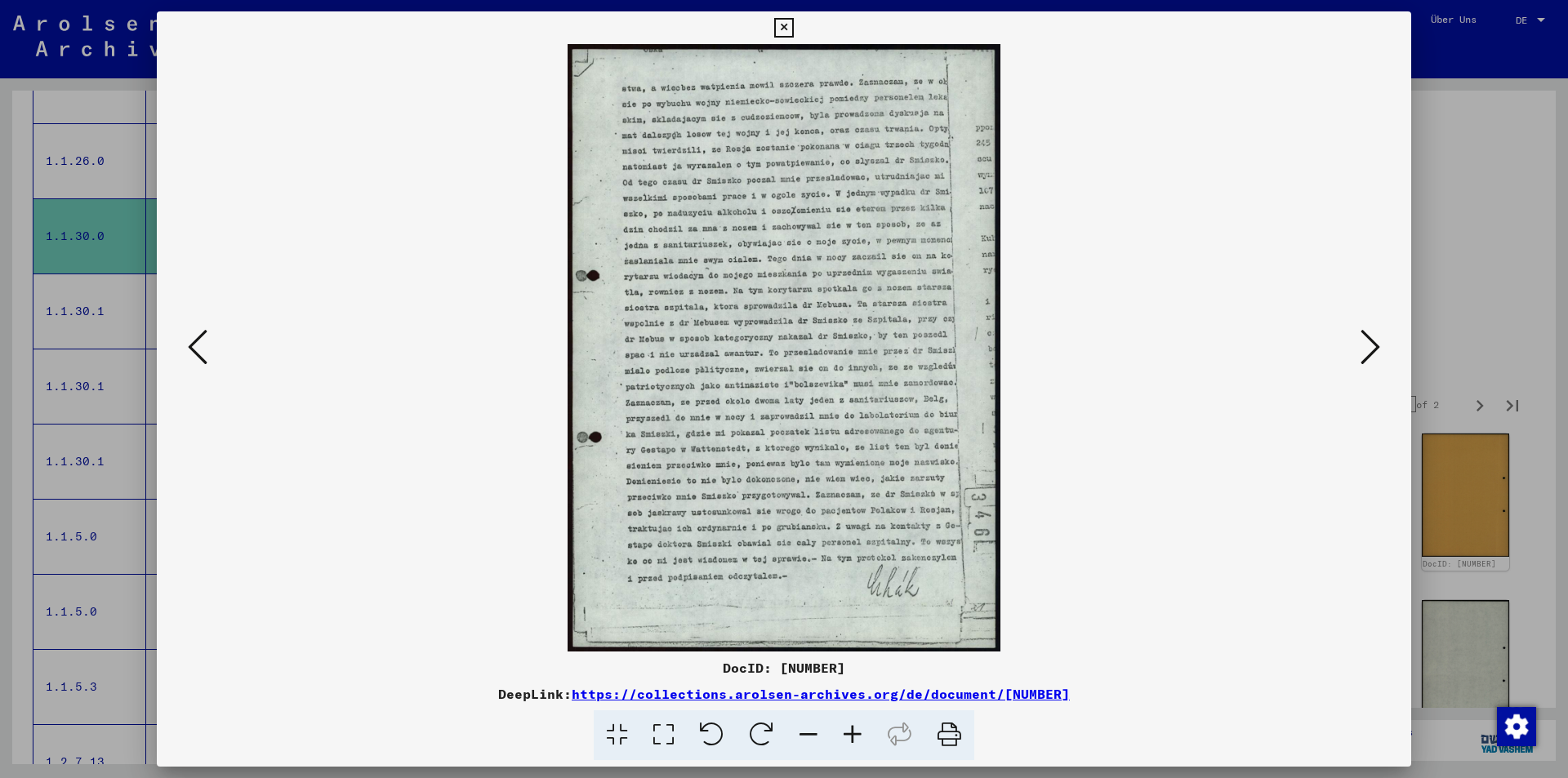 click at bounding box center [1370, 347] 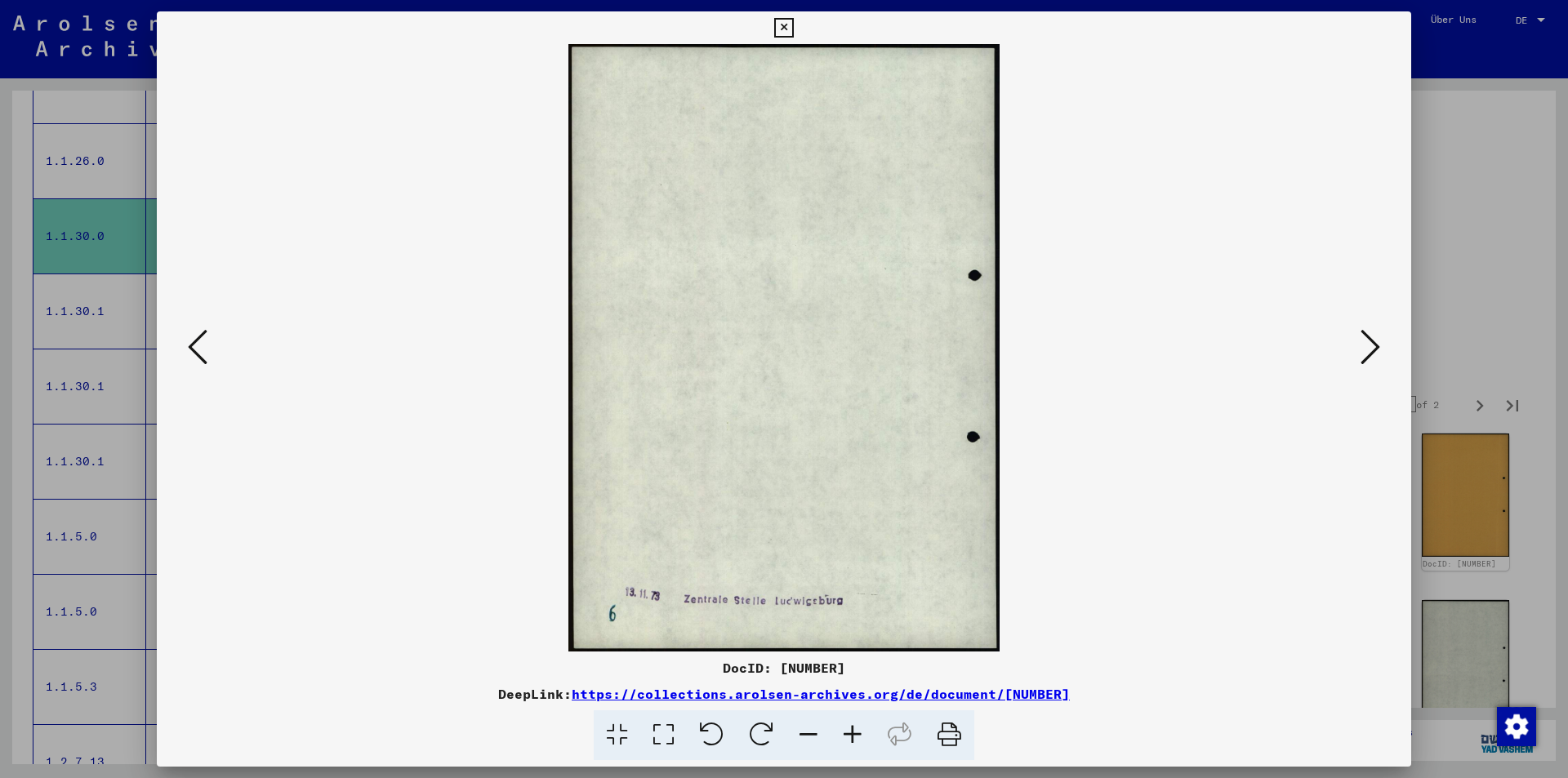 click at bounding box center (1370, 347) 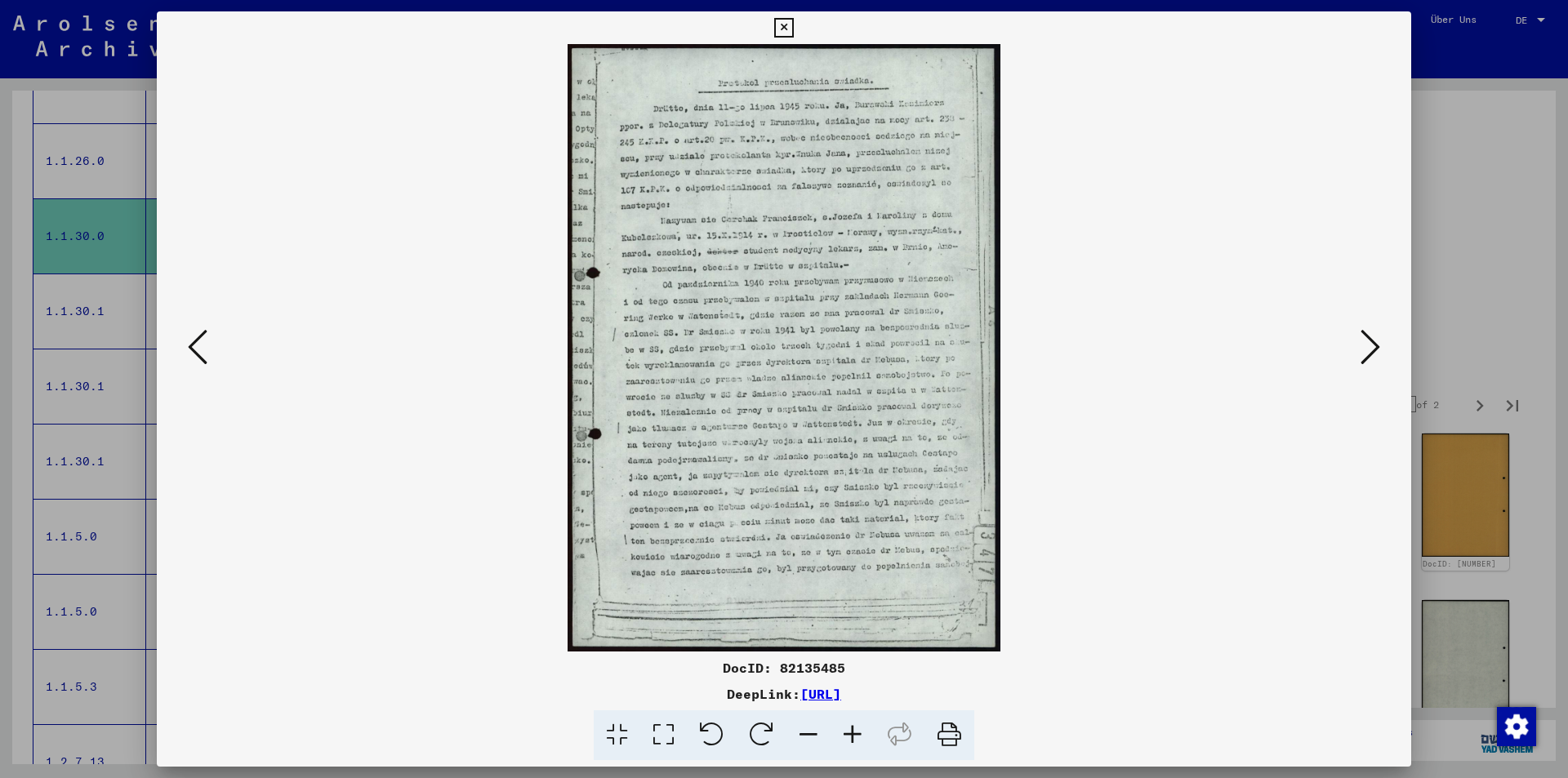 click at bounding box center [1370, 347] 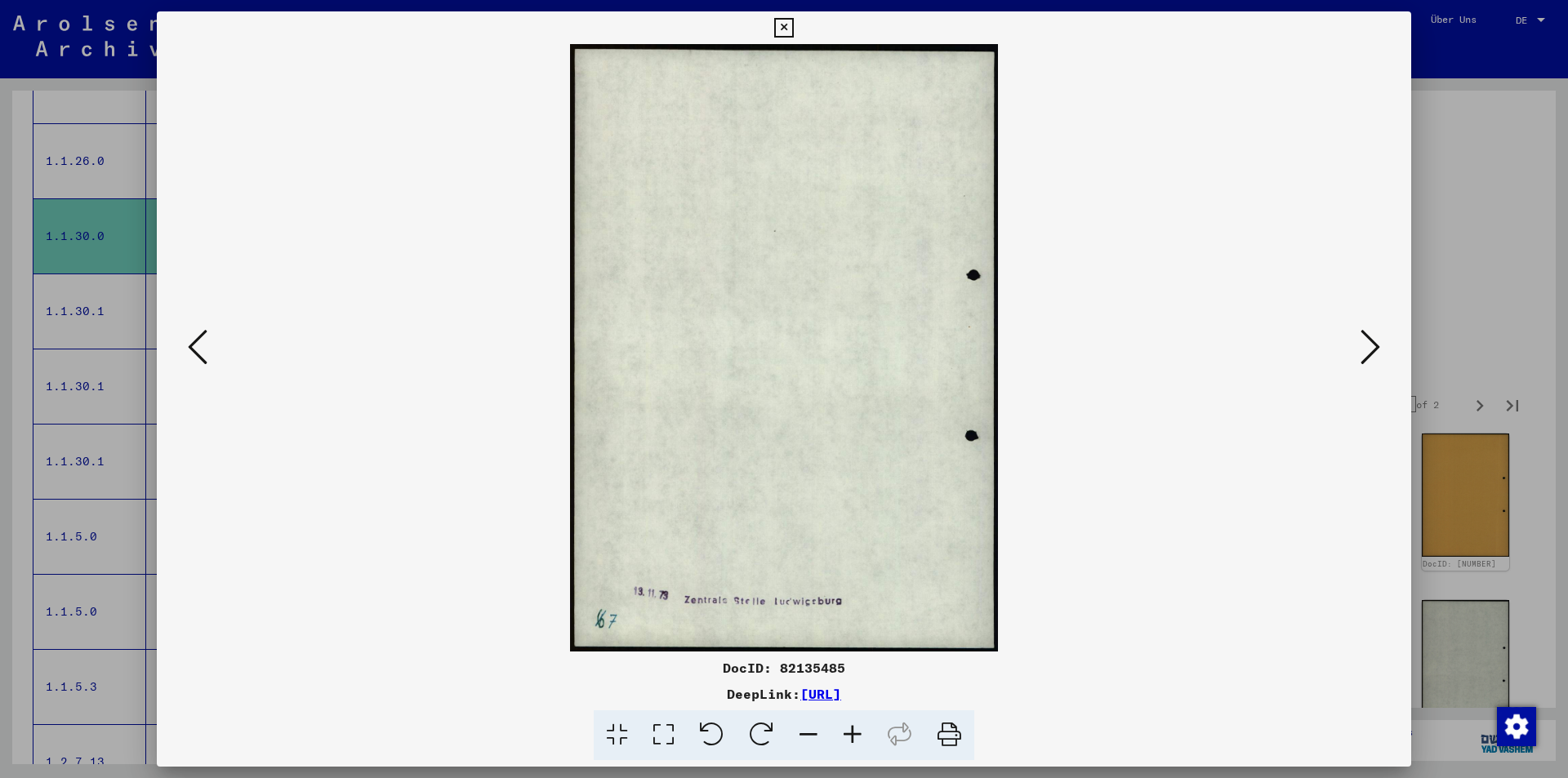 click at bounding box center [1370, 347] 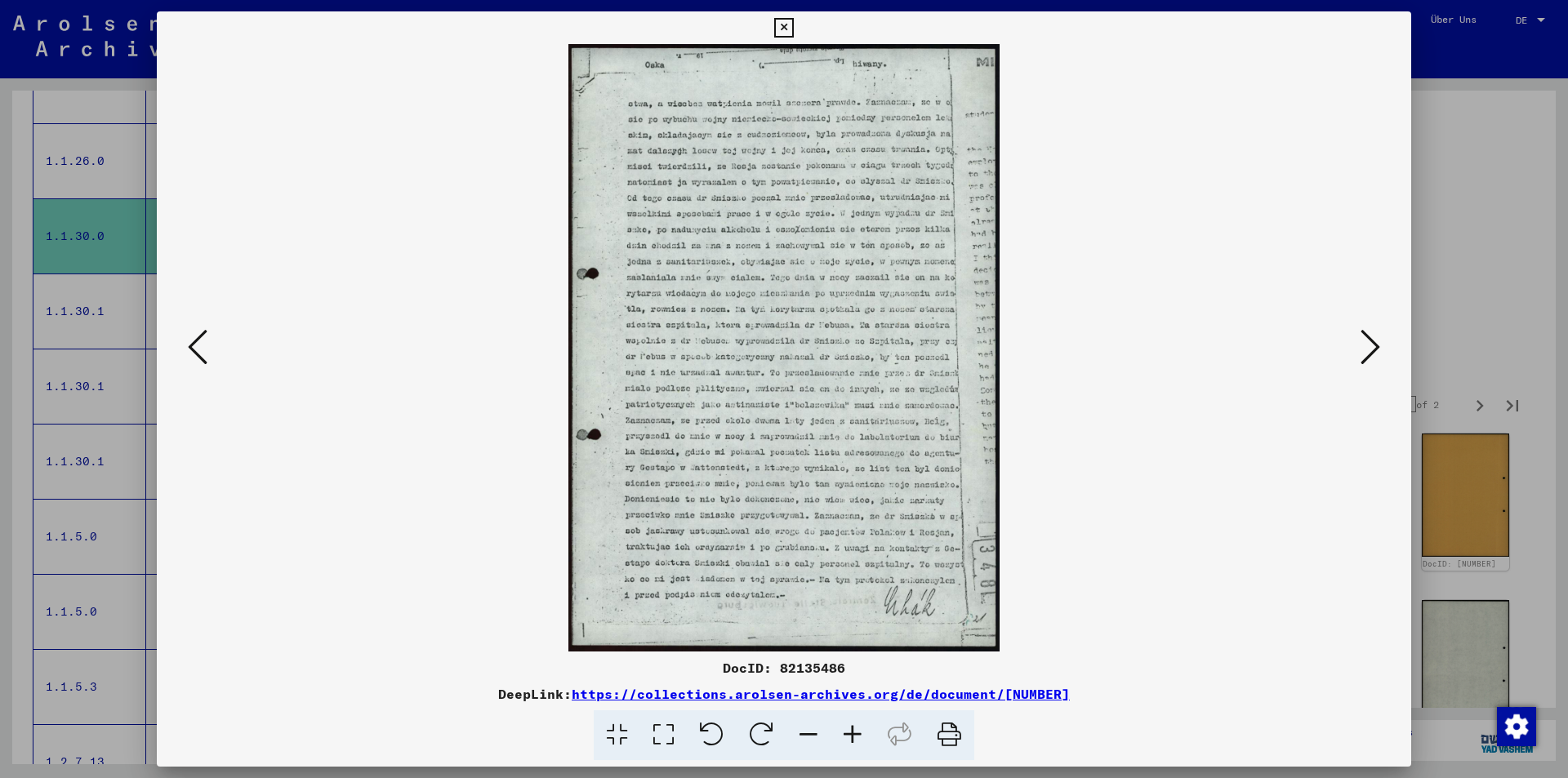 click at bounding box center [1370, 347] 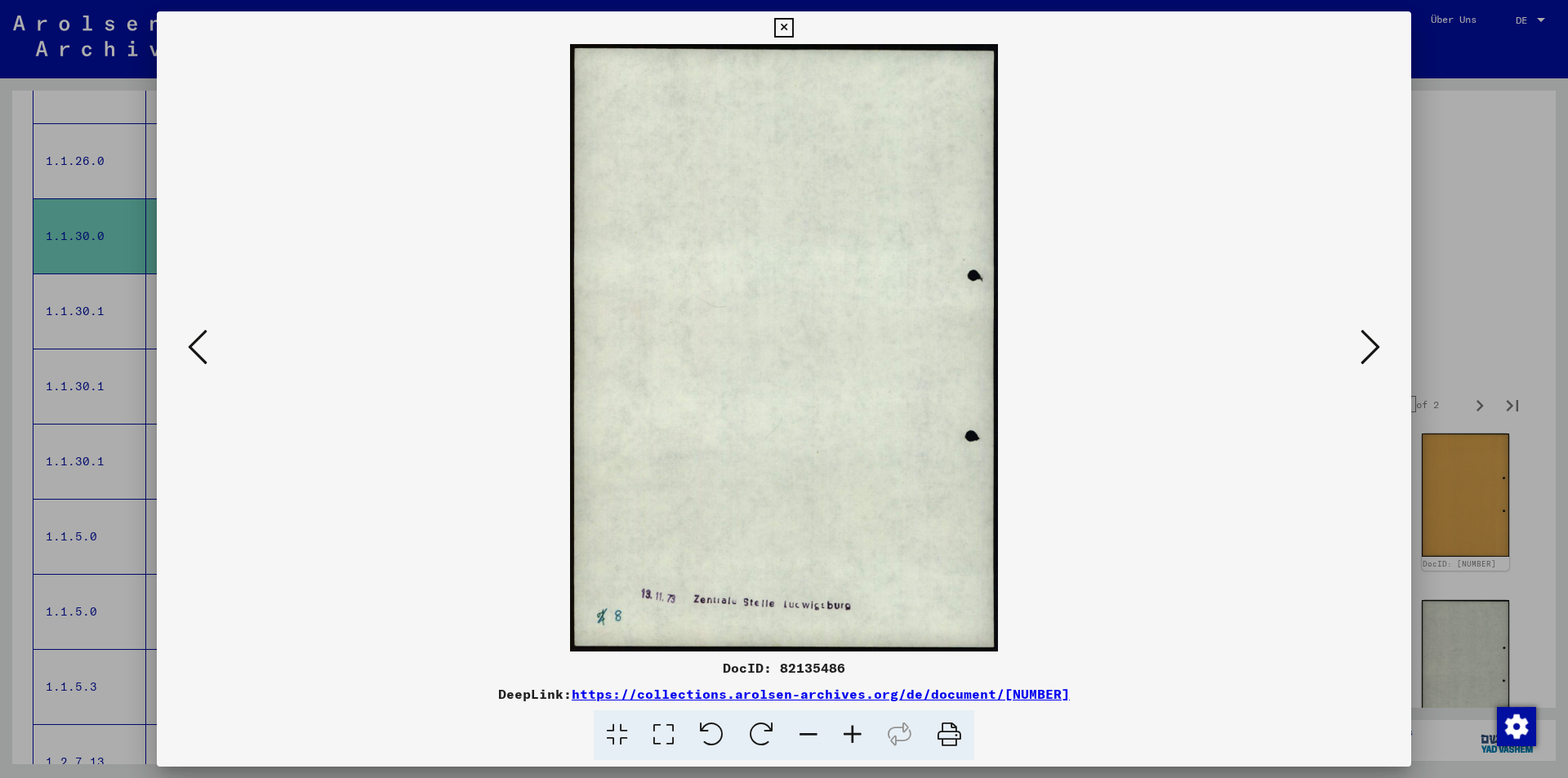 click at bounding box center [1370, 347] 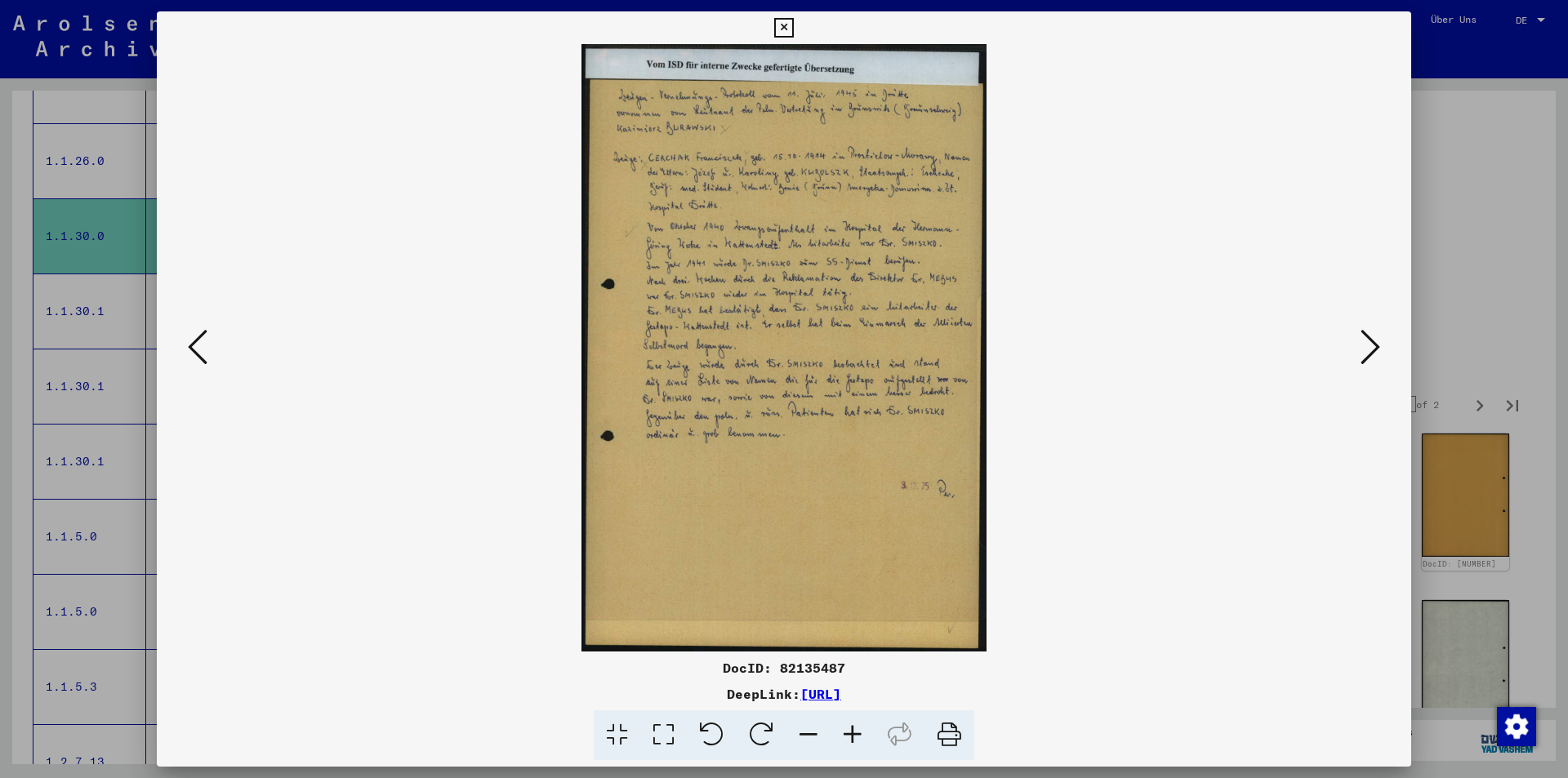 click at bounding box center [1370, 347] 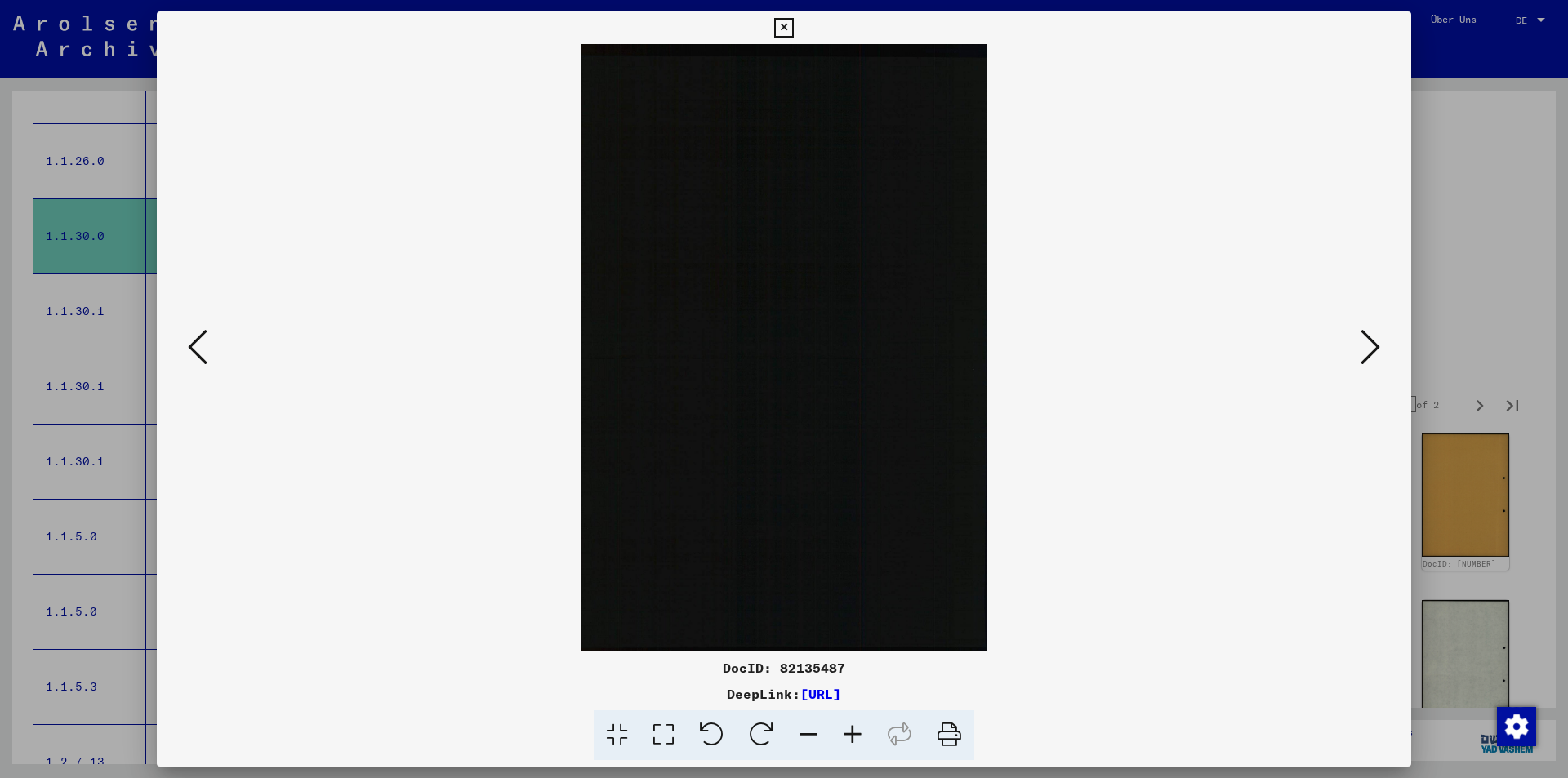 click at bounding box center [1370, 347] 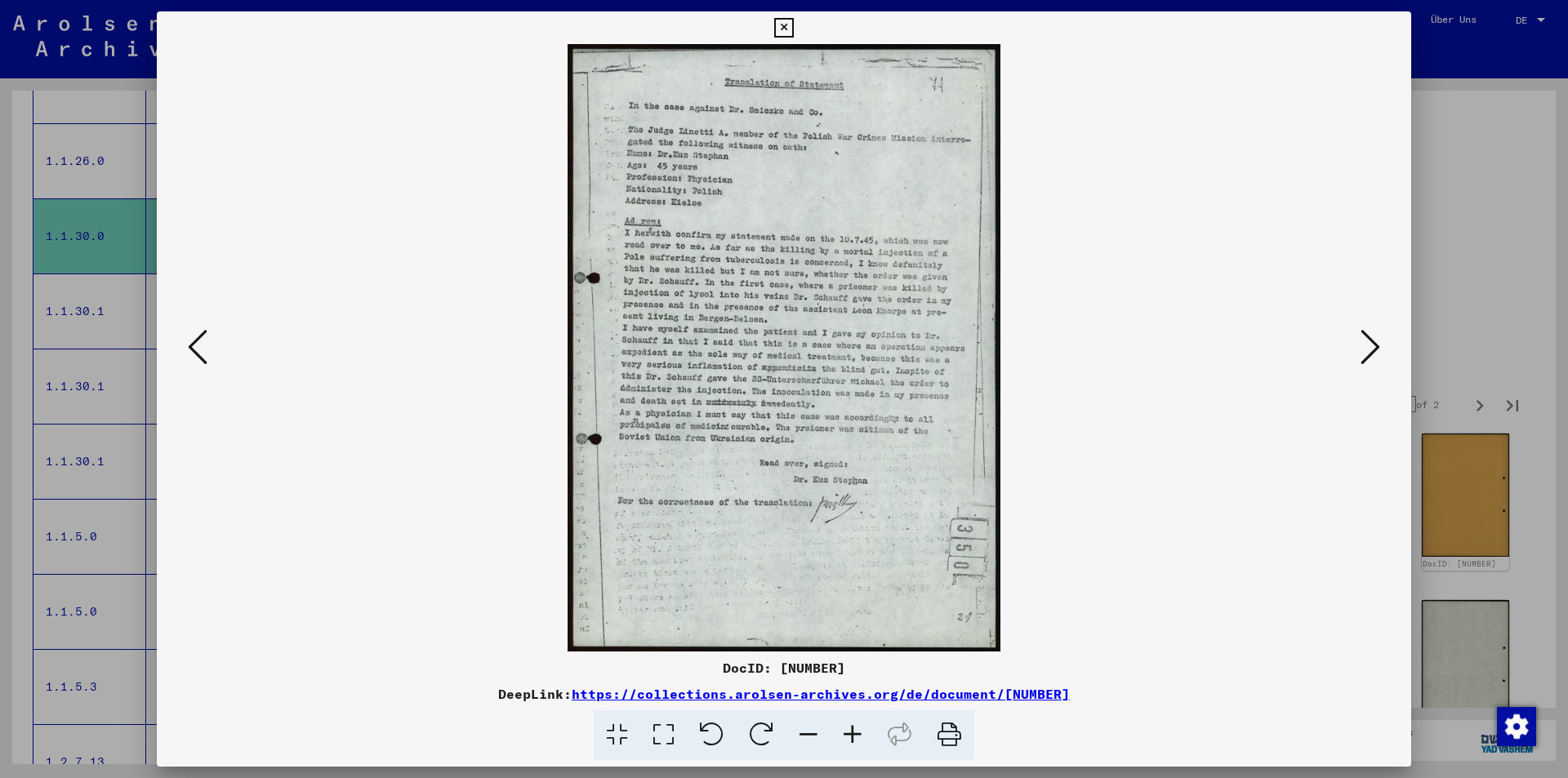 click at bounding box center [1370, 347] 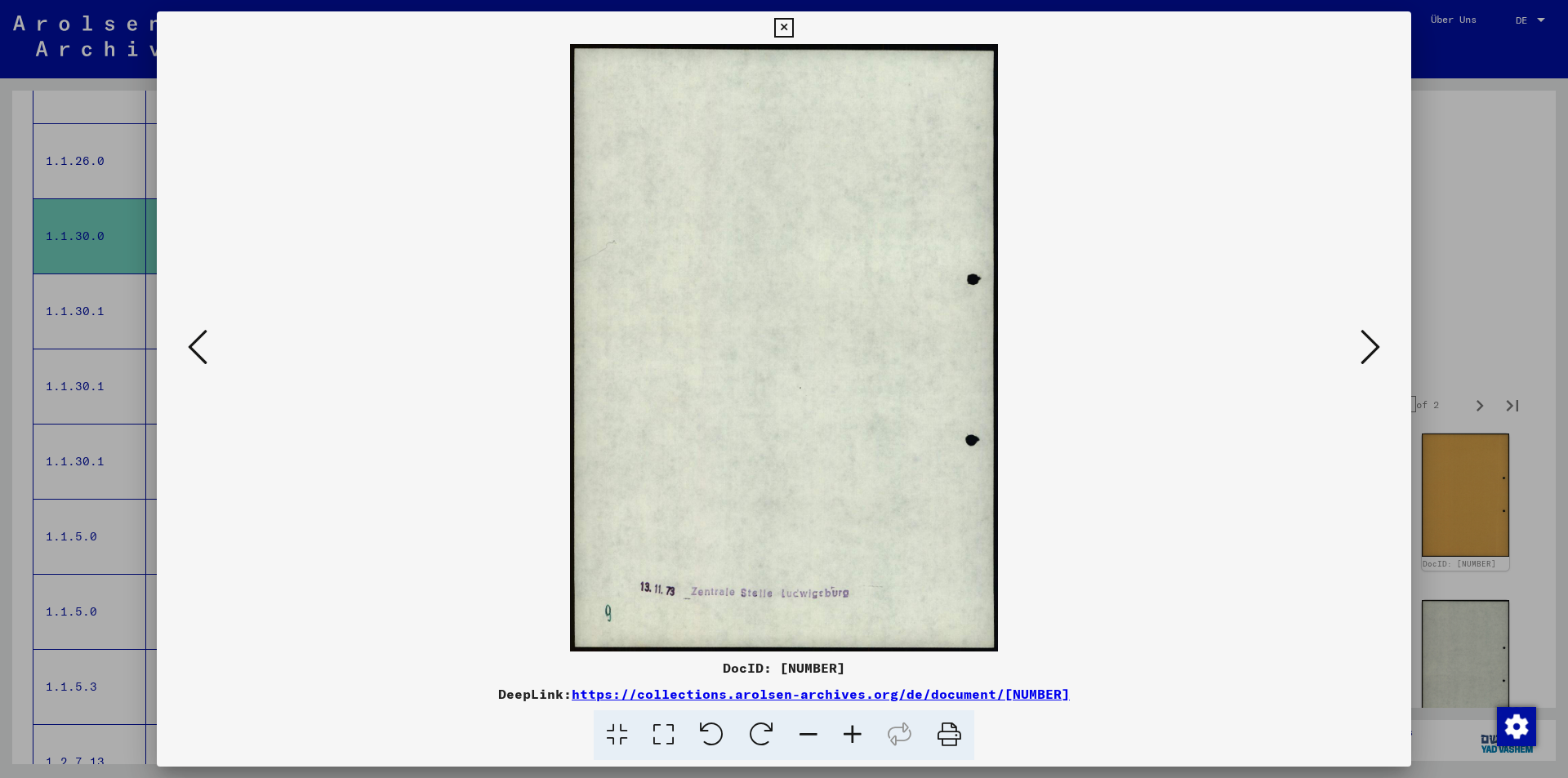 click at bounding box center [1370, 347] 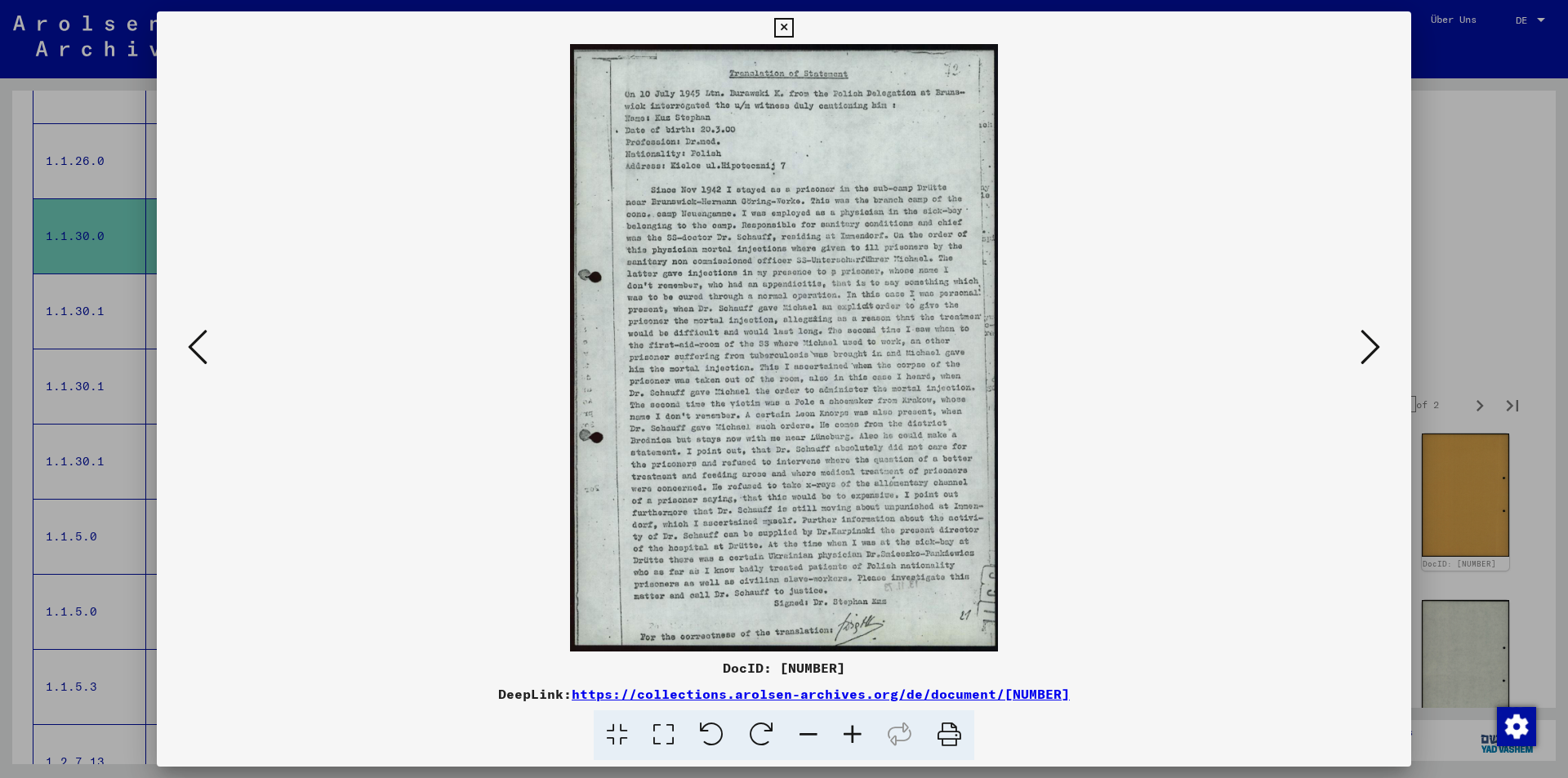 click at bounding box center (1370, 347) 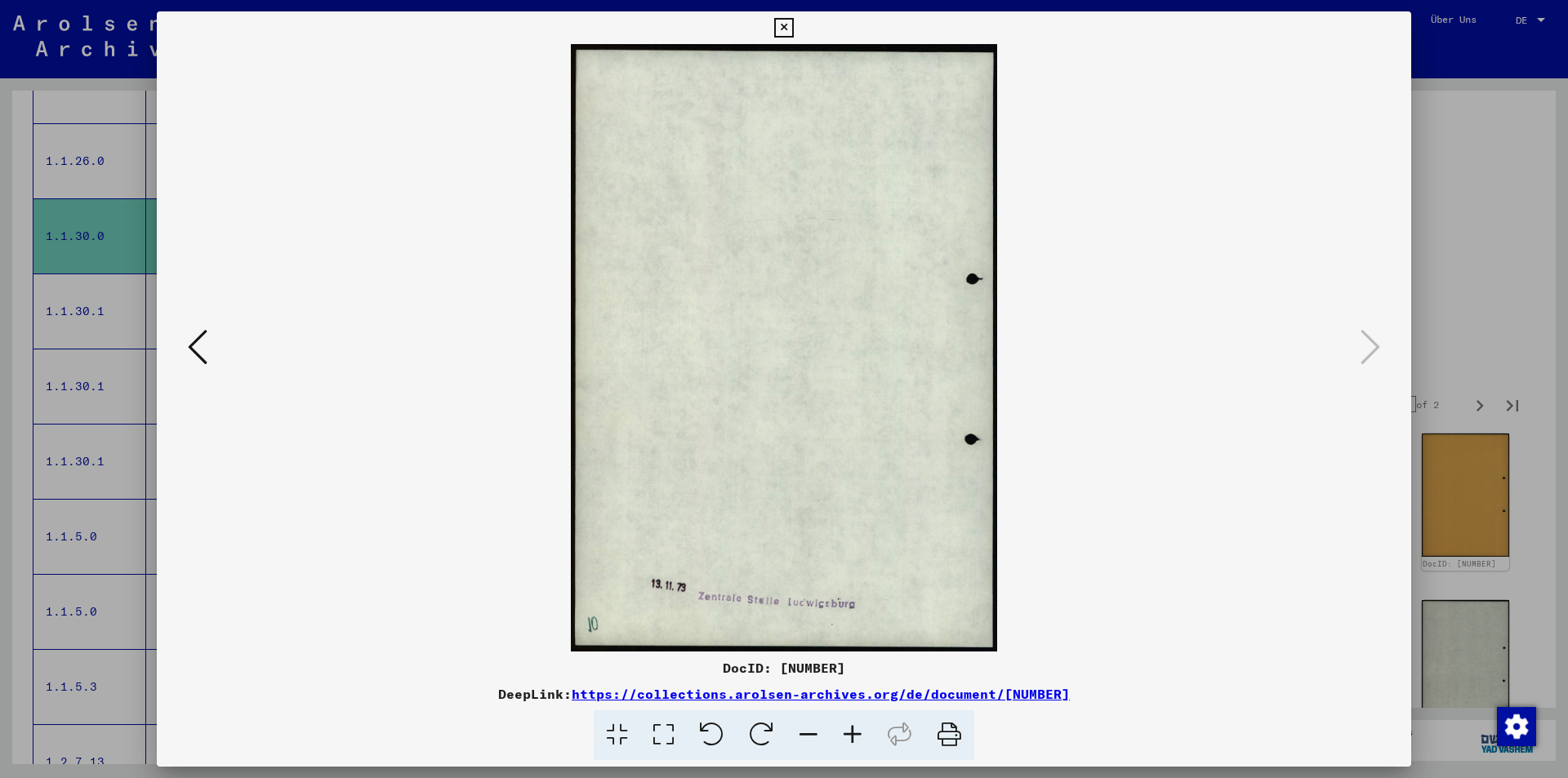 click at bounding box center [783, 28] 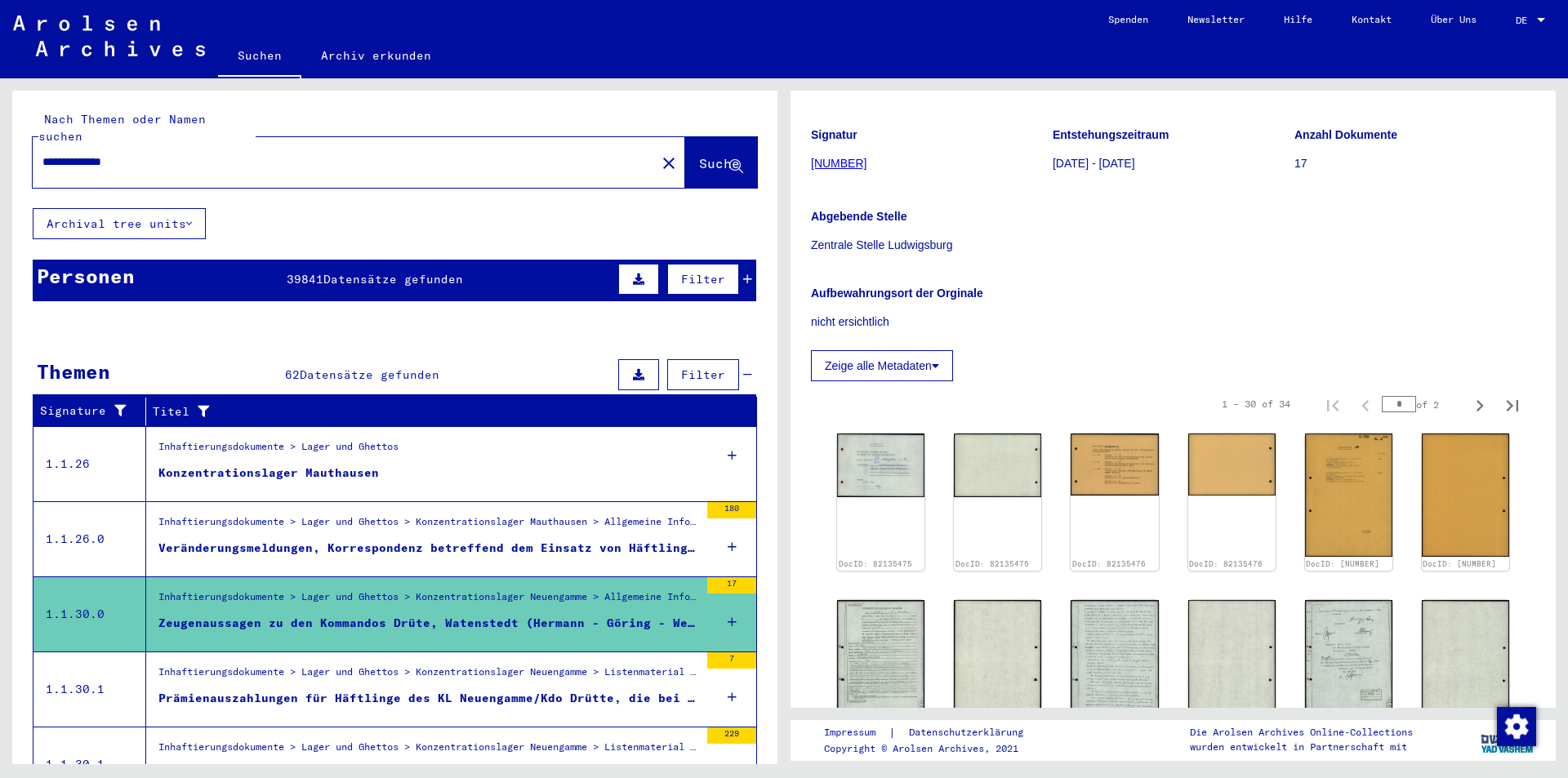 scroll, scrollTop: 408, scrollLeft: 0, axis: vertical 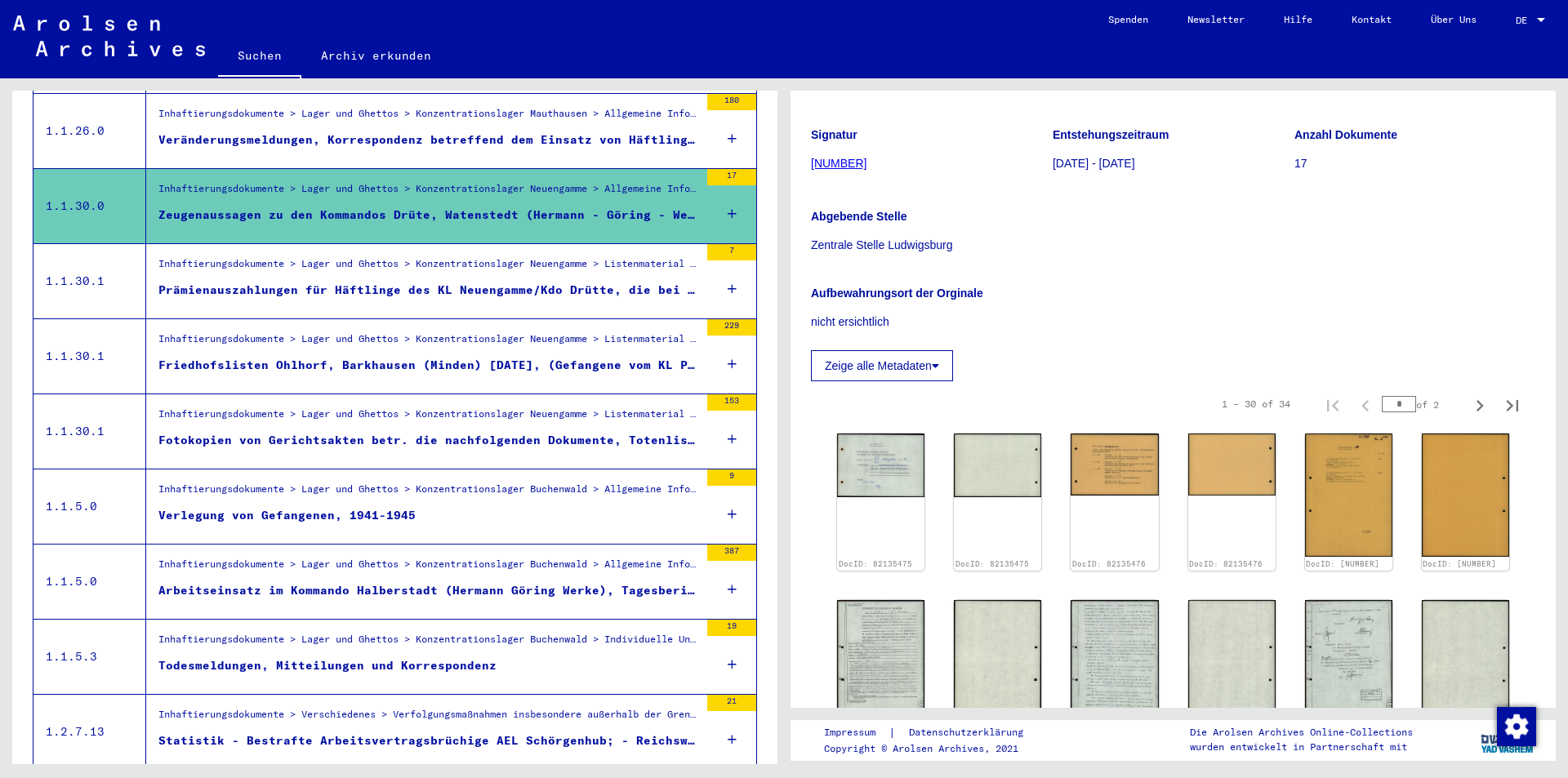 click on "Todesmeldungen, Mitteilungen und Korrespondenz" at bounding box center [327, 665] 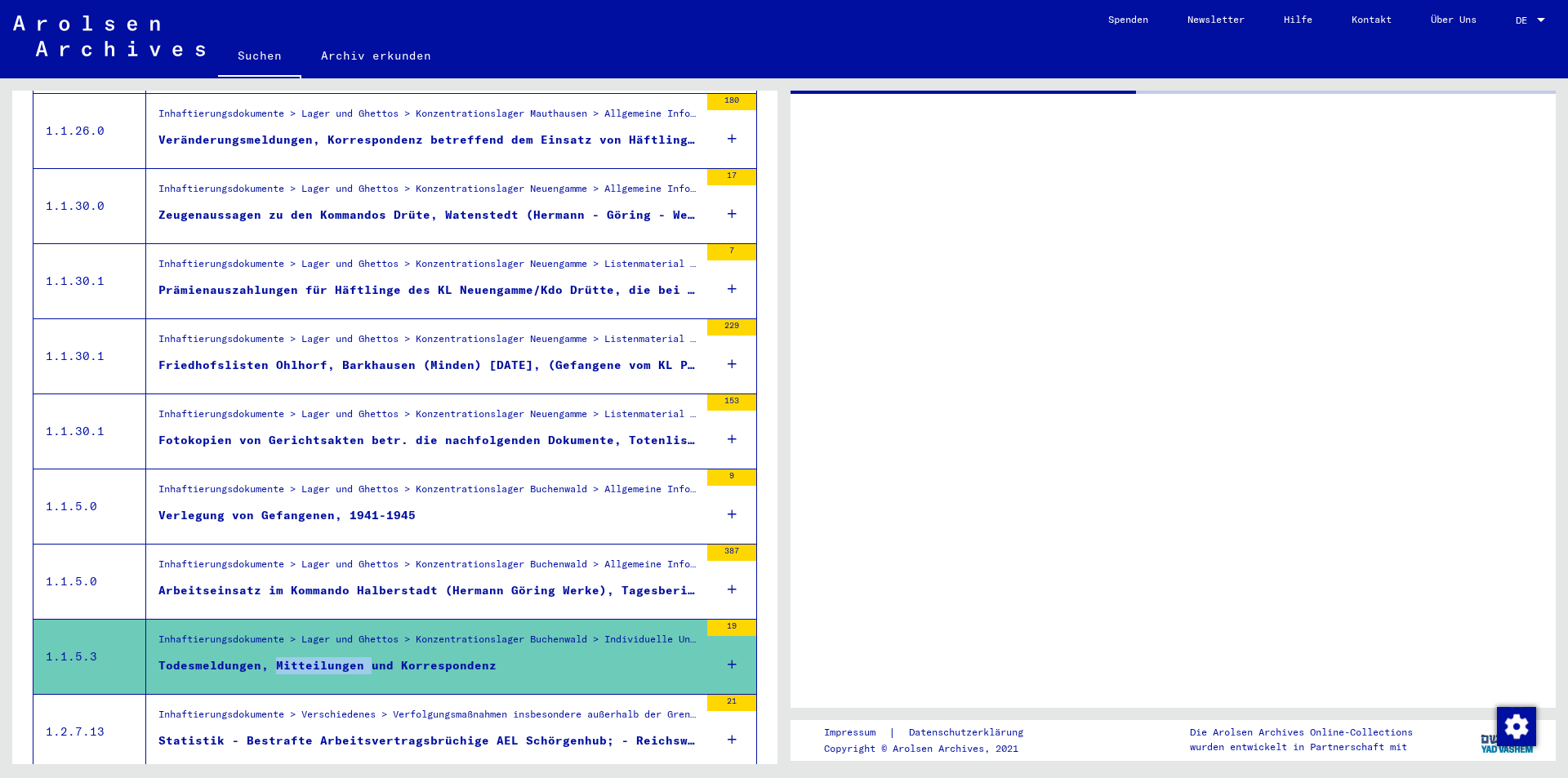 click on "Todesmeldungen, Mitteilungen und Korrespondenz" at bounding box center (327, 665) 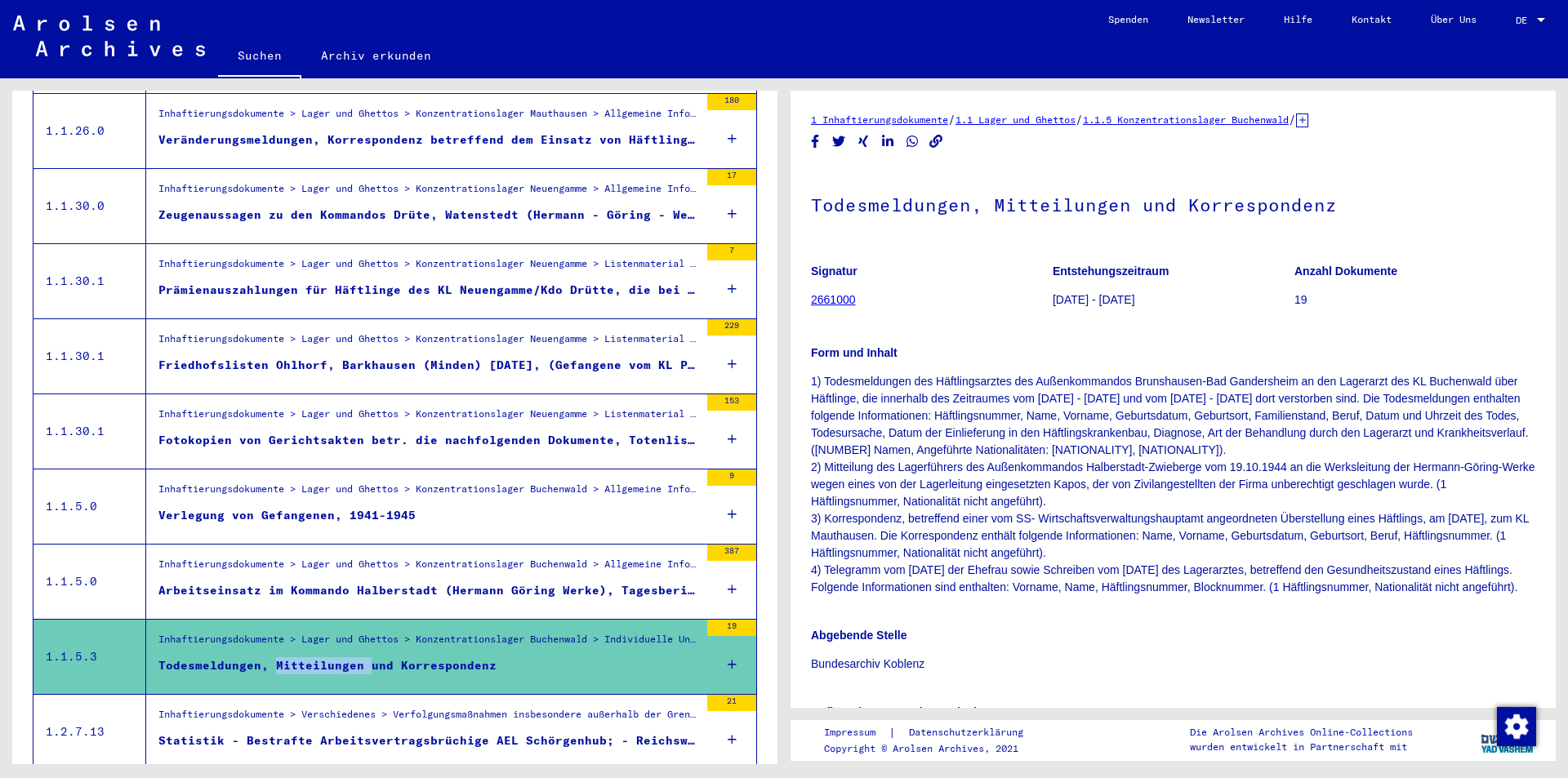 scroll, scrollTop: 0, scrollLeft: 0, axis: both 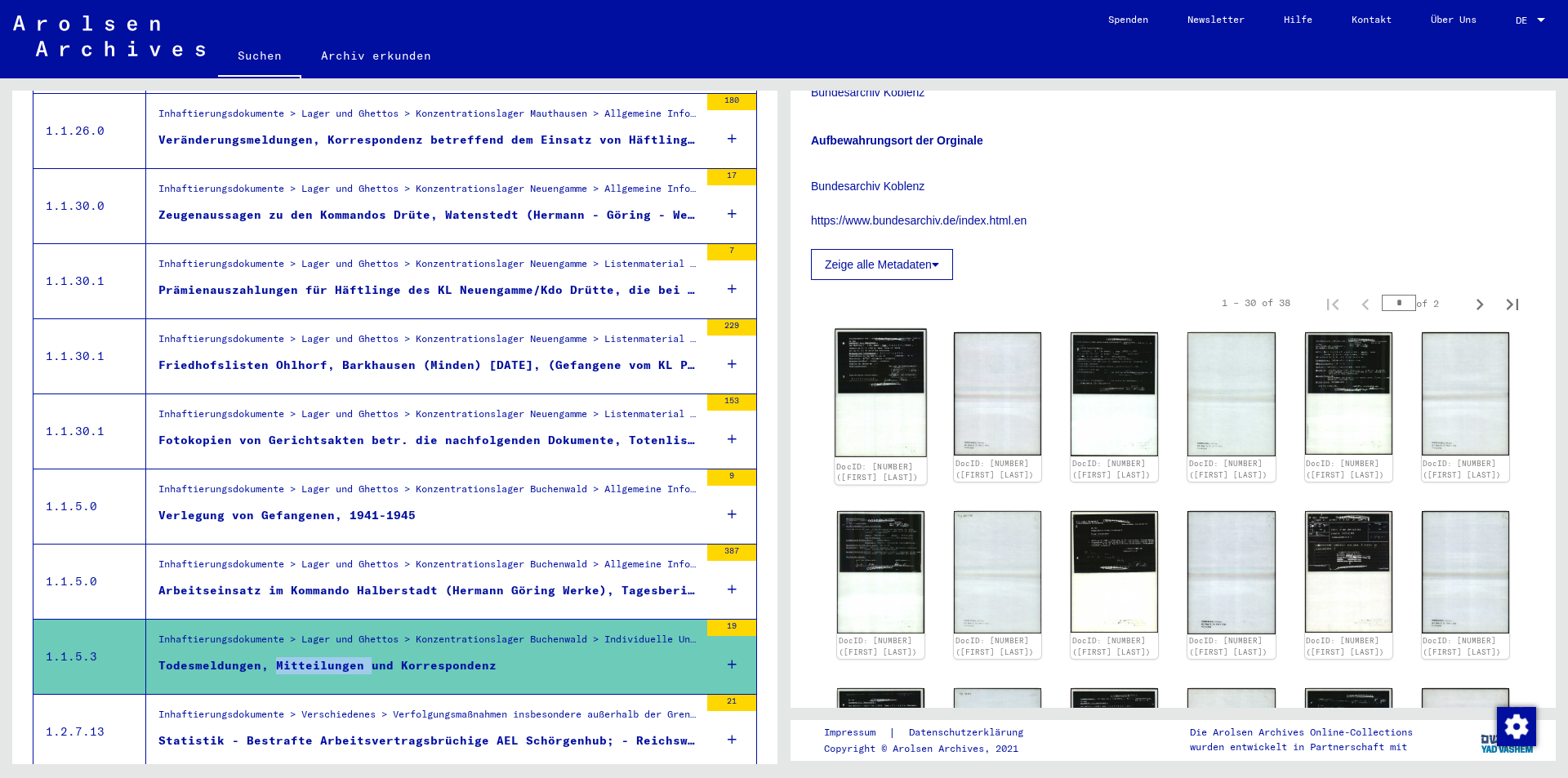 click 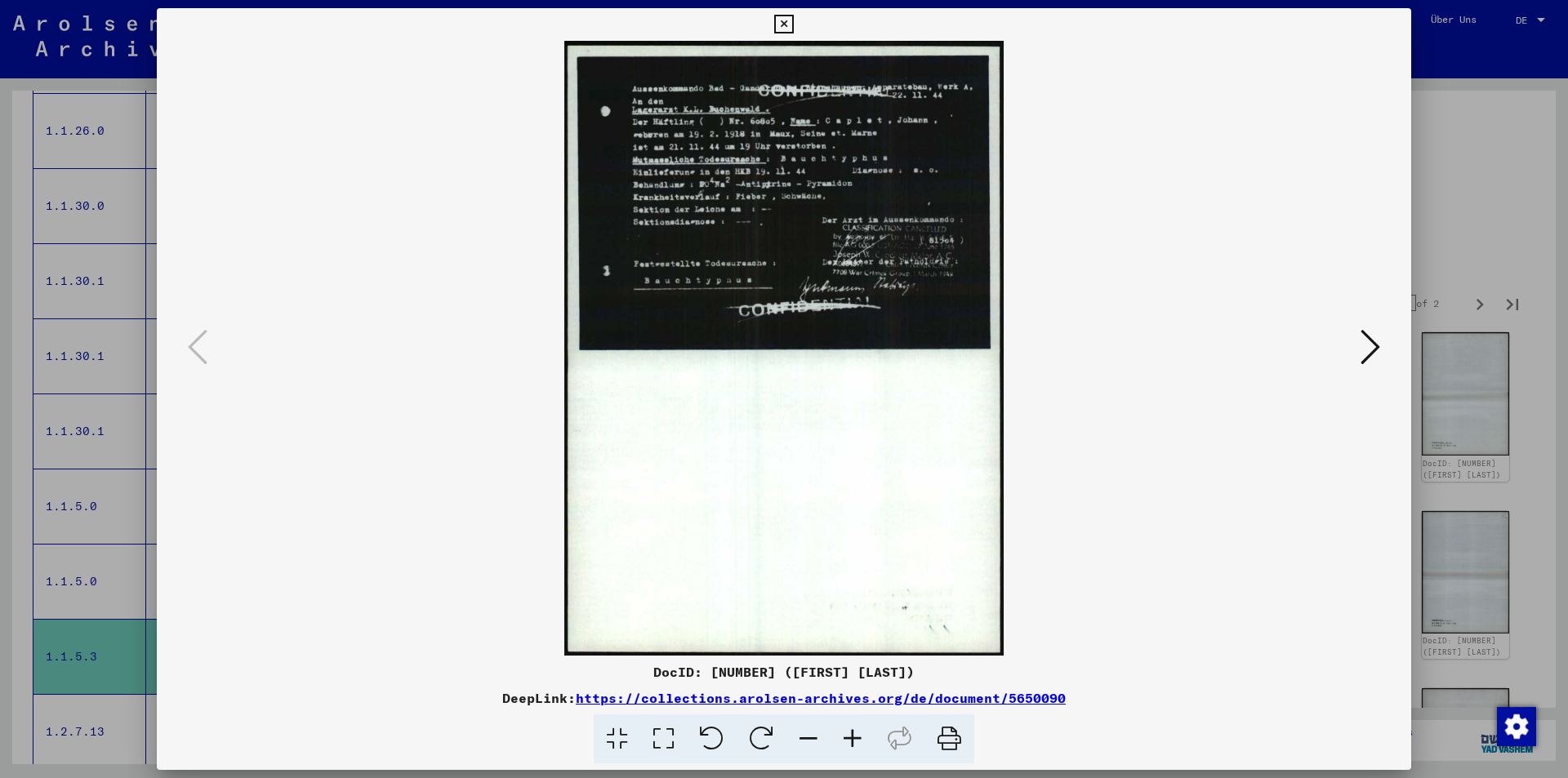 click at bounding box center (1370, 347) 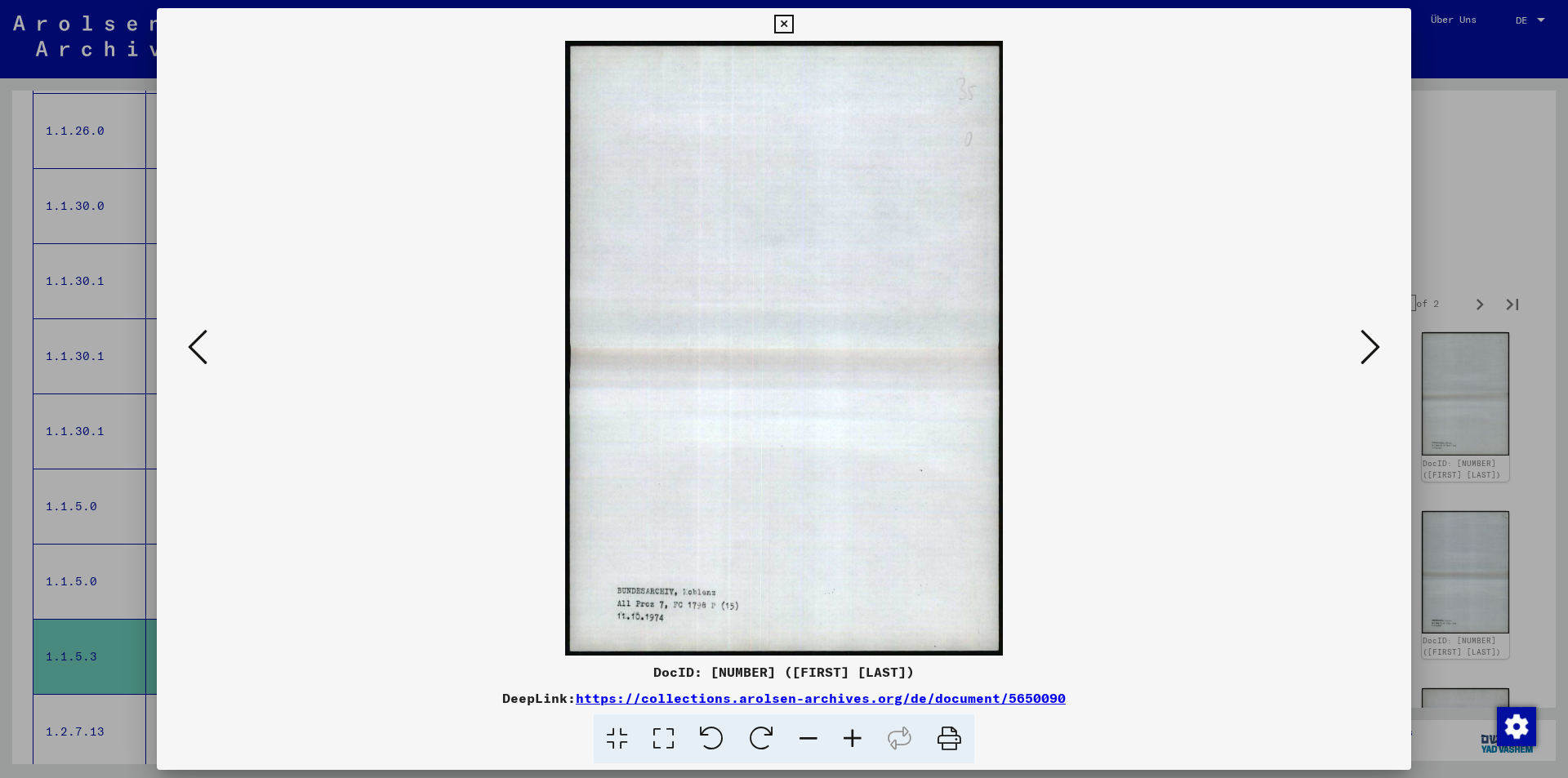 click at bounding box center [1370, 347] 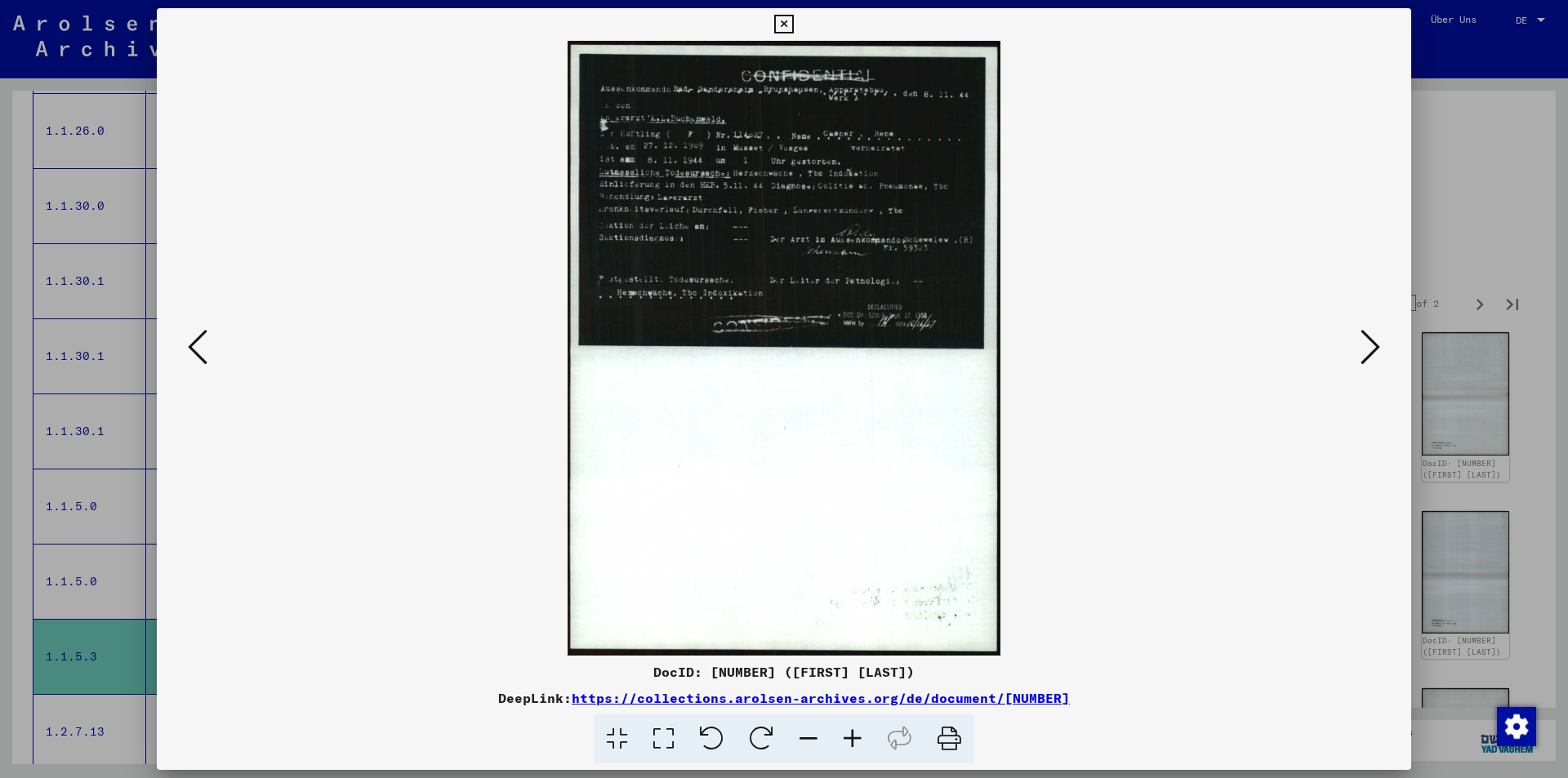 click at bounding box center (1370, 347) 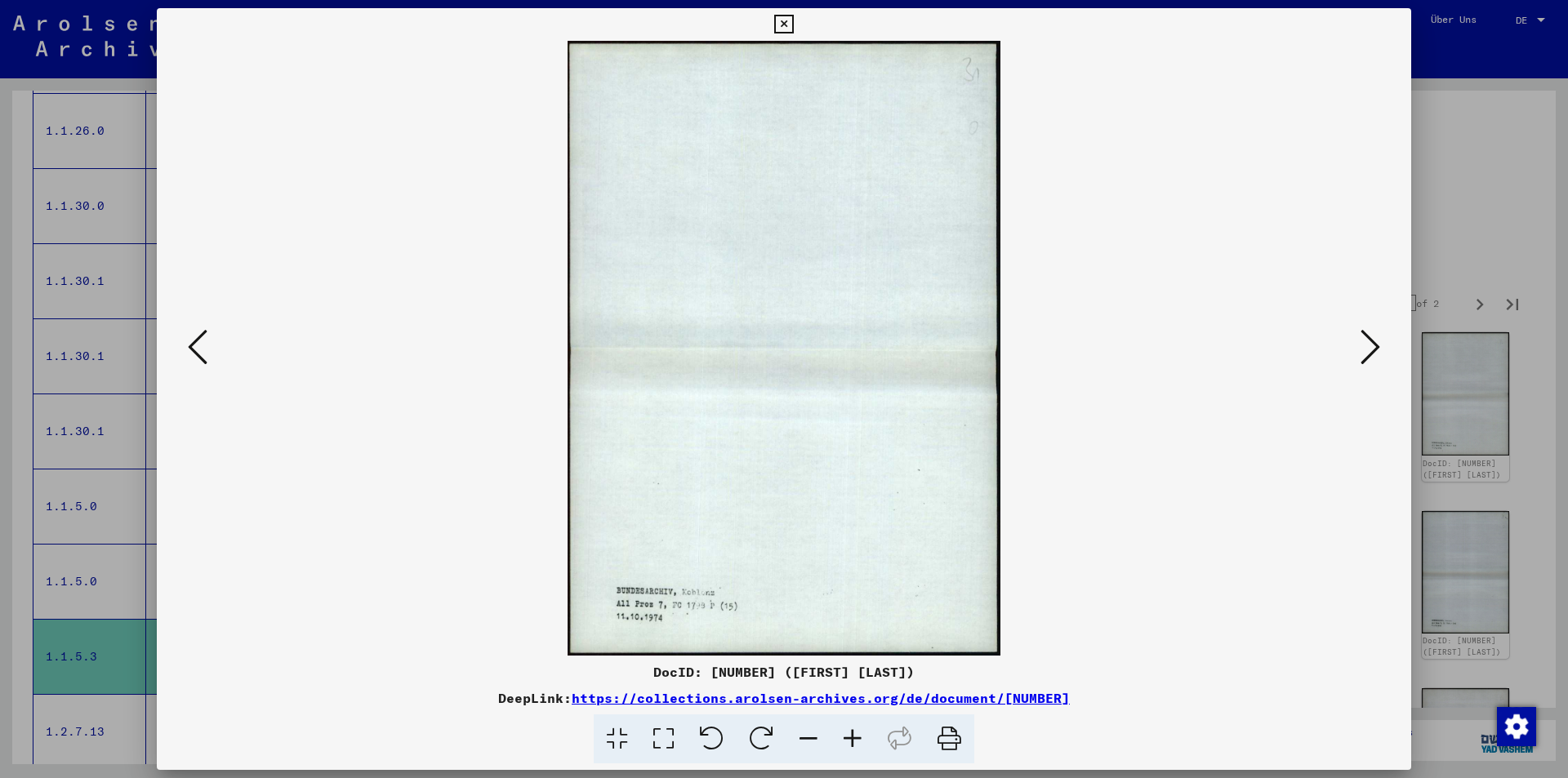 click at bounding box center [1370, 347] 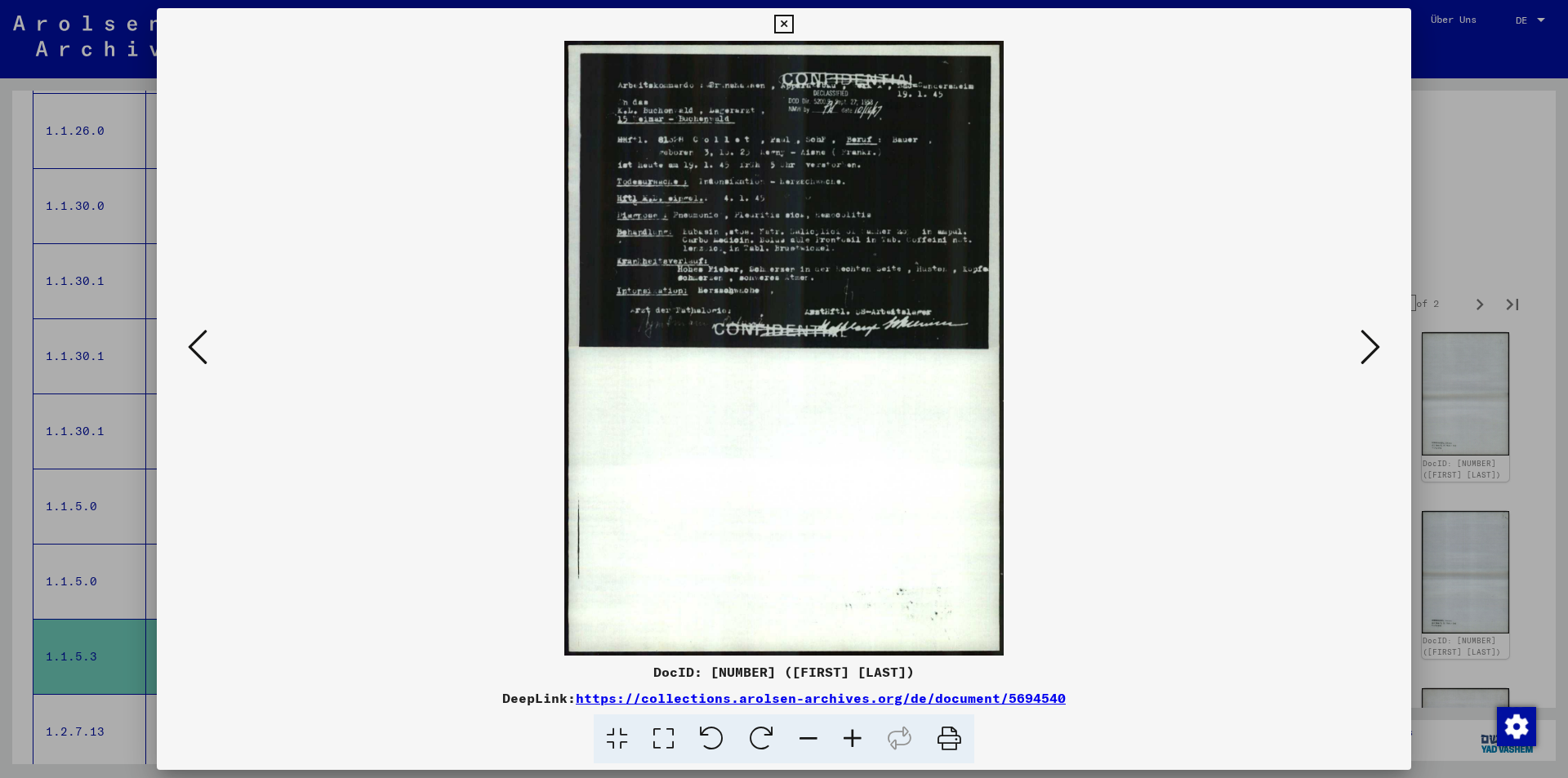 click at bounding box center (1370, 347) 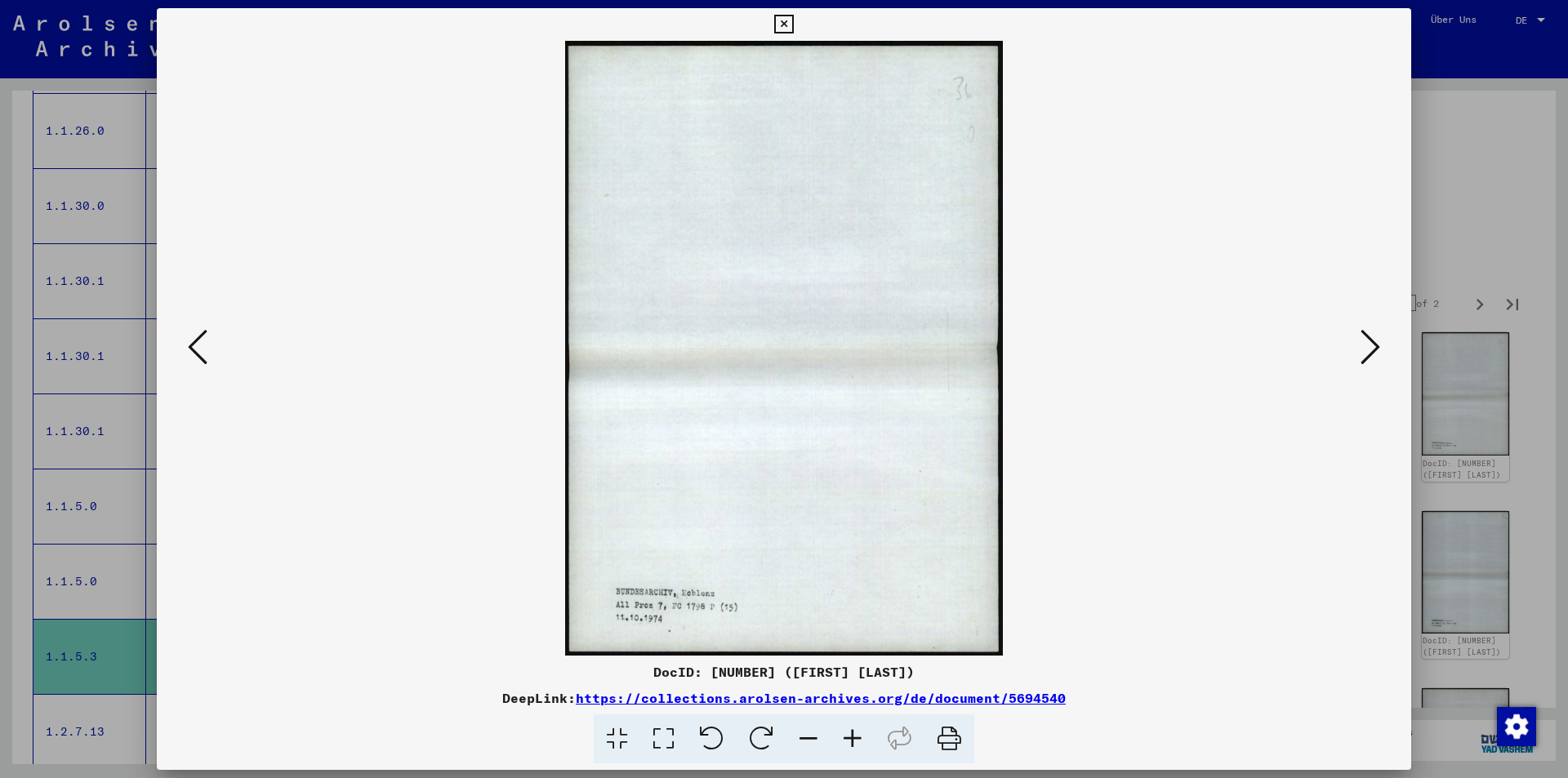 click at bounding box center (1370, 347) 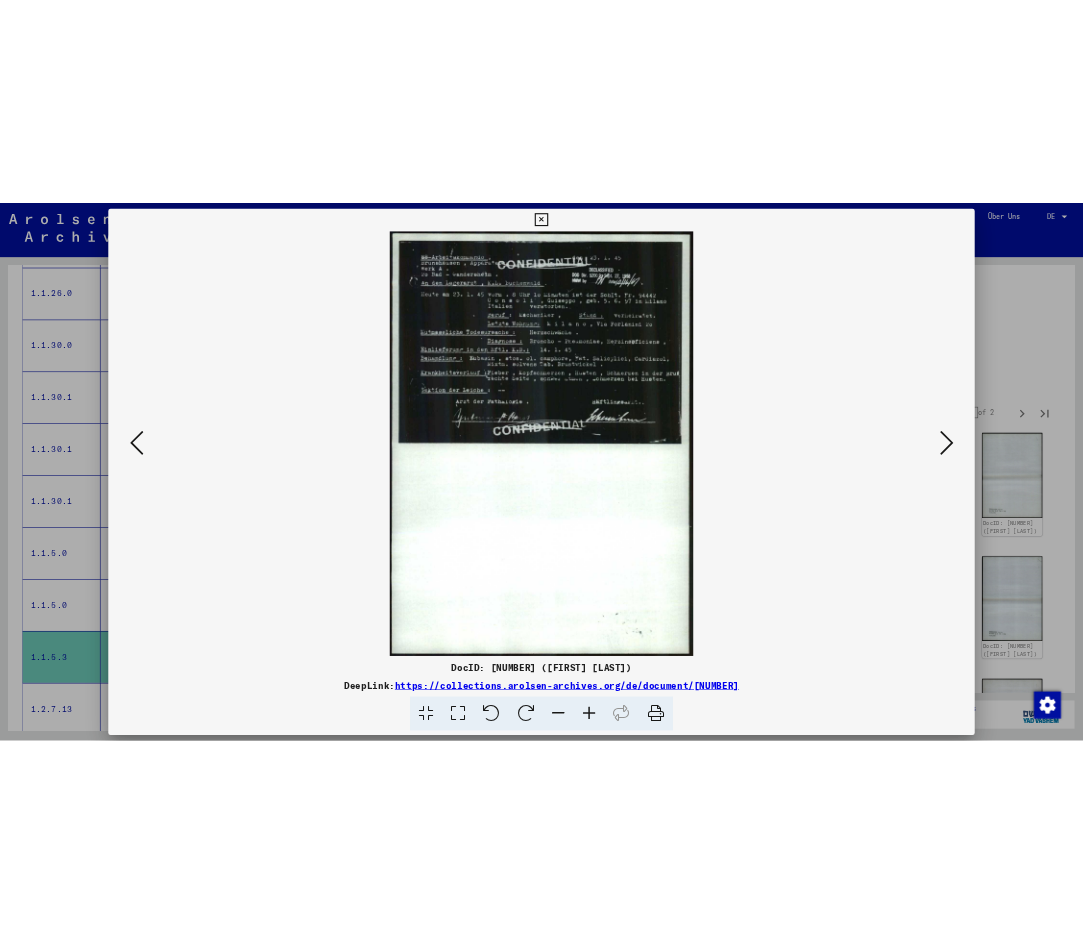 scroll, scrollTop: 508, scrollLeft: 0, axis: vertical 